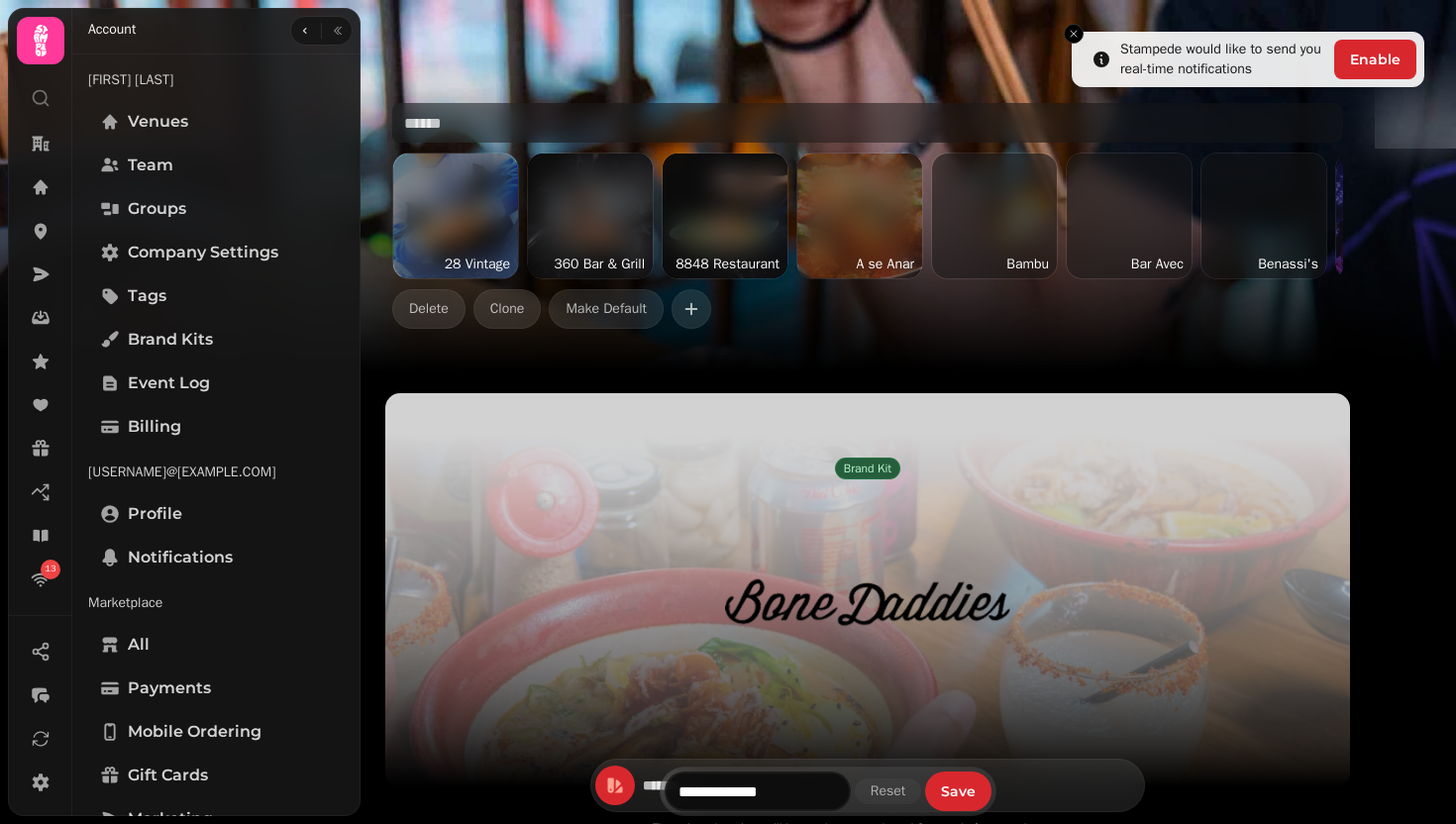 scroll, scrollTop: 0, scrollLeft: 0, axis: both 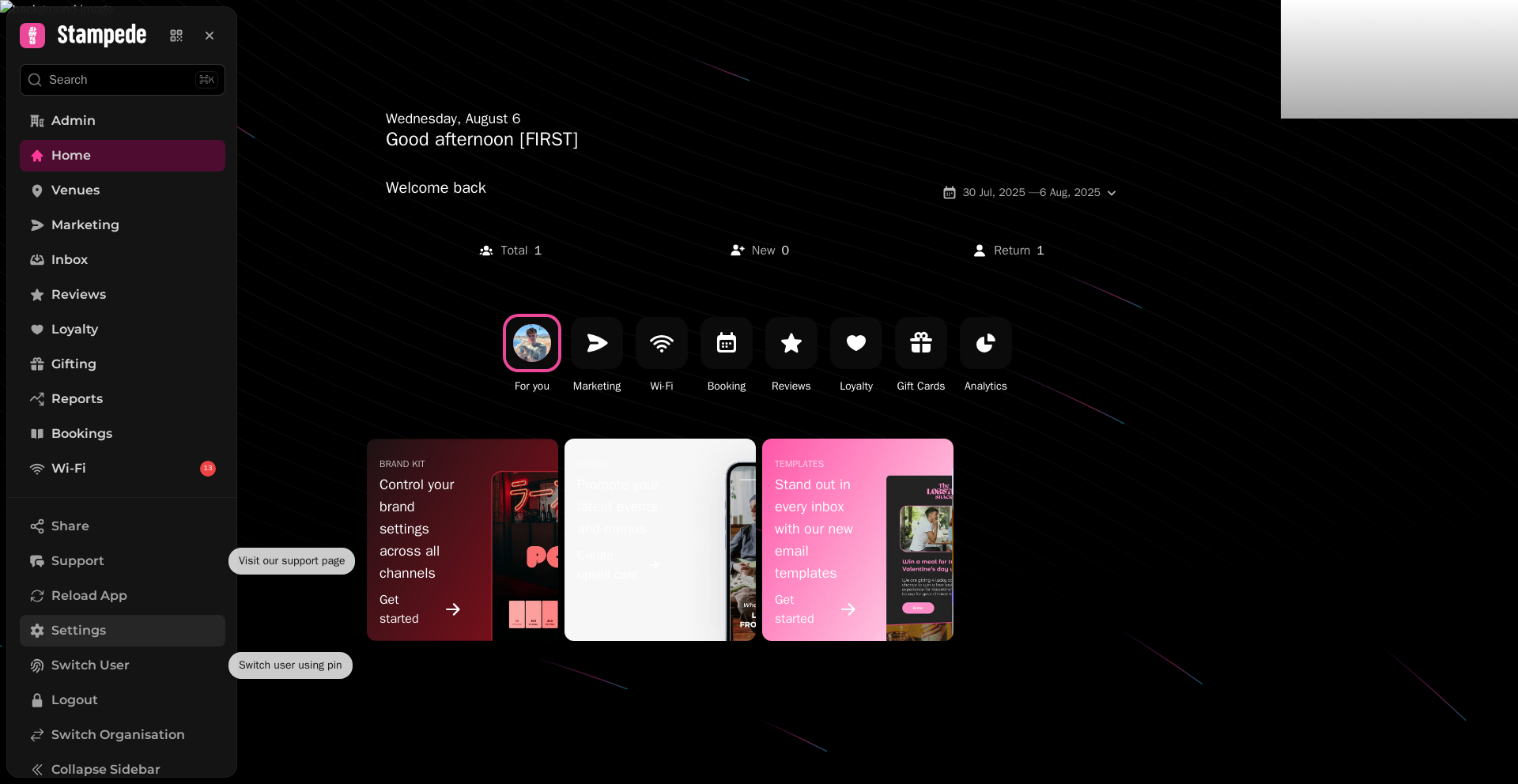 click on "Settings" at bounding box center (78, 631) 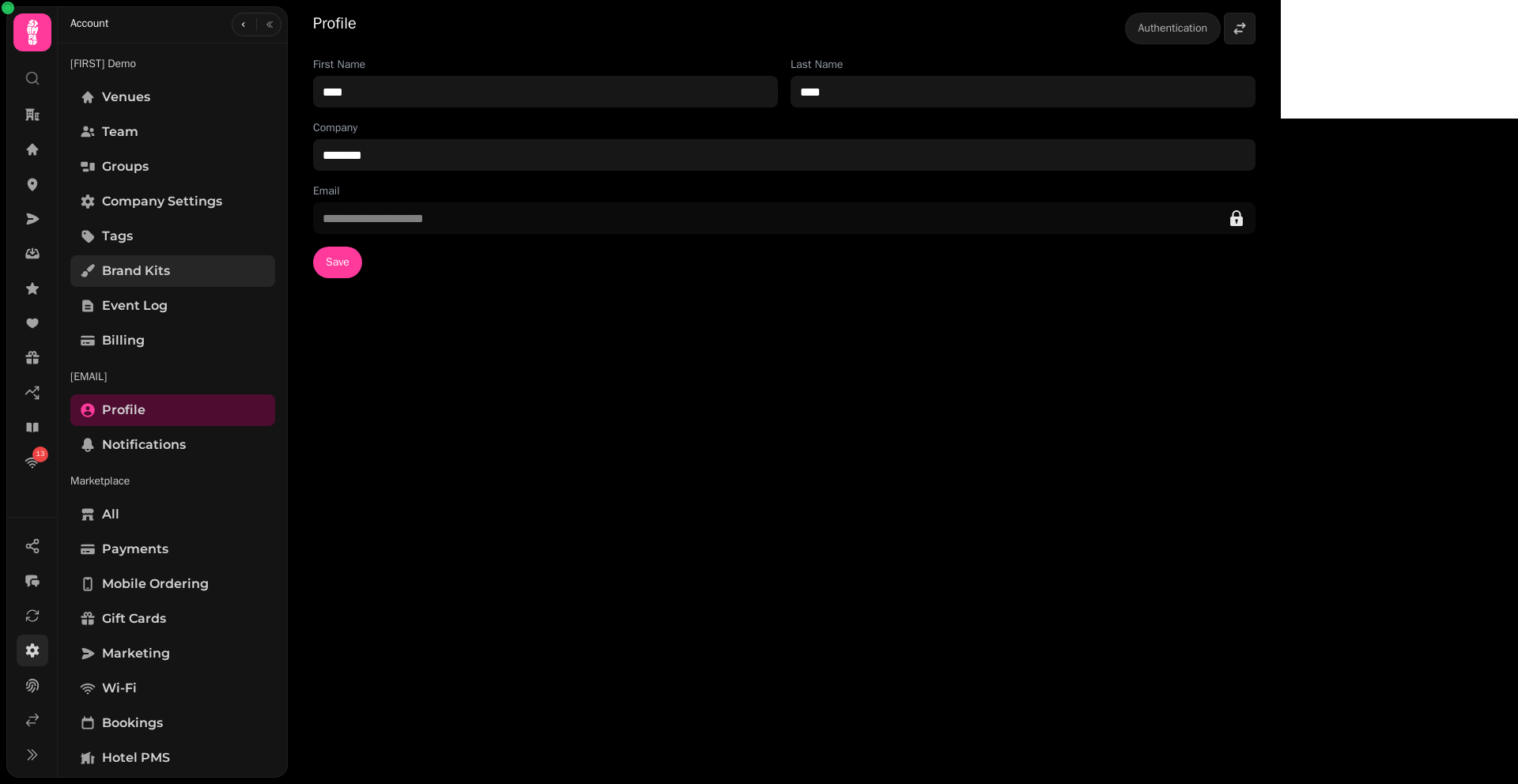 click on "Brand Kits" at bounding box center (136, 271) 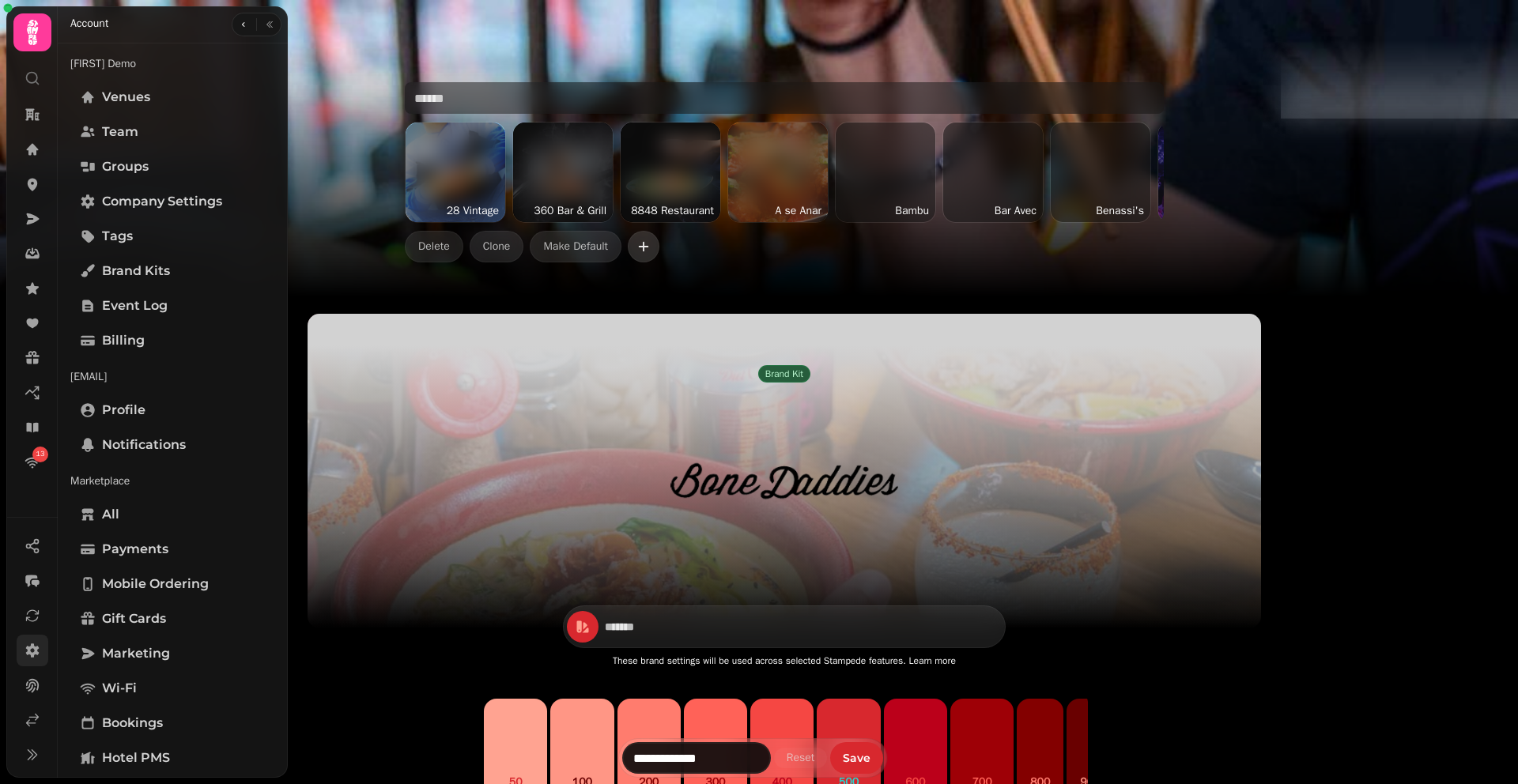 click 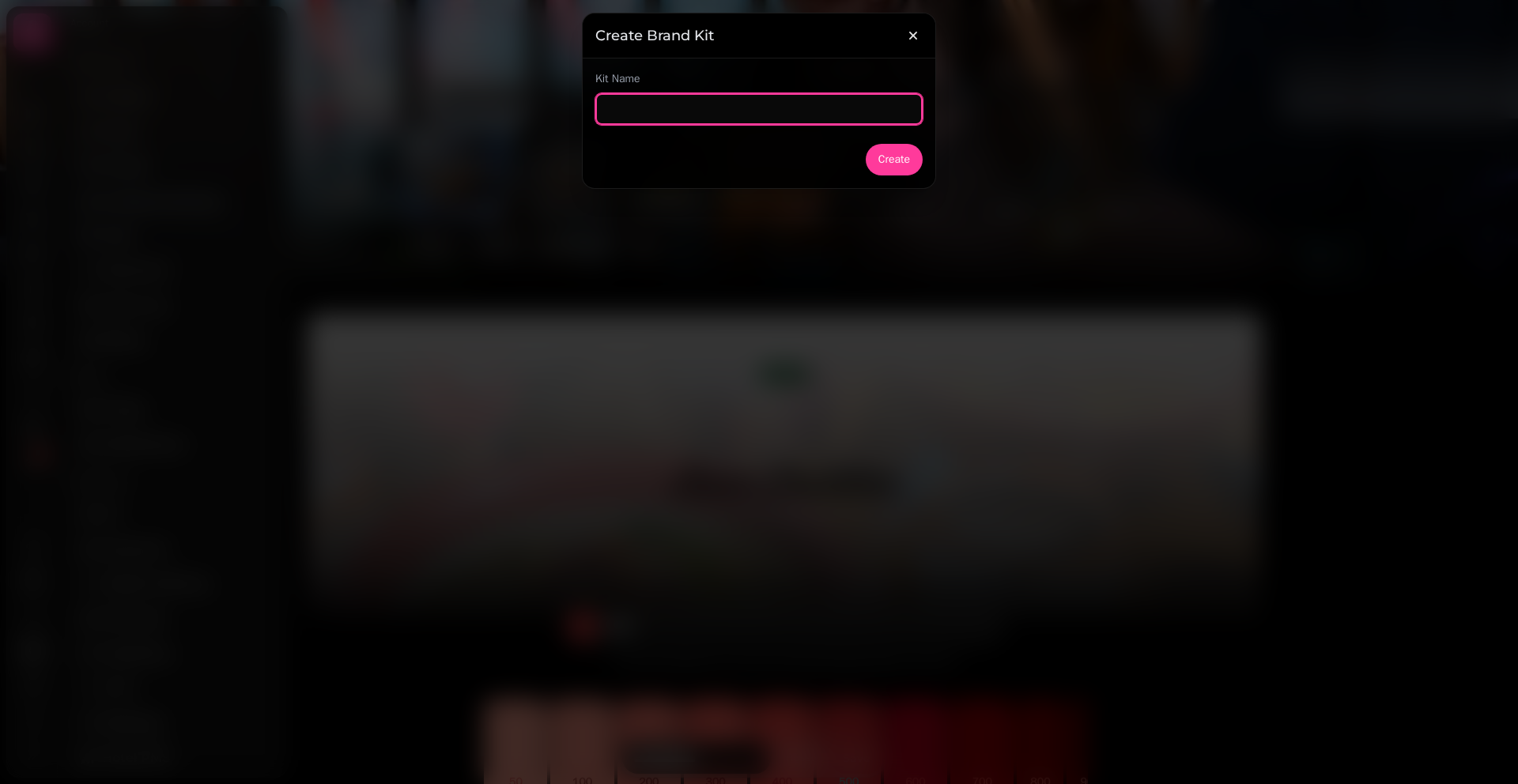 click at bounding box center [759, 109] 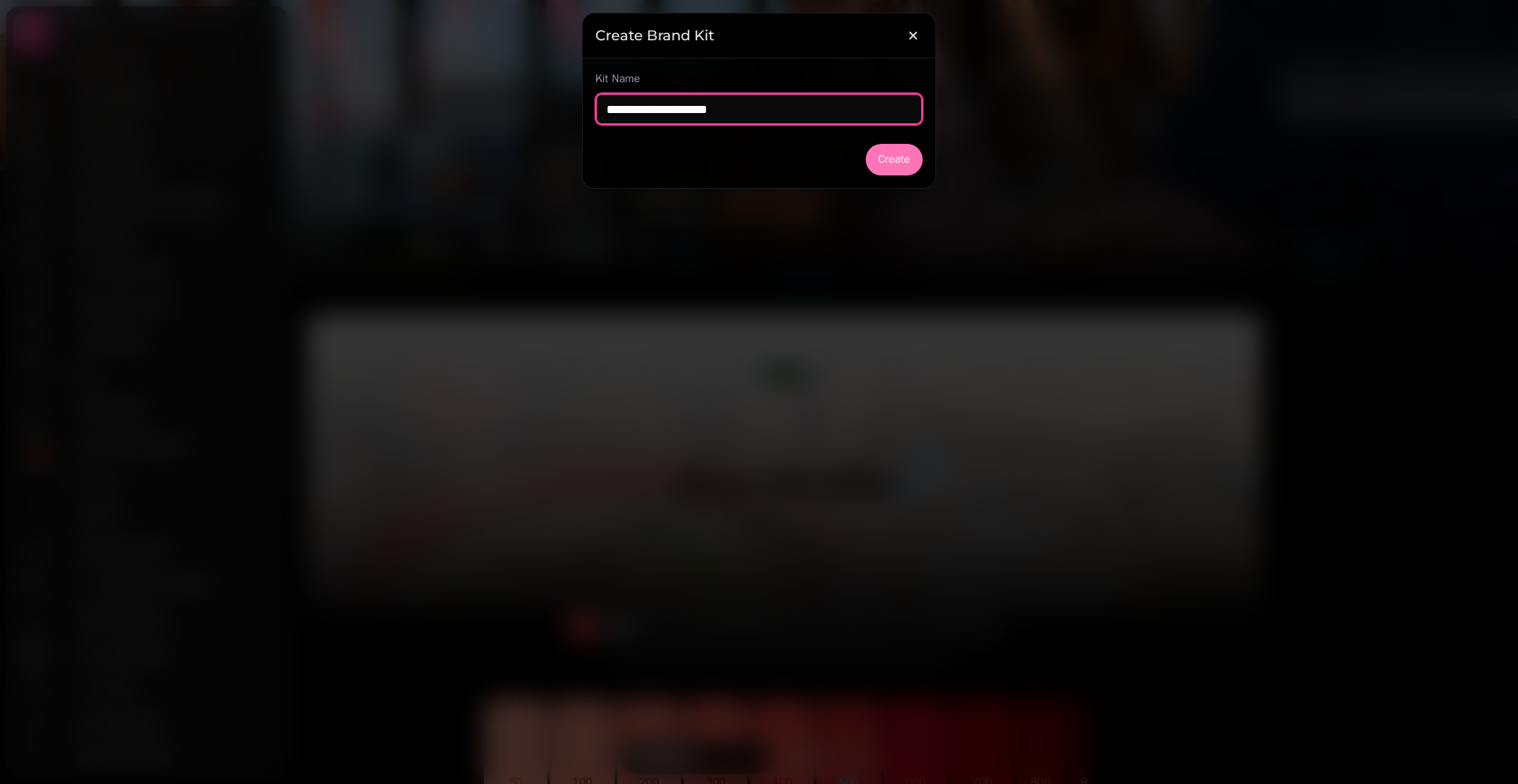 type on "**********" 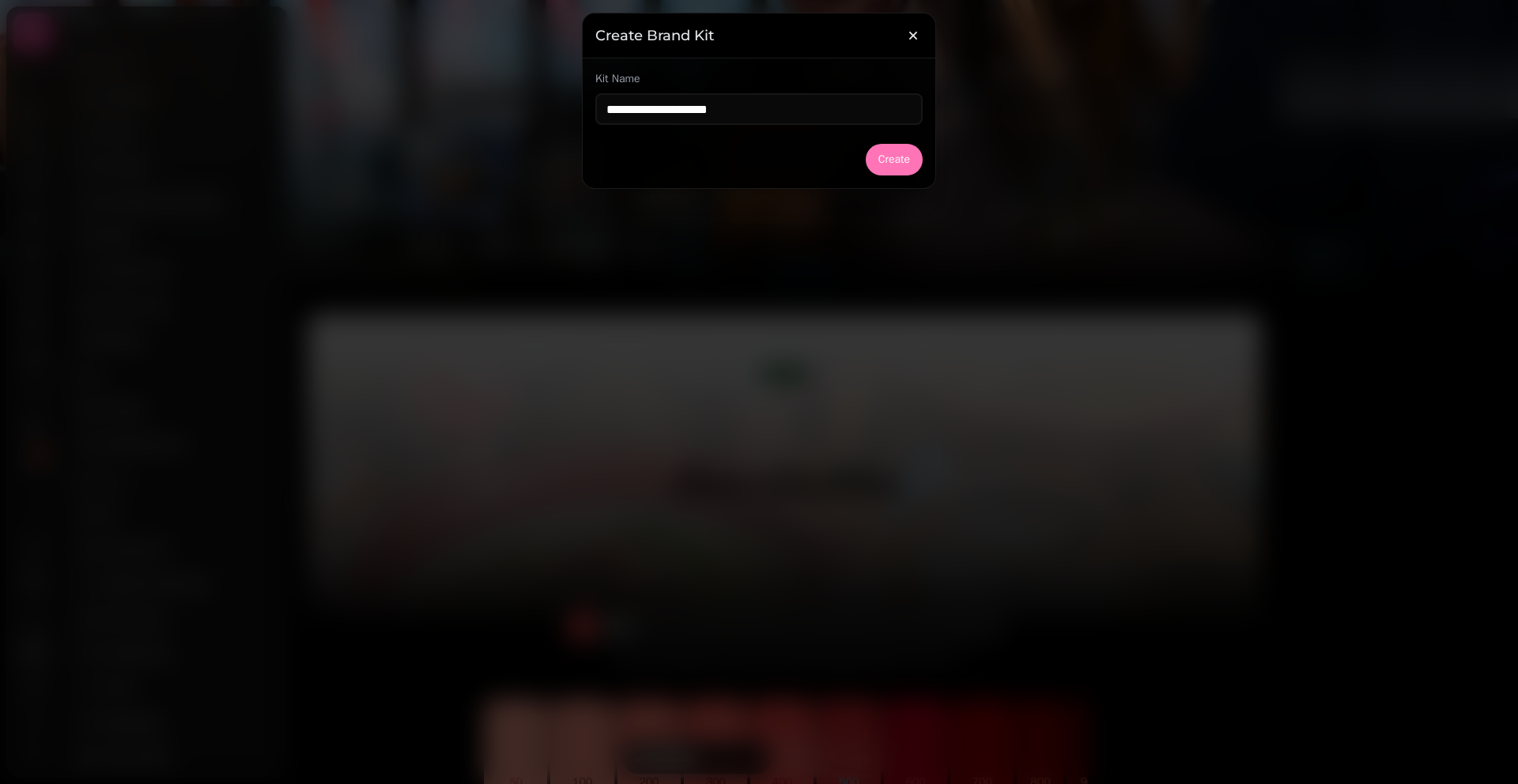 click on "Create" at bounding box center [894, 160] 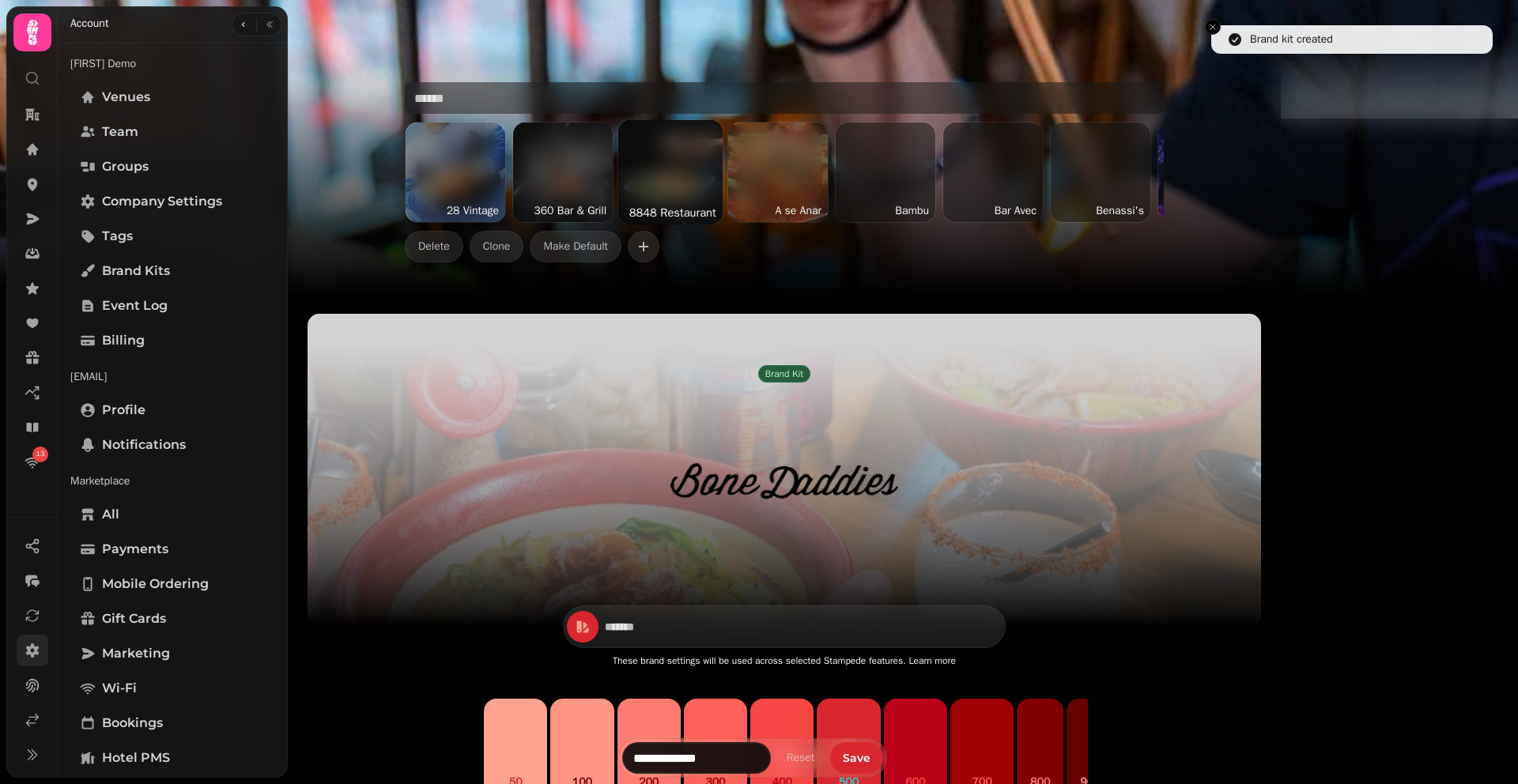 type on "*******" 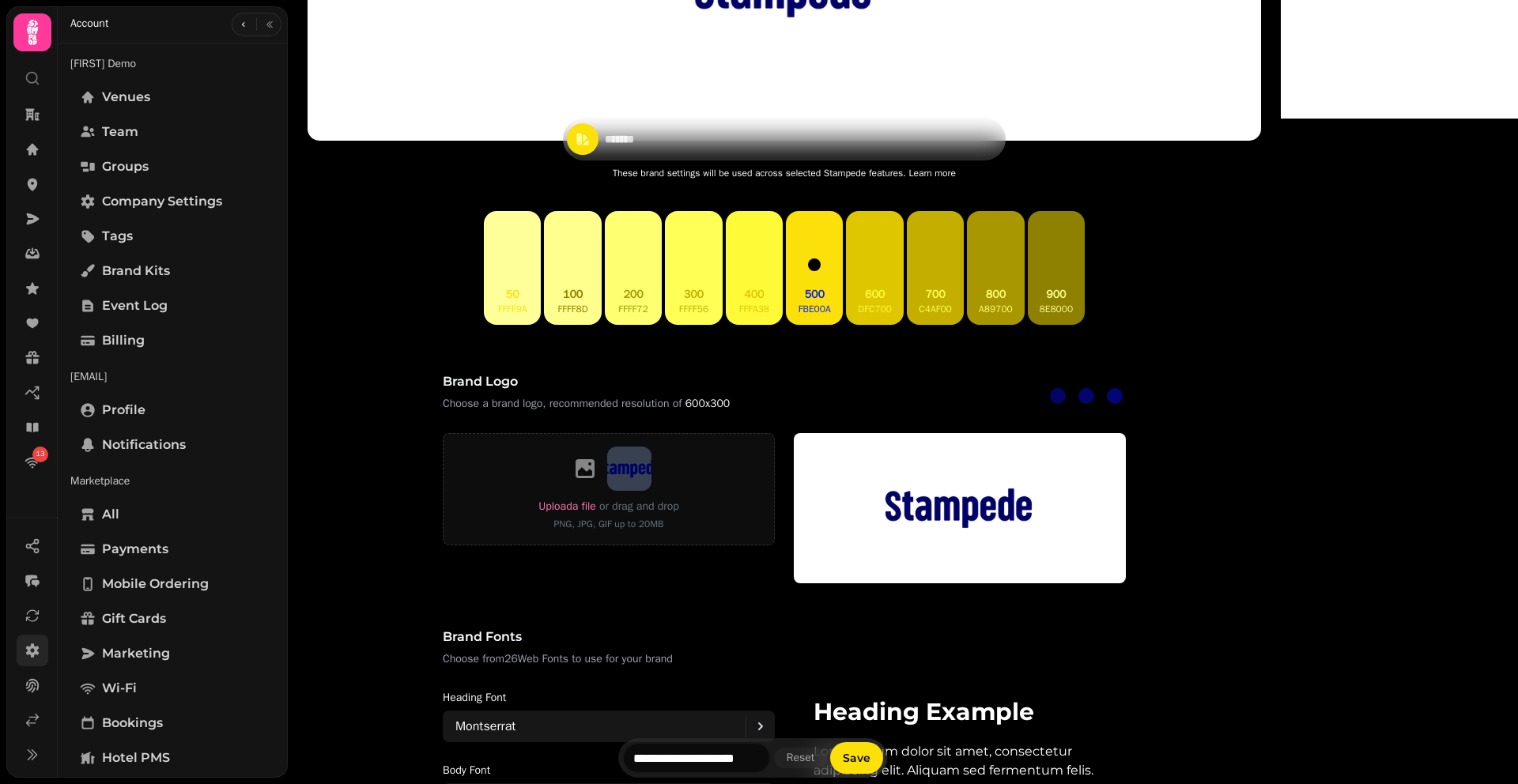 scroll, scrollTop: 578, scrollLeft: 0, axis: vertical 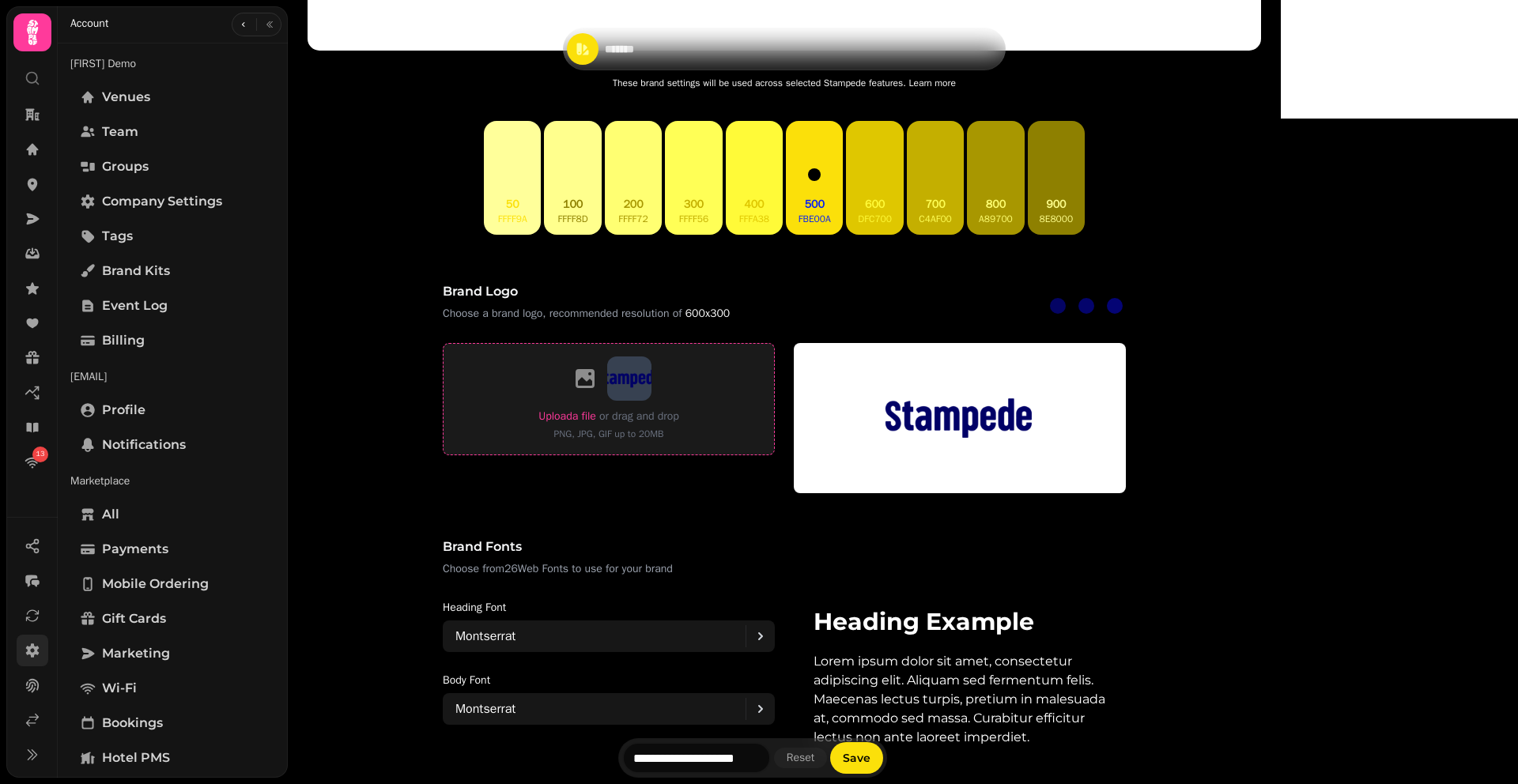 click on "Upload  a file" at bounding box center (567, 416) 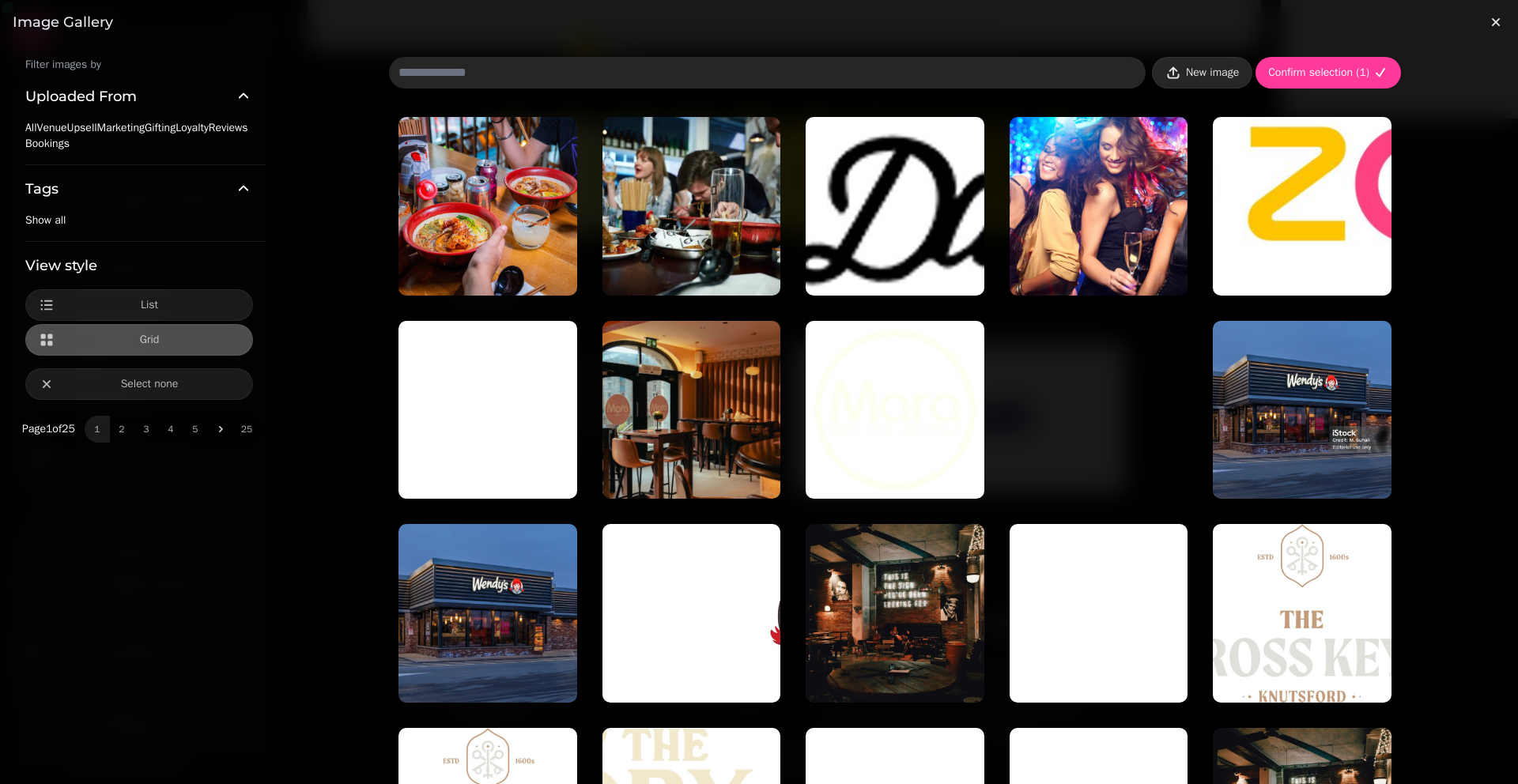 click on "New image" at bounding box center [1212, 73] 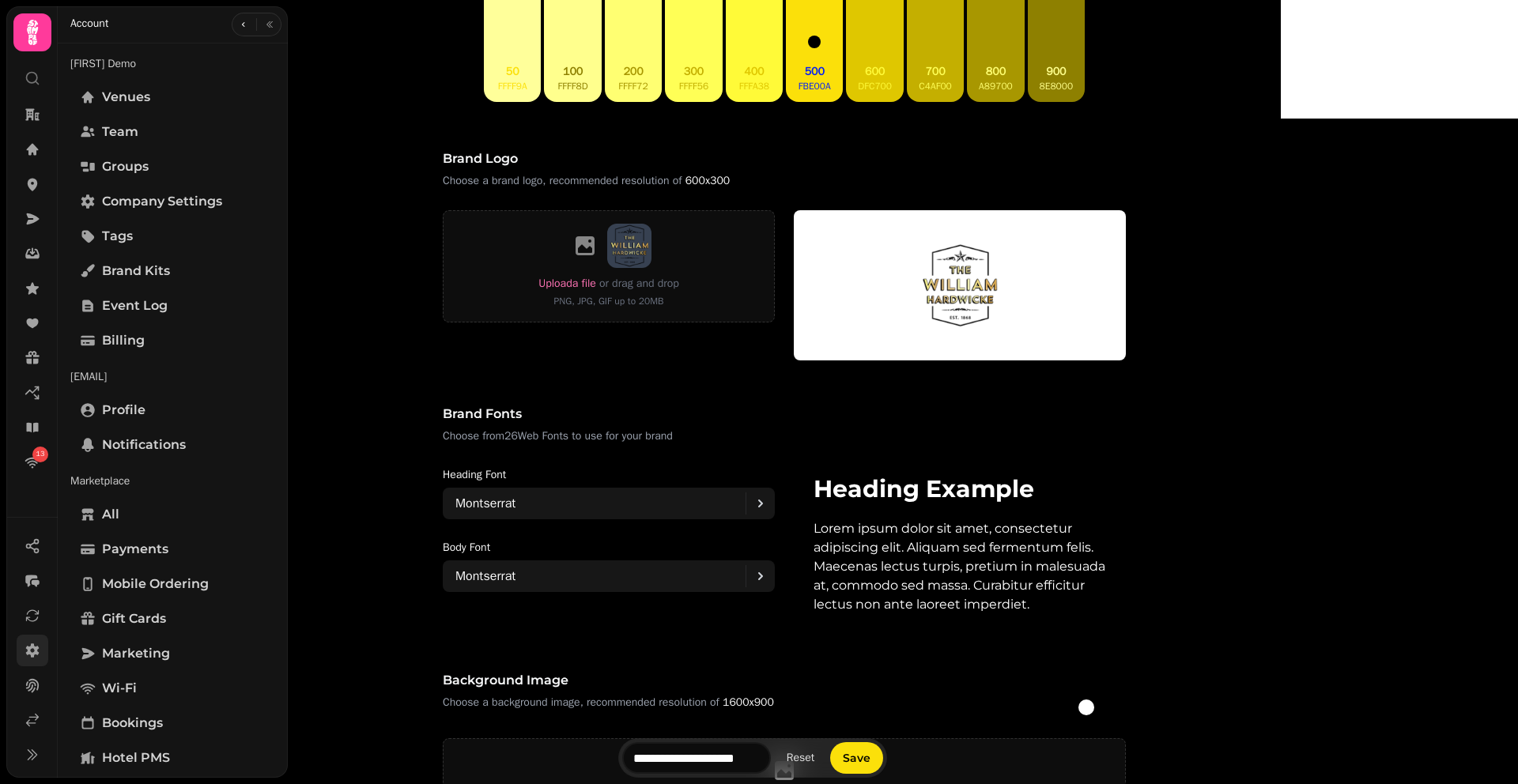 scroll, scrollTop: 1061, scrollLeft: 0, axis: vertical 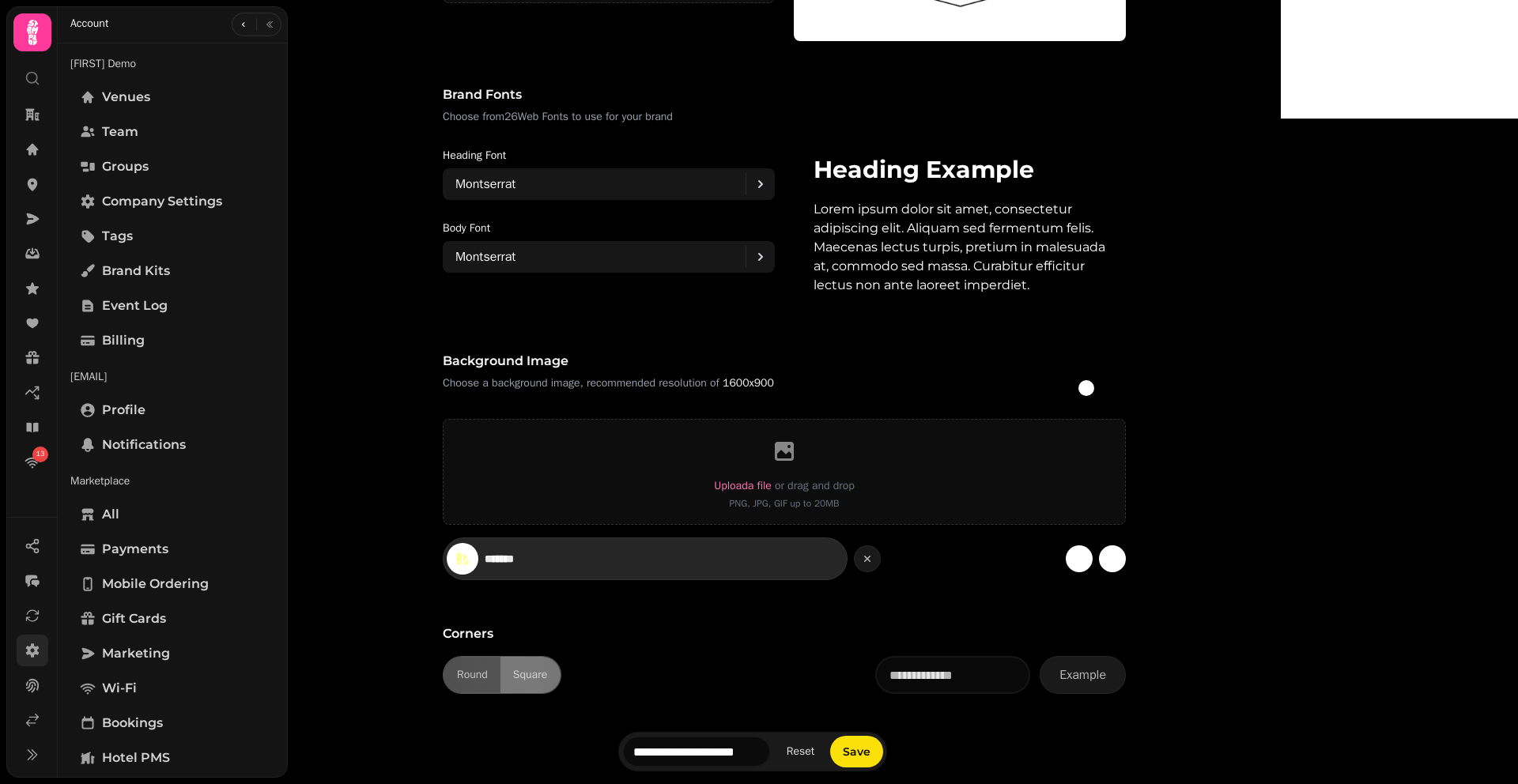 click on "*******" at bounding box center [540, 559] 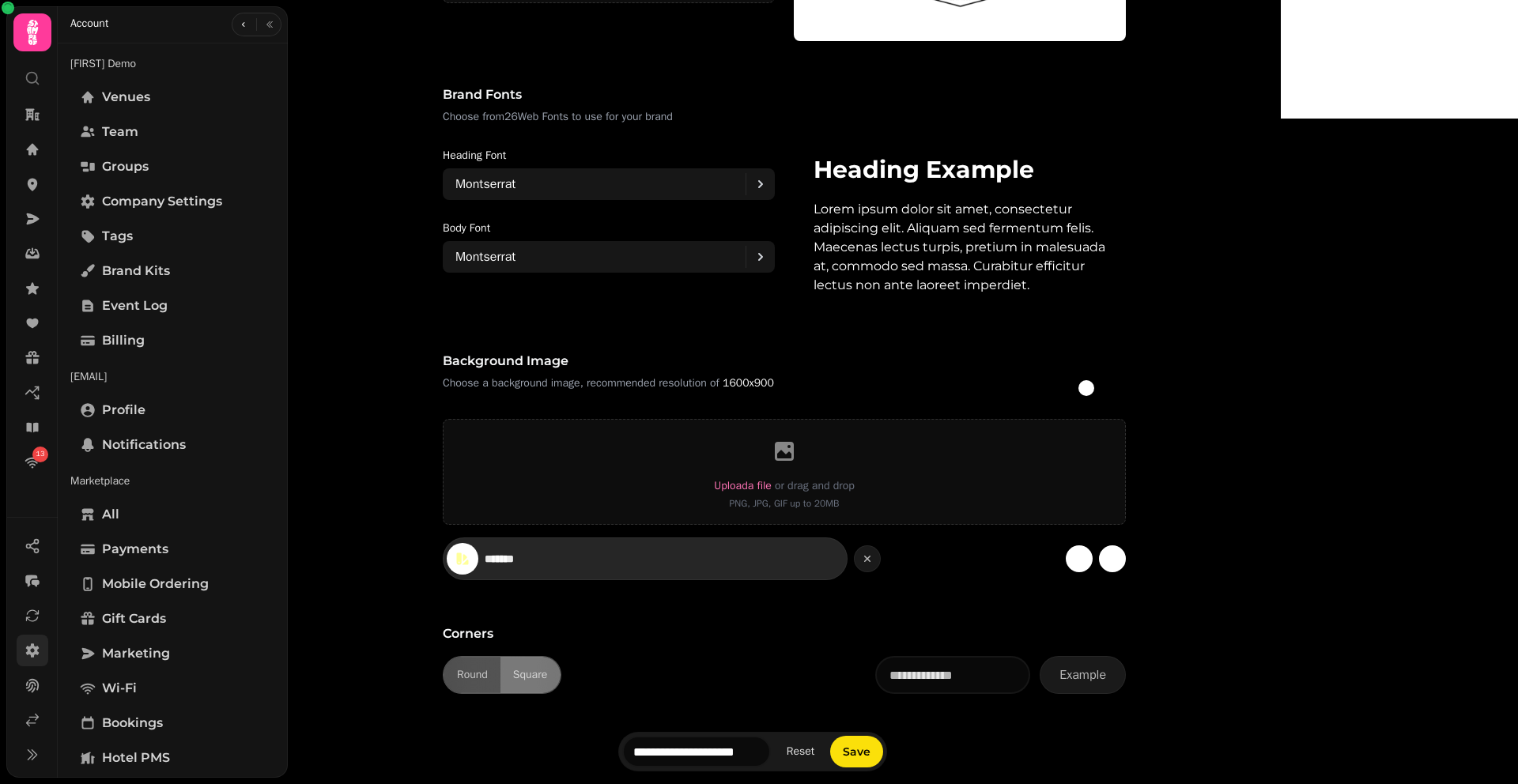 paste 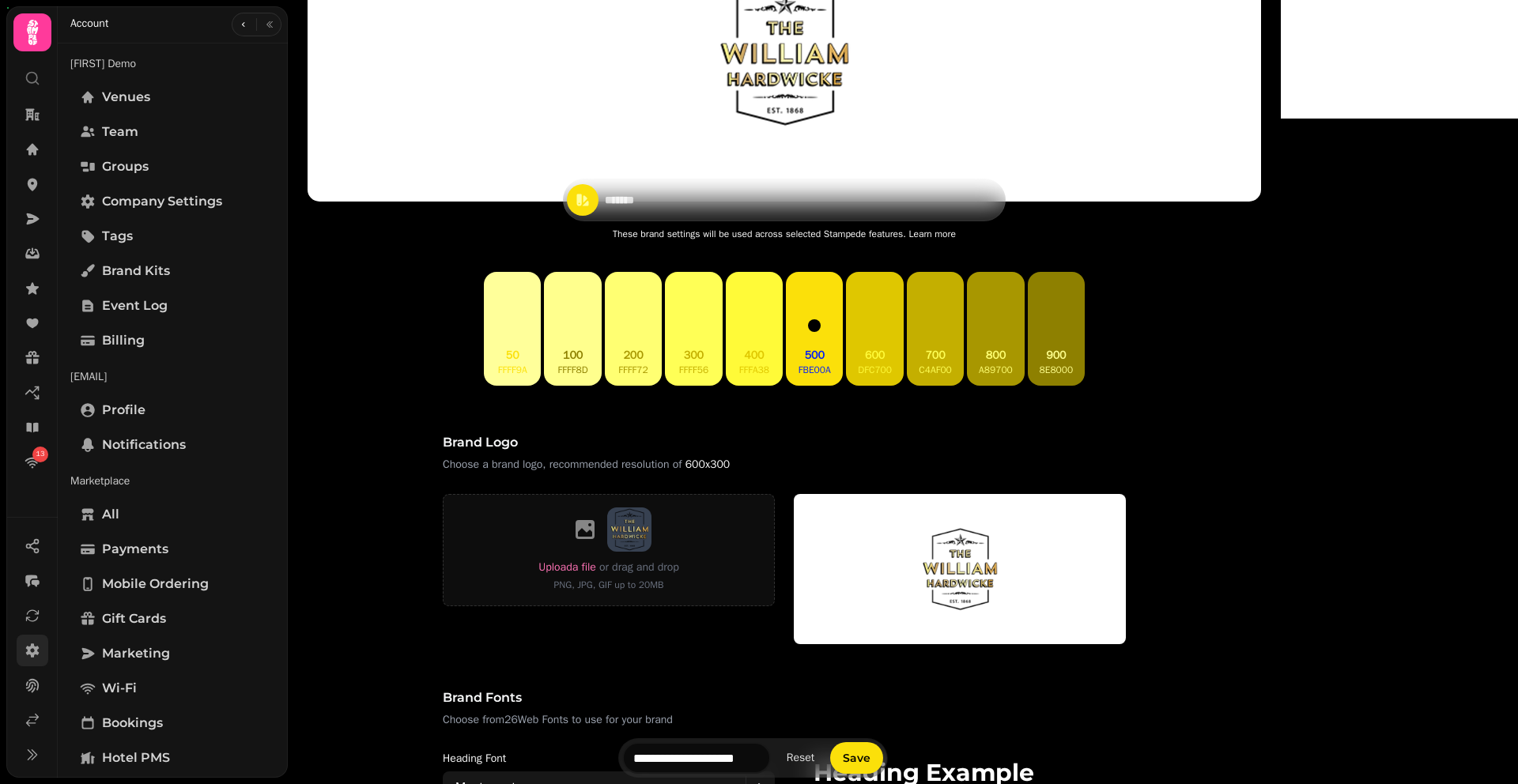 scroll, scrollTop: 444, scrollLeft: 0, axis: vertical 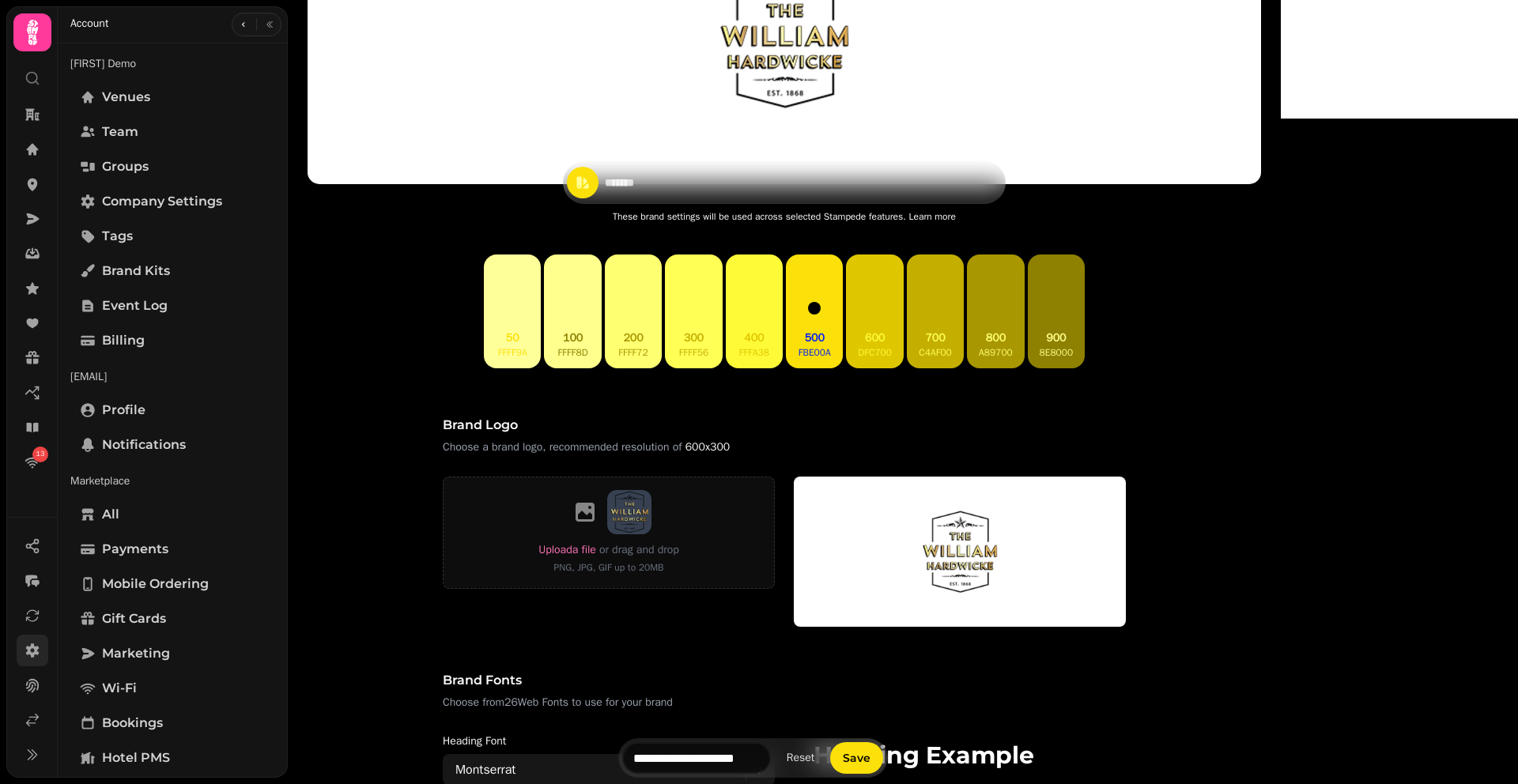 type on "*******" 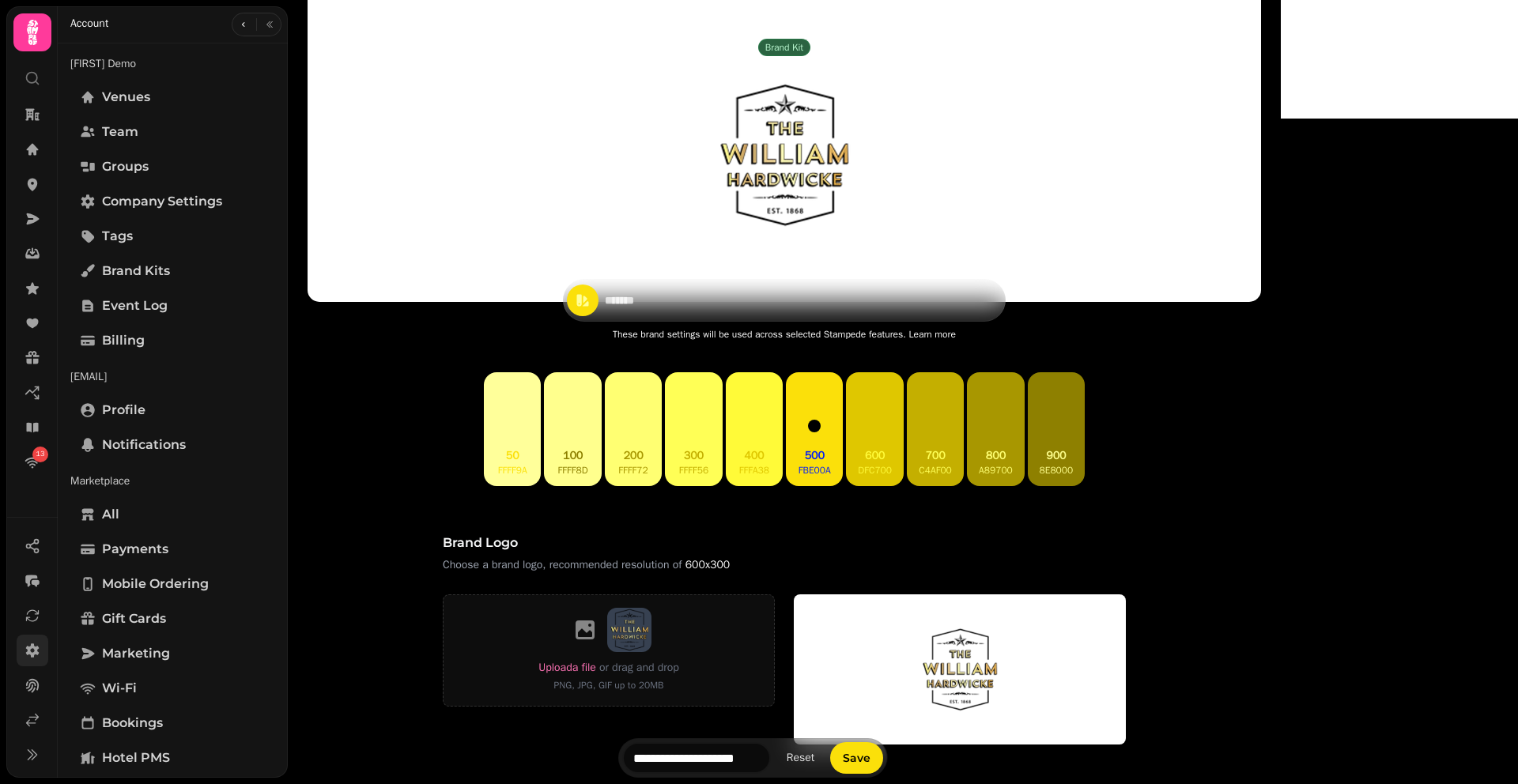 scroll, scrollTop: 295, scrollLeft: 0, axis: vertical 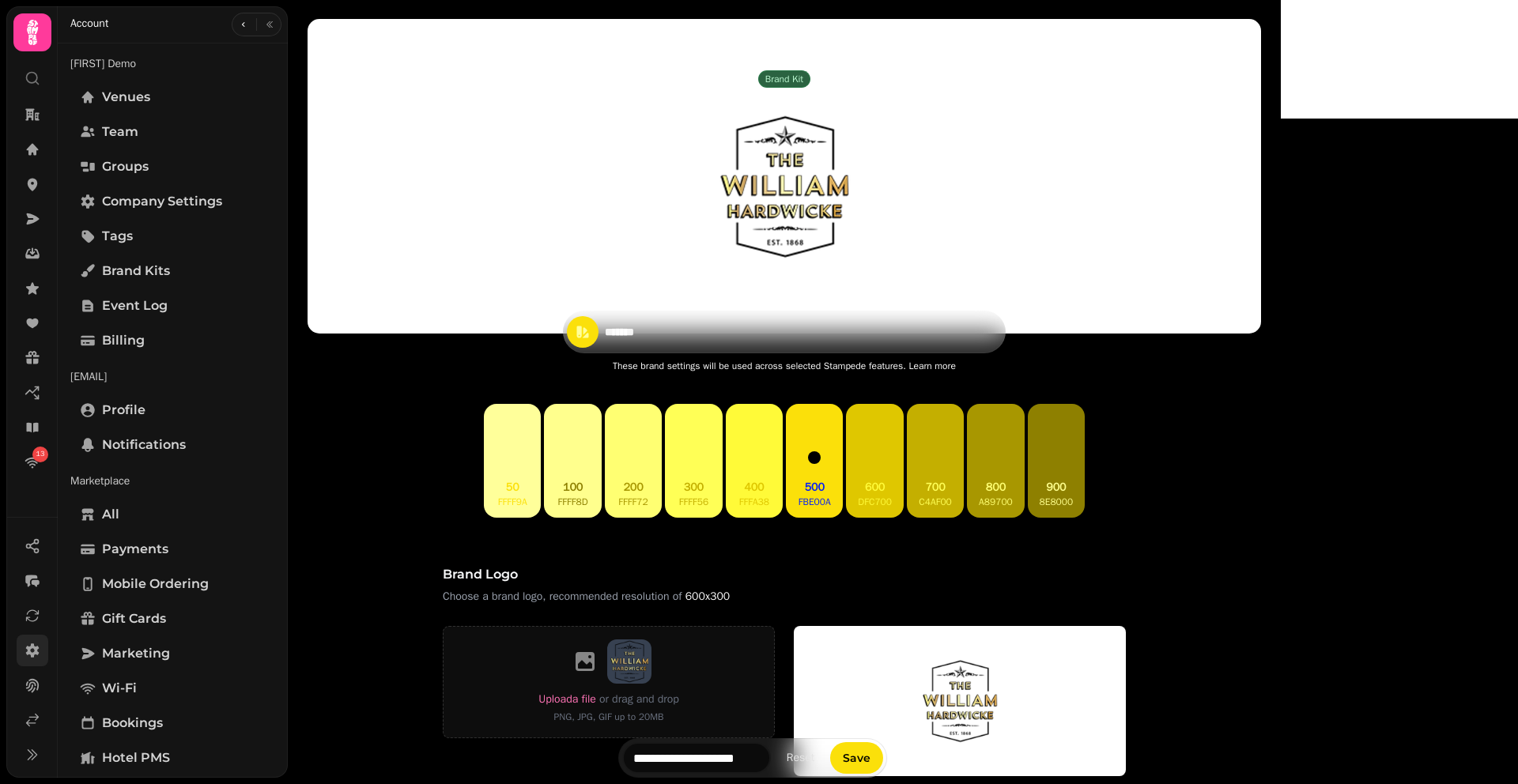 click on "*******" at bounding box center [660, 332] 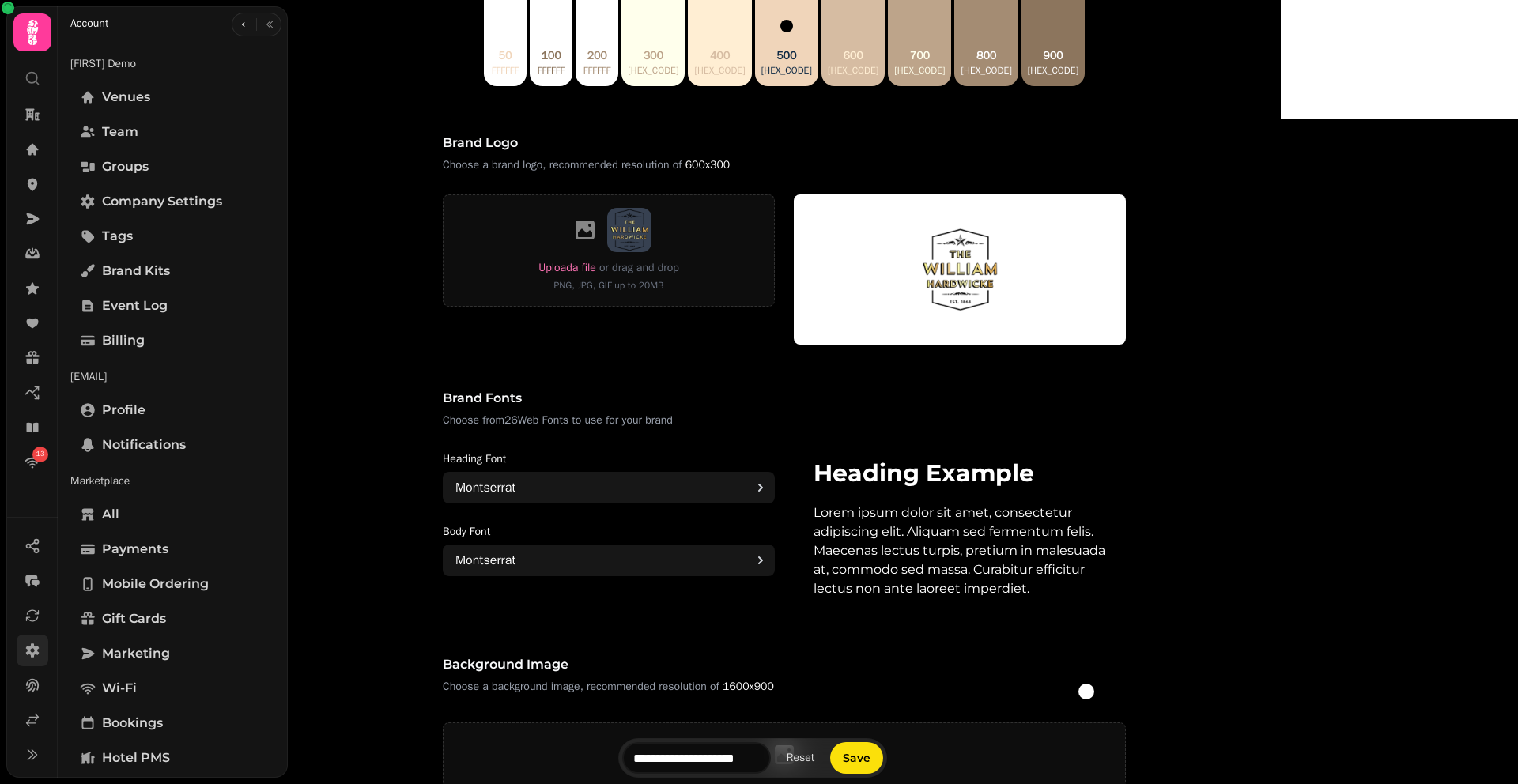 scroll, scrollTop: 1006, scrollLeft: 0, axis: vertical 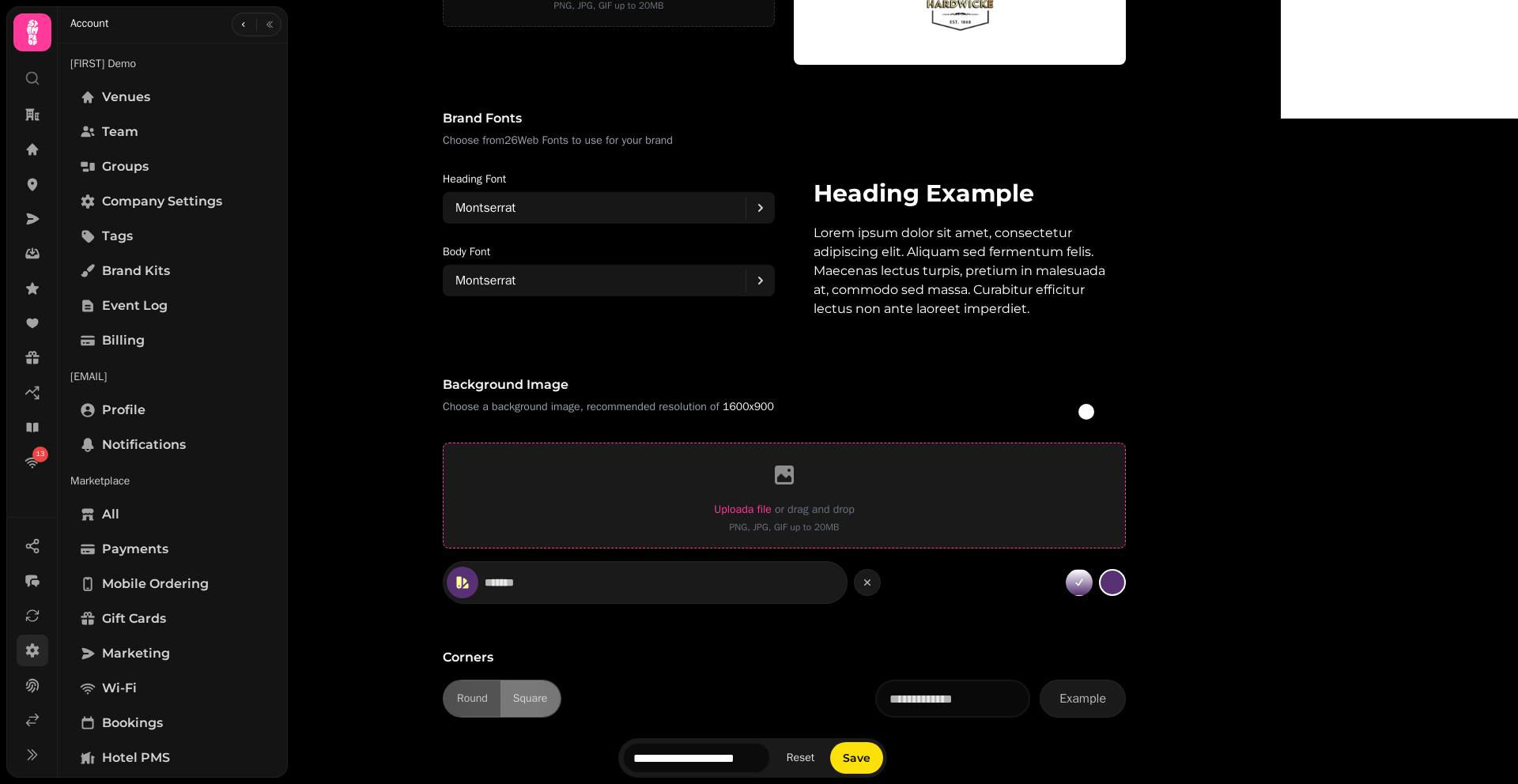 type on "*******" 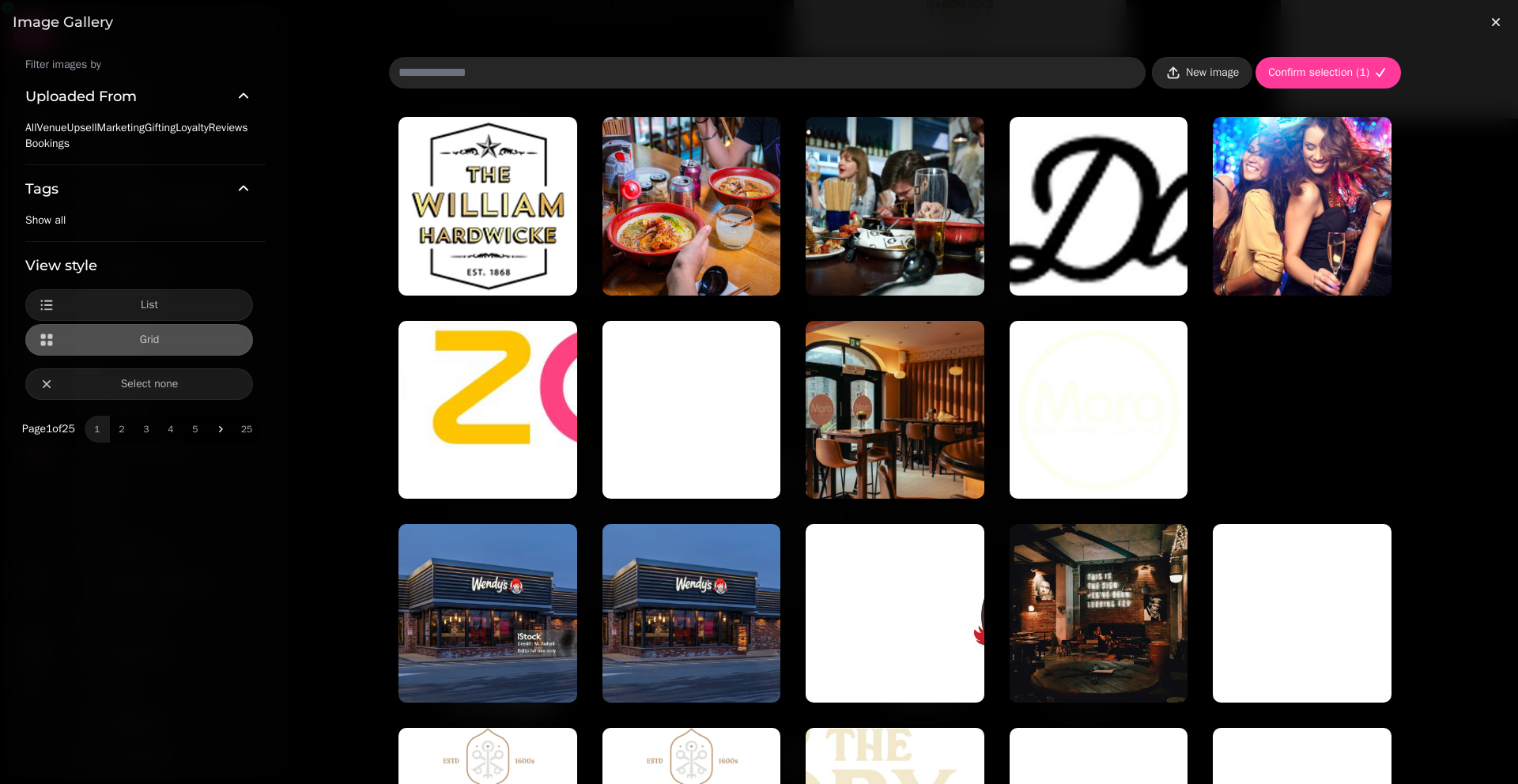 click on "New image" at bounding box center [1212, 73] 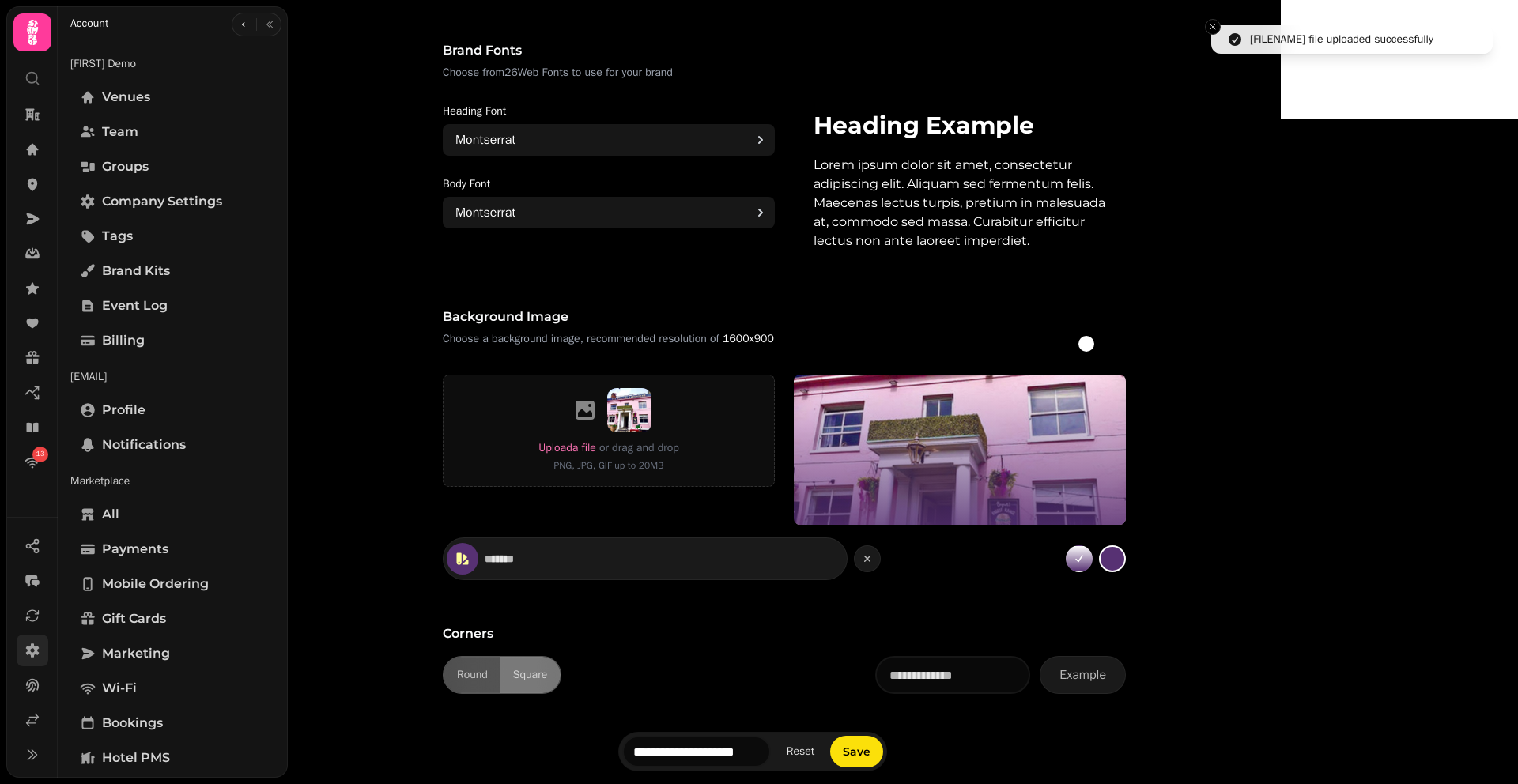 scroll, scrollTop: 1106, scrollLeft: 0, axis: vertical 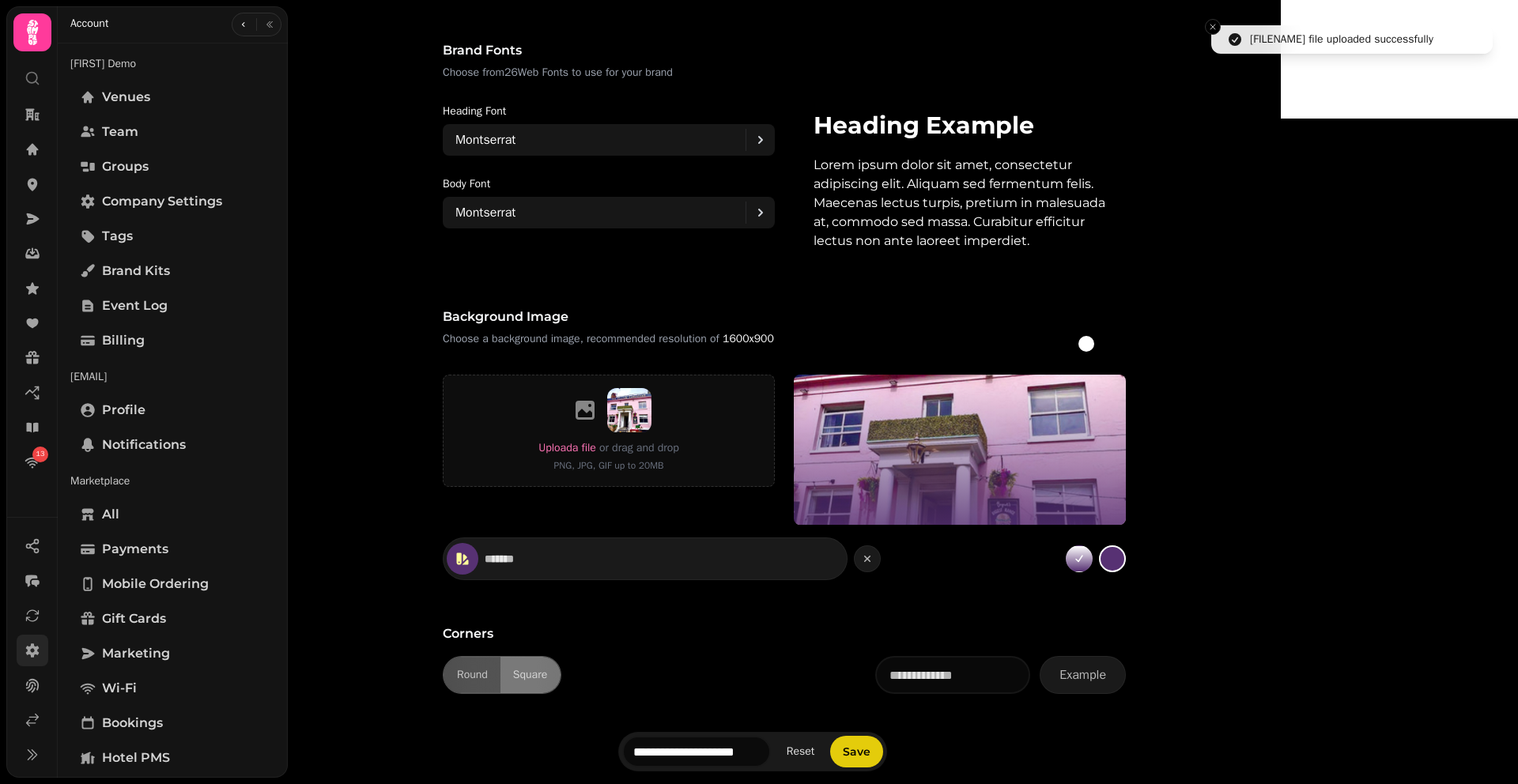 click on "Save" at bounding box center [856, 752] 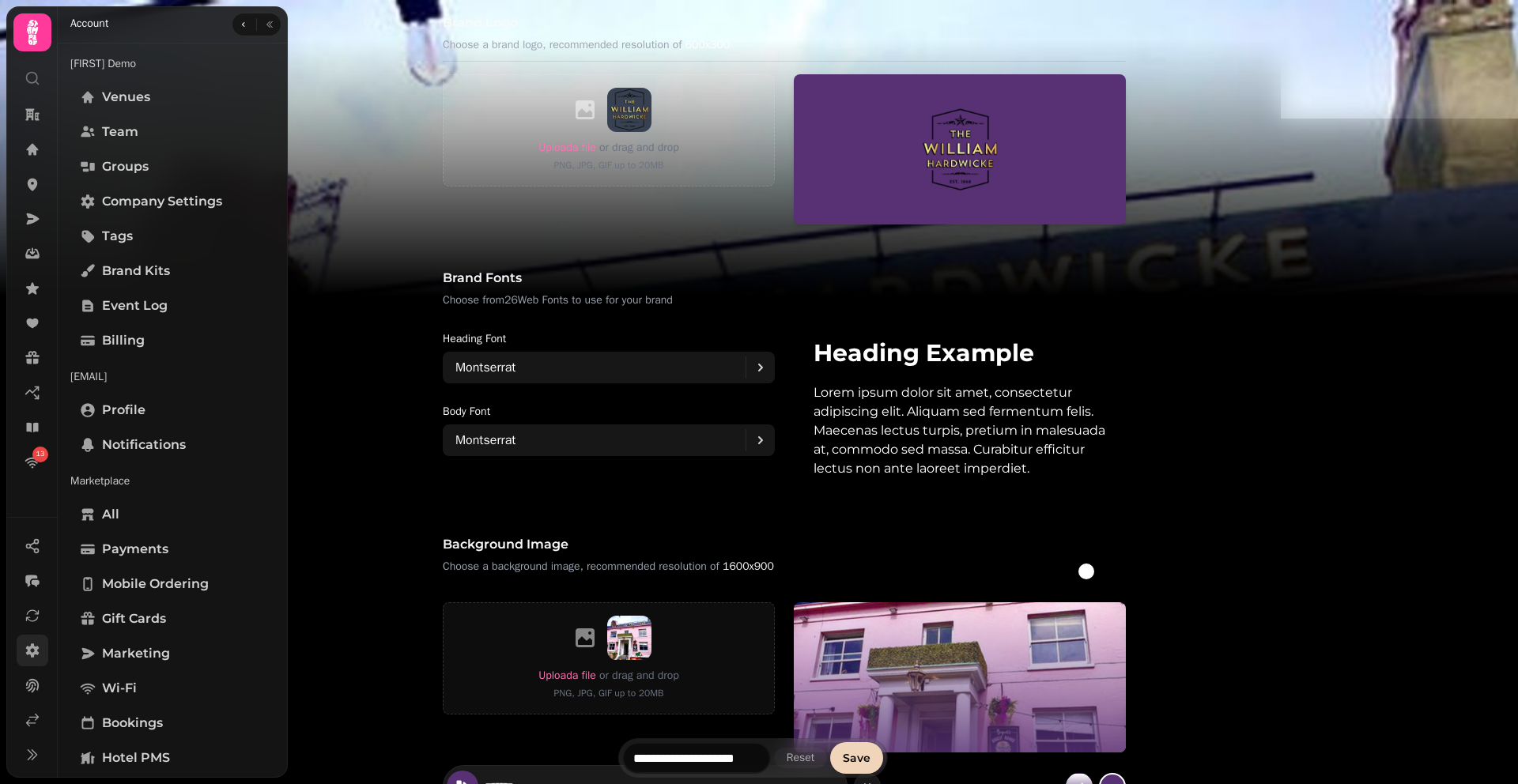 scroll, scrollTop: 1106, scrollLeft: 0, axis: vertical 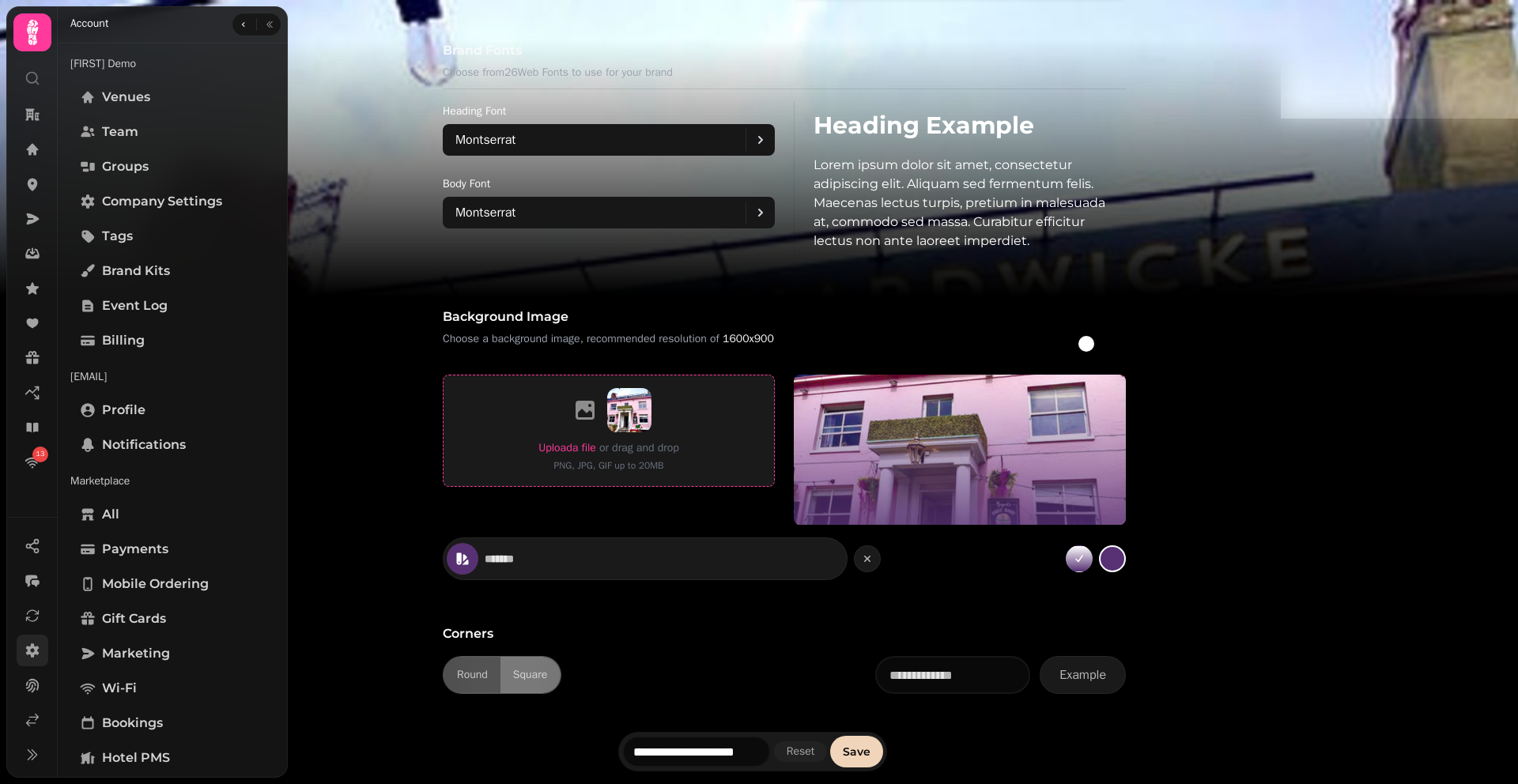 click on "Upload  a file" at bounding box center [567, 447] 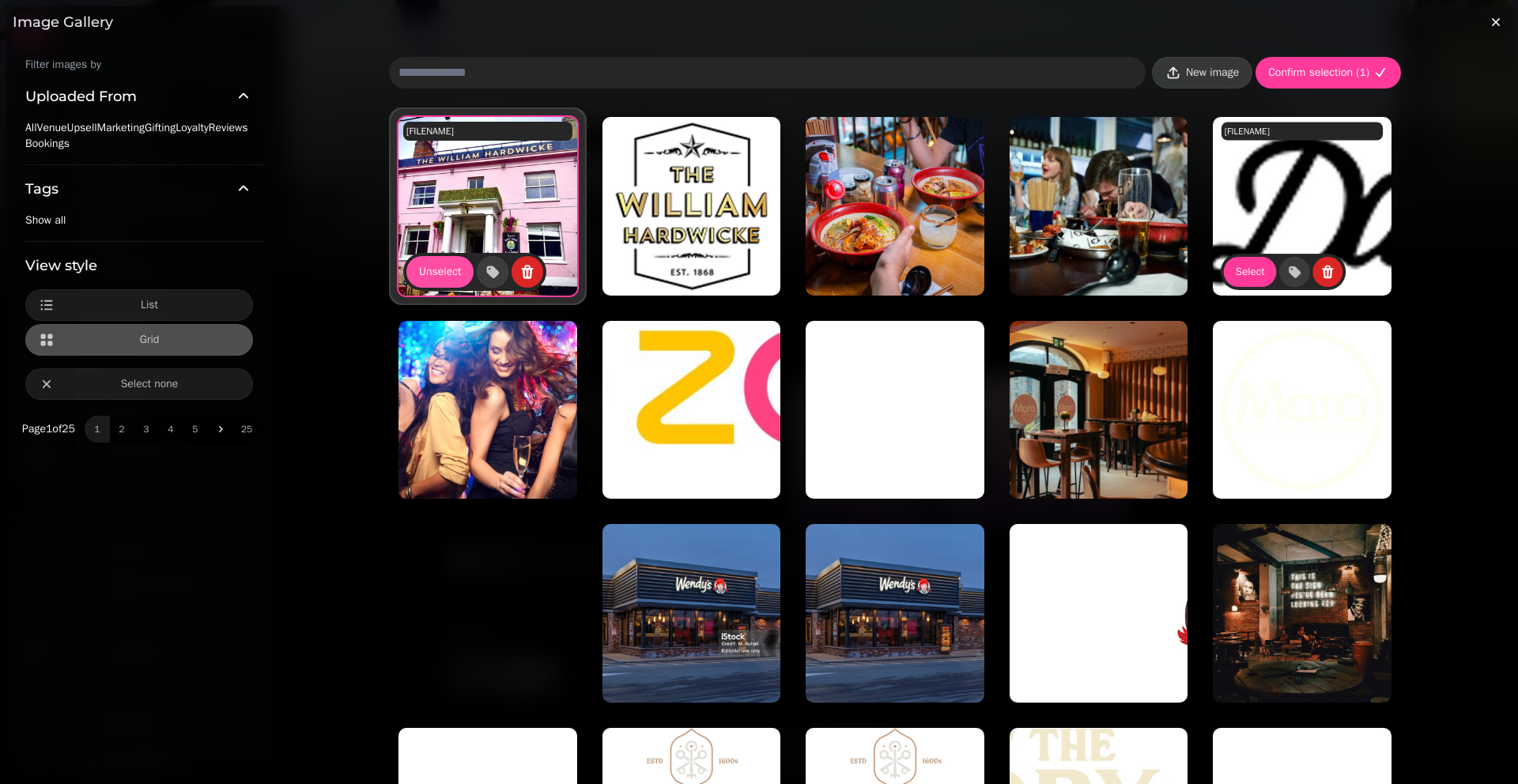 click on "New image" at bounding box center [1212, 73] 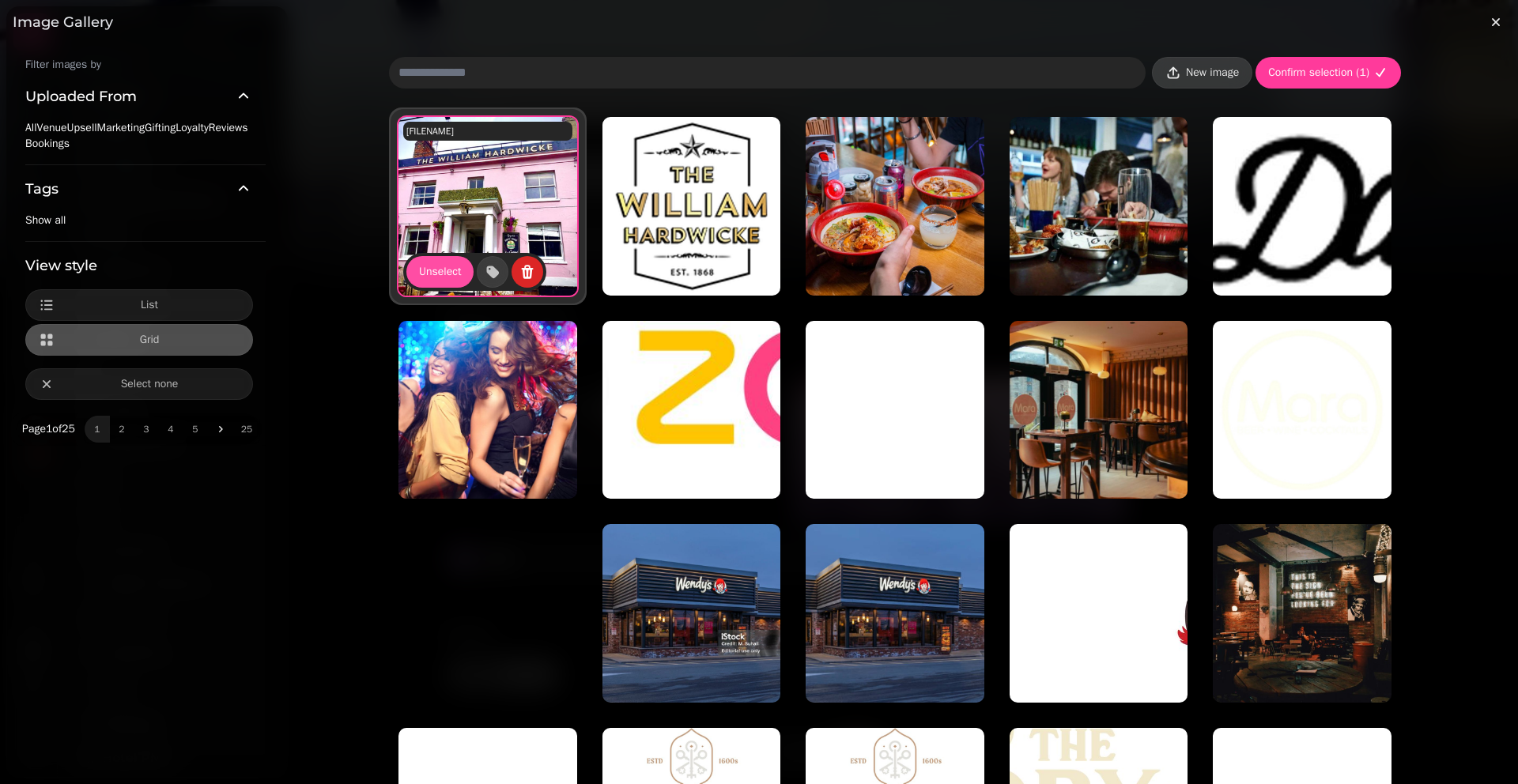 type 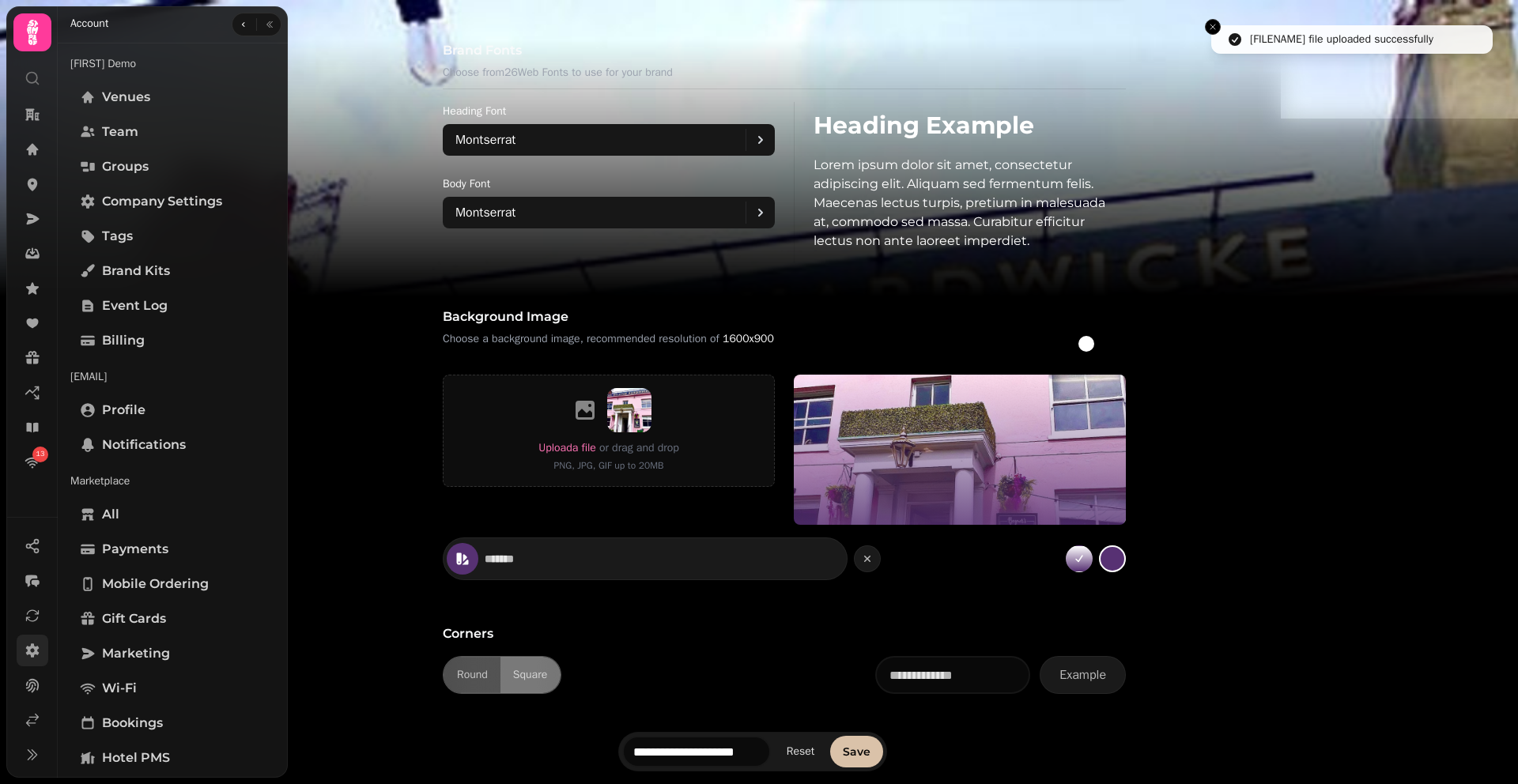 click on "Save" at bounding box center [856, 752] 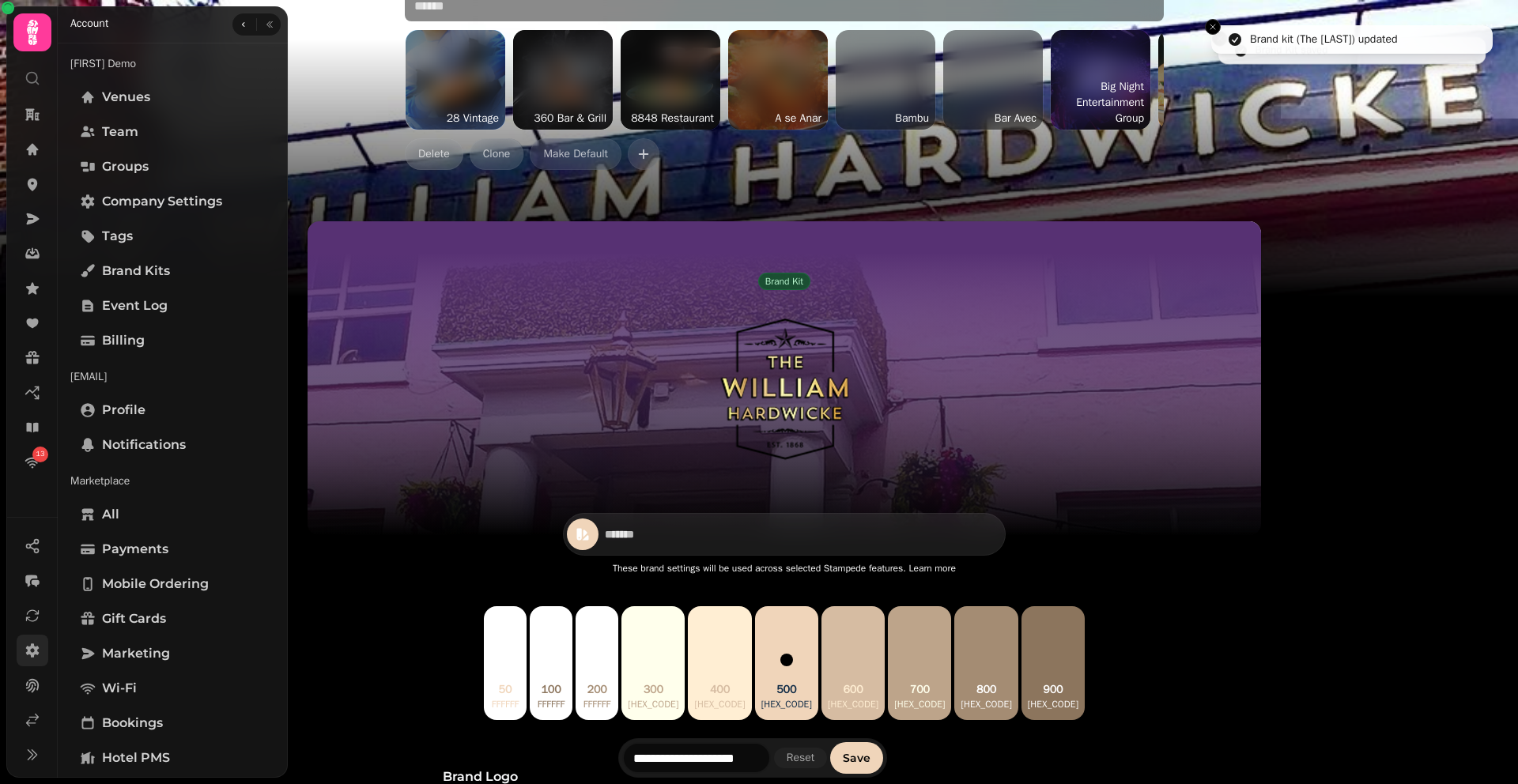 scroll, scrollTop: 0, scrollLeft: 0, axis: both 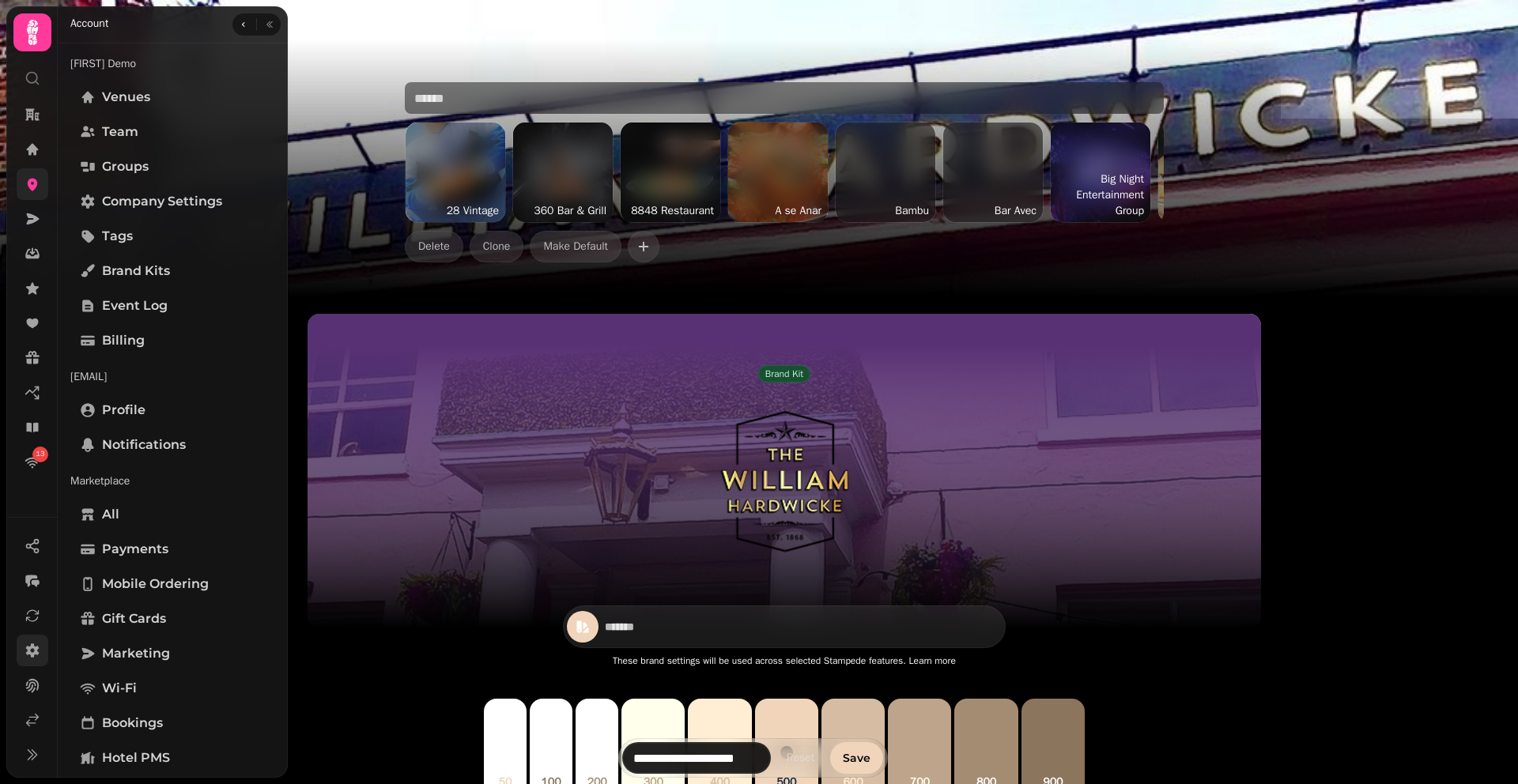click at bounding box center (32, 184) 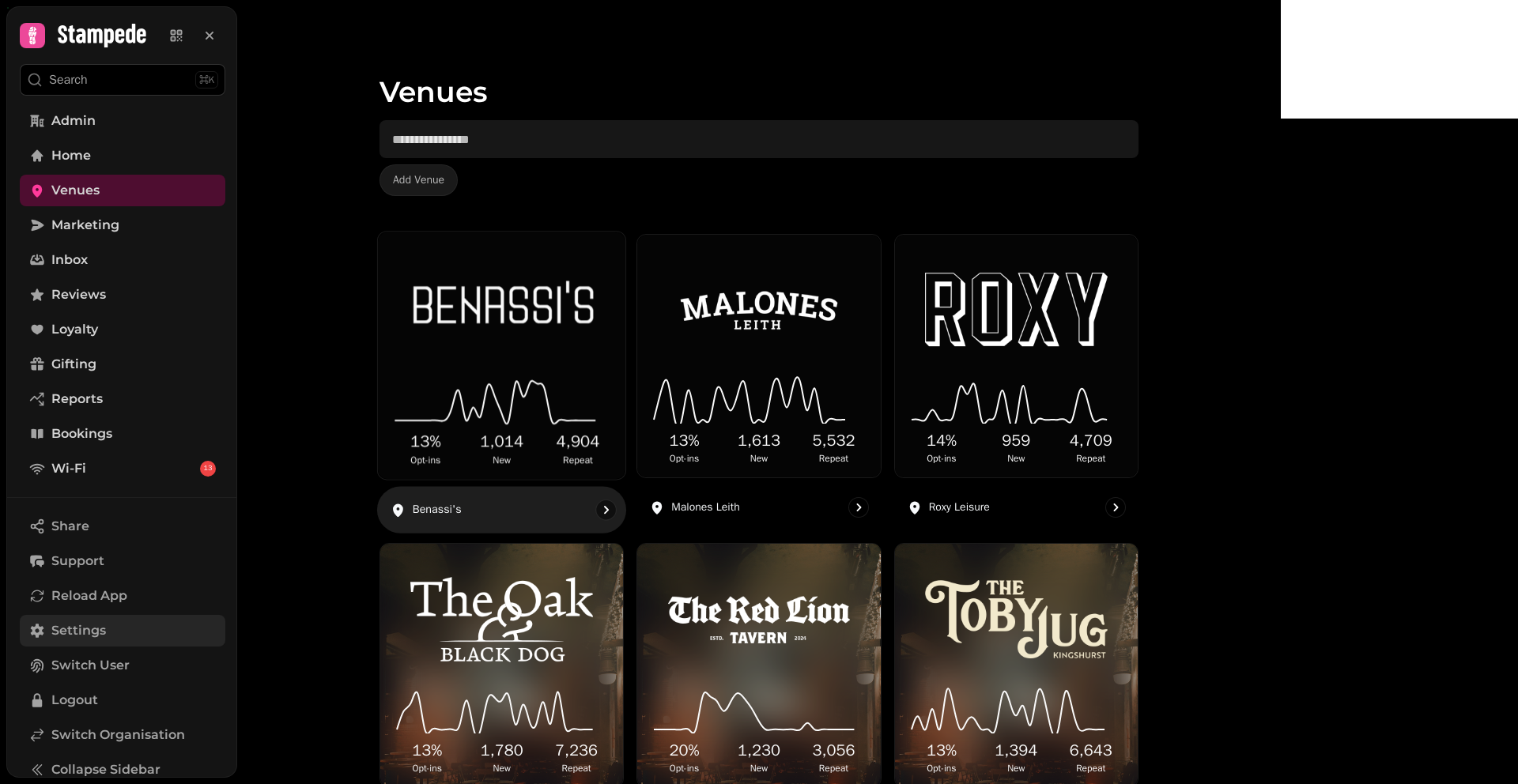 click at bounding box center (501, 308) 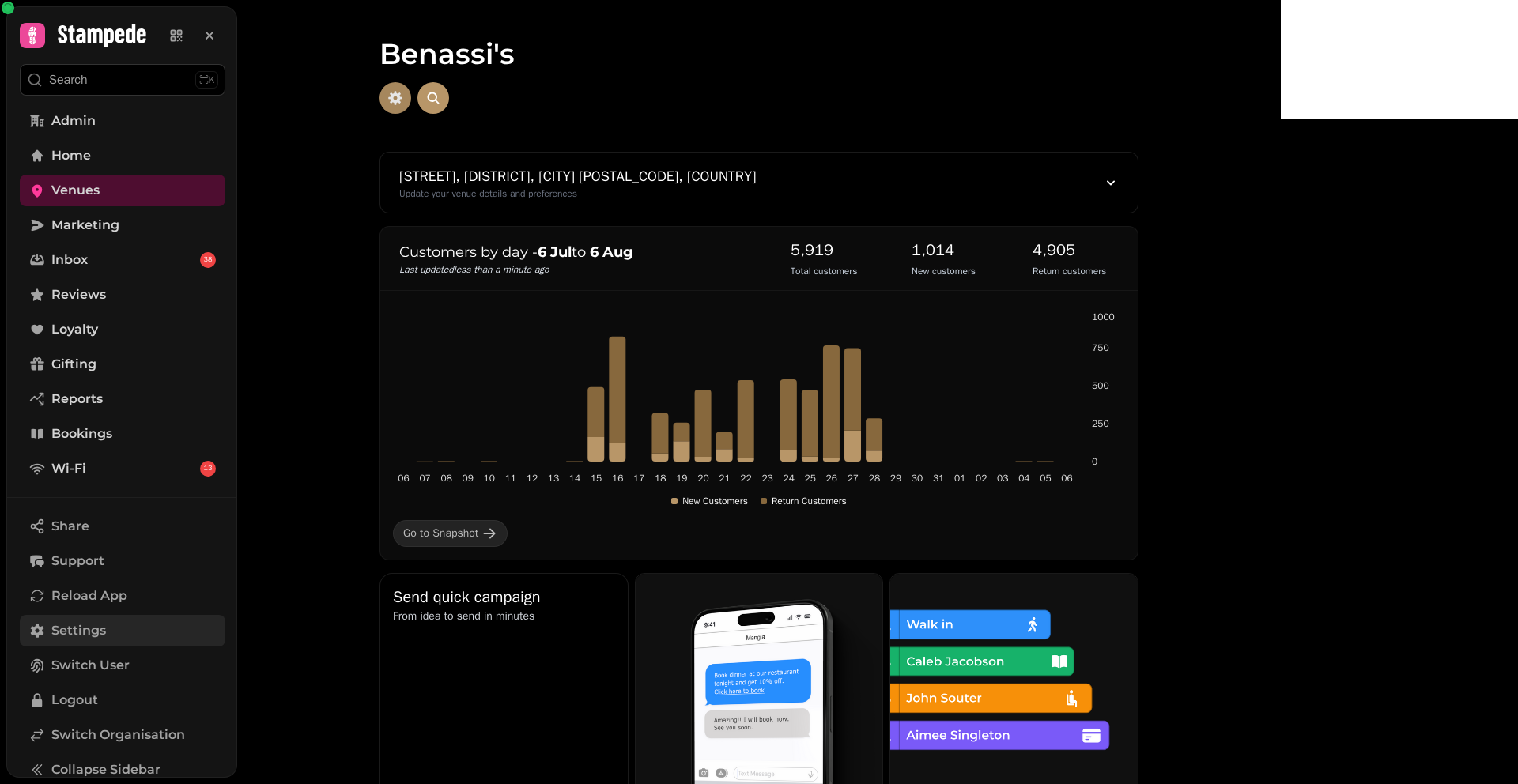 click 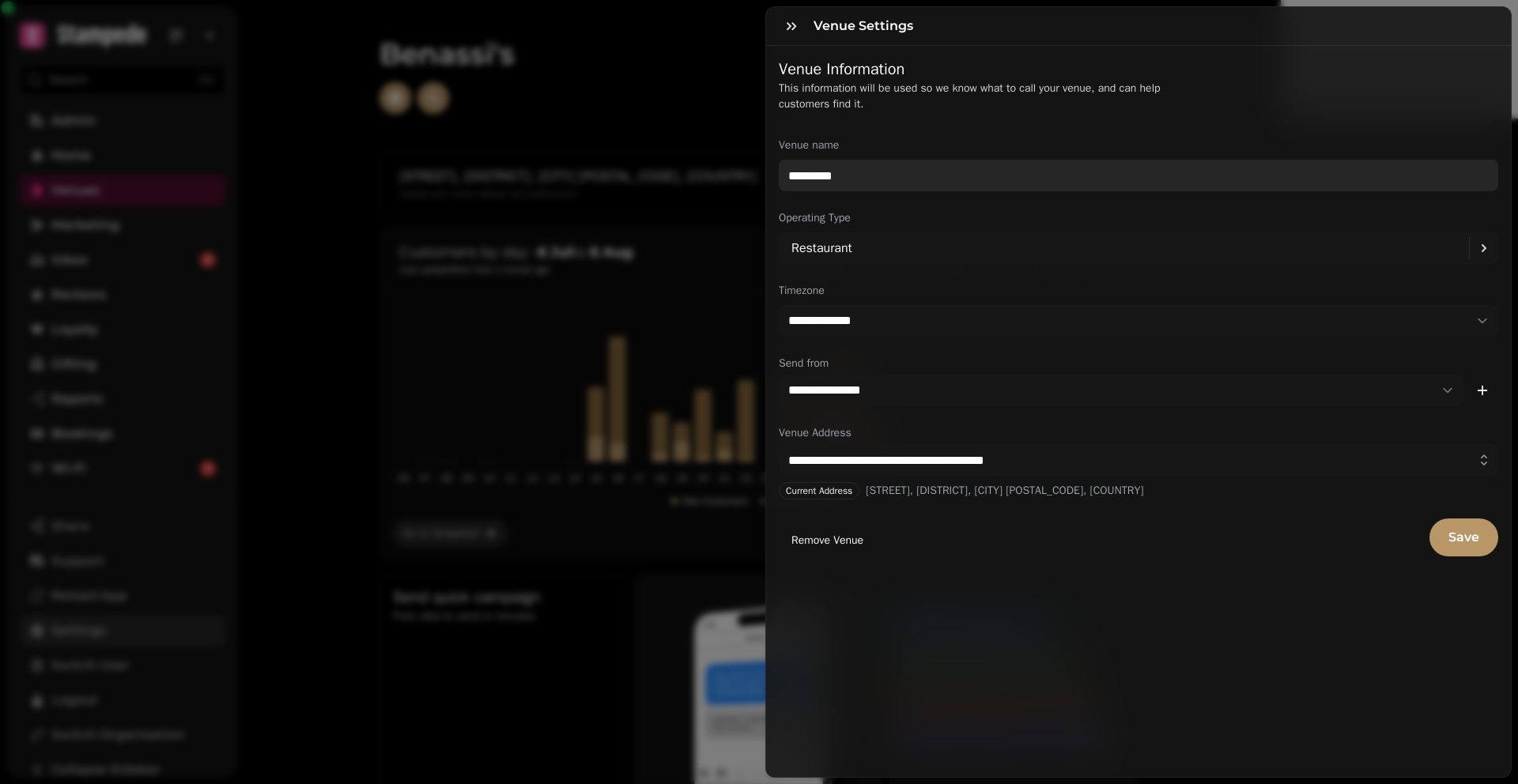 click on "*********" at bounding box center [1138, 175] 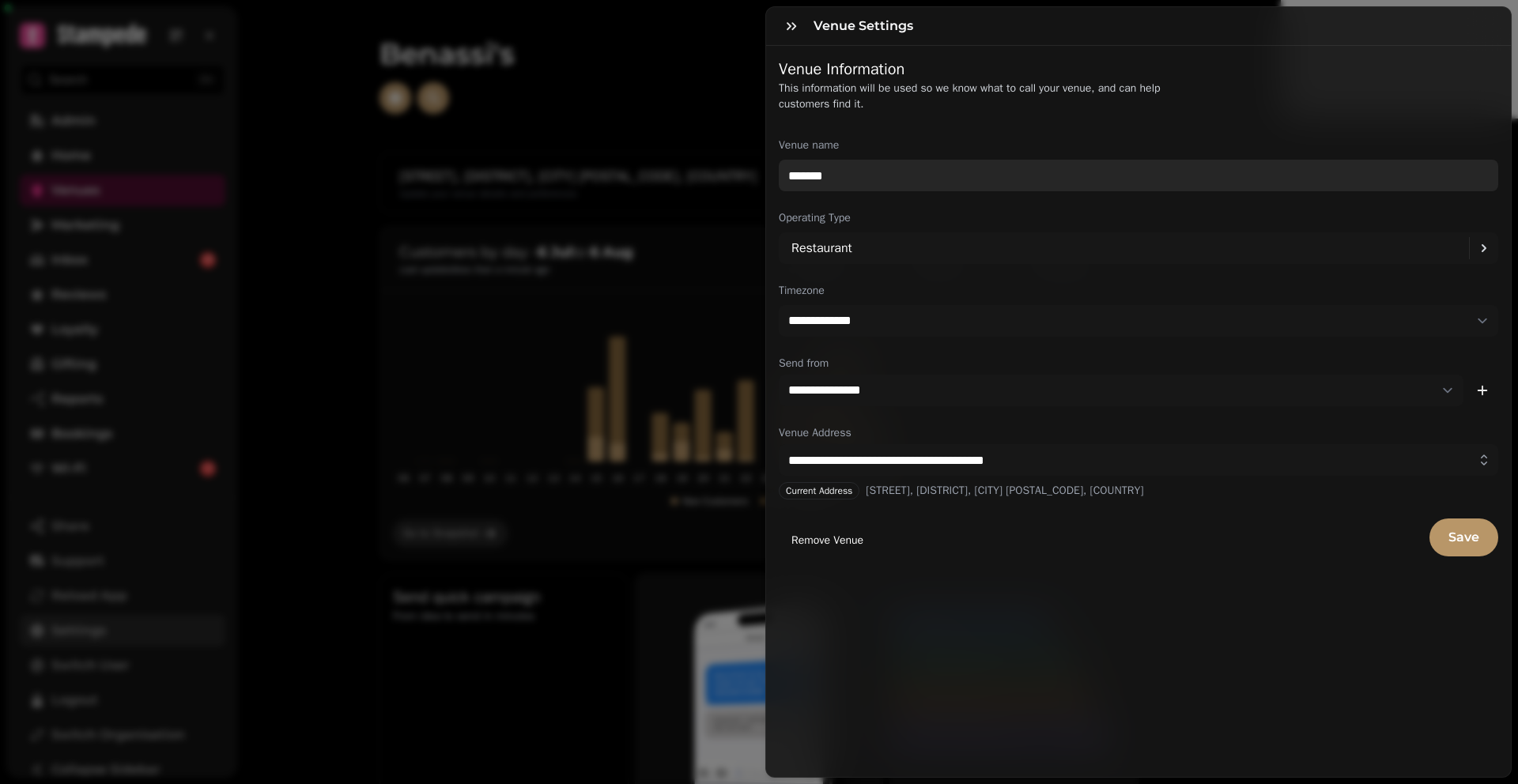 click on "*******" at bounding box center (1138, 175) 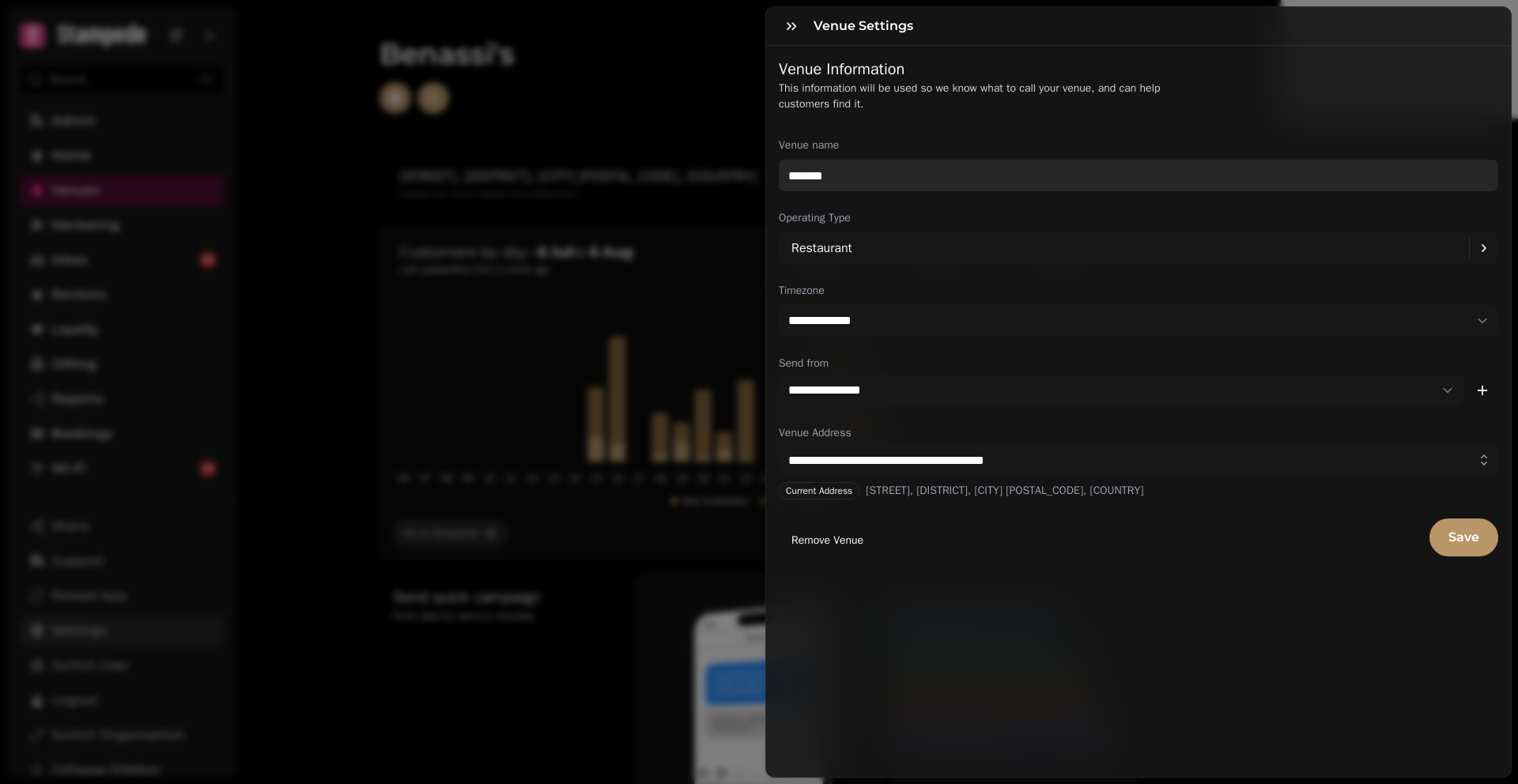 click on "*******" at bounding box center (1138, 175) 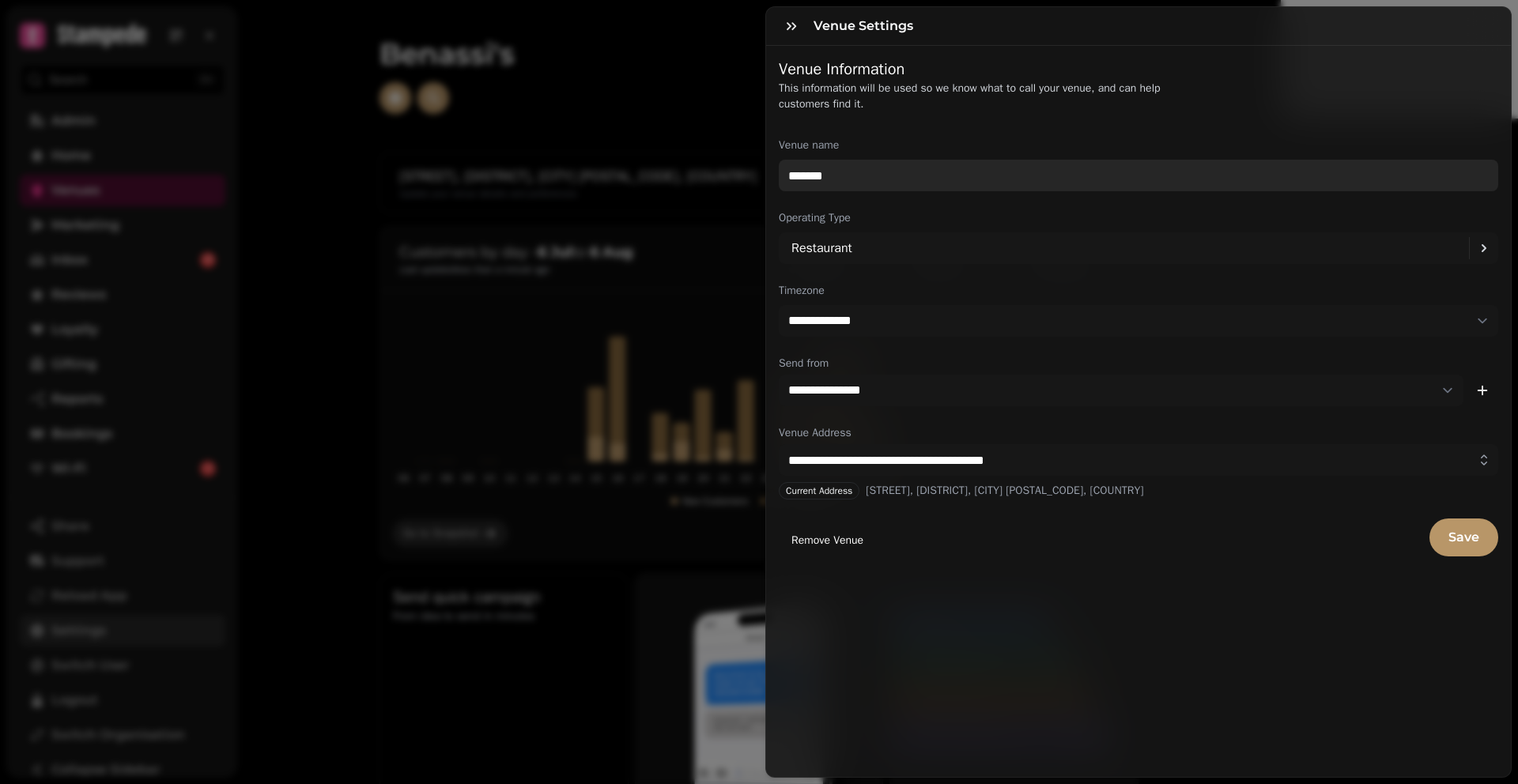 click on "*******" at bounding box center [1138, 175] 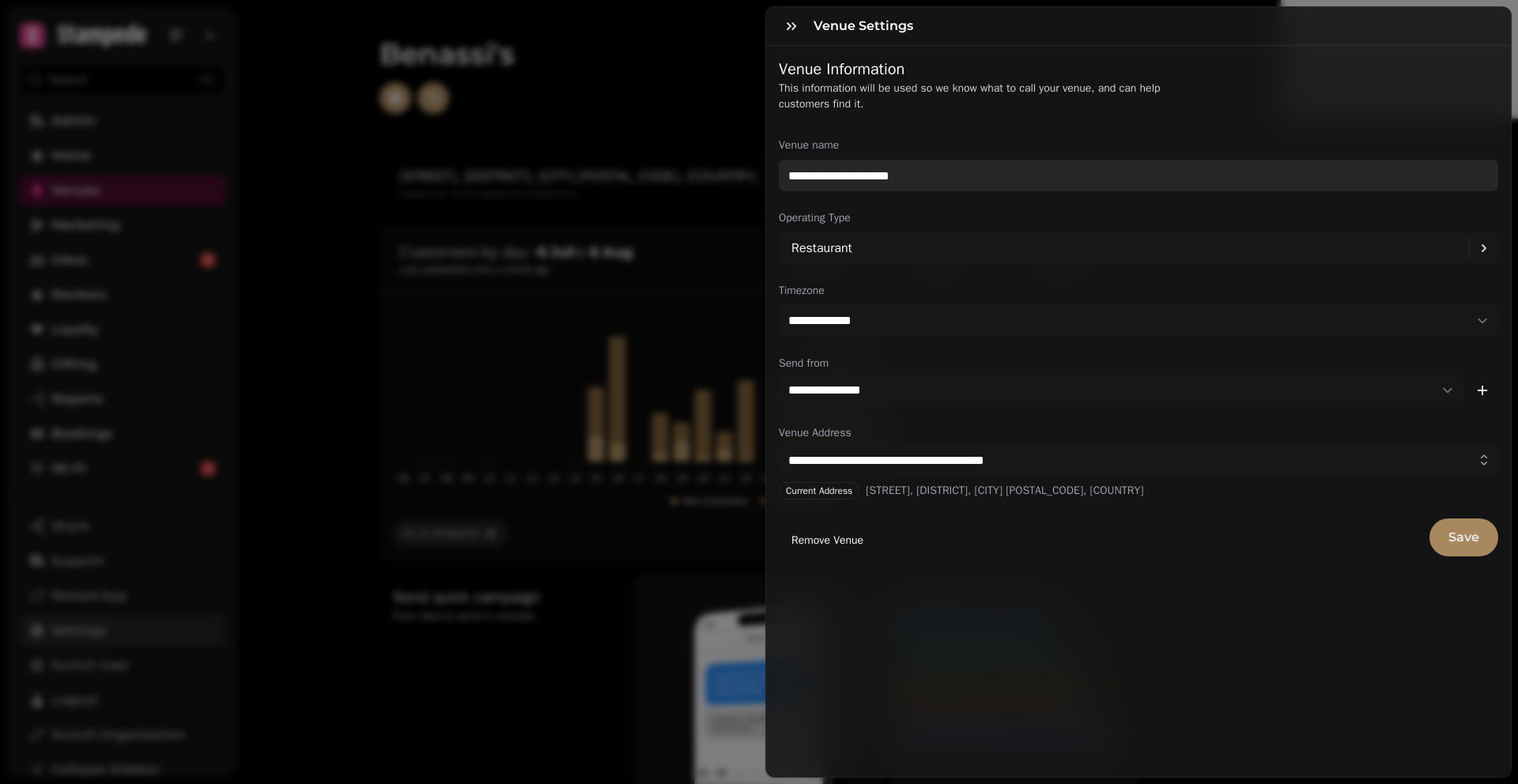 type on "**********" 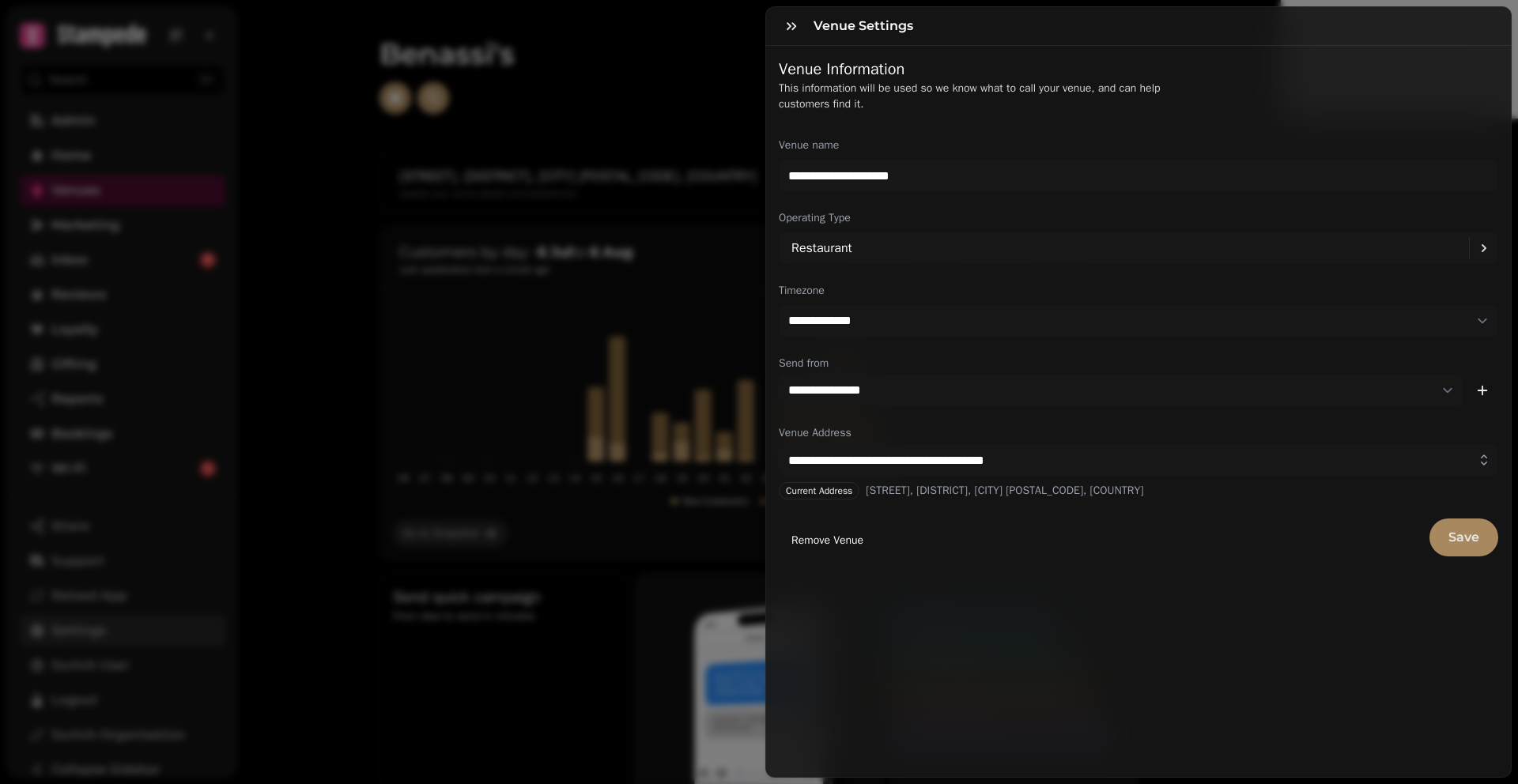 click on "Save" at bounding box center [1463, 537] 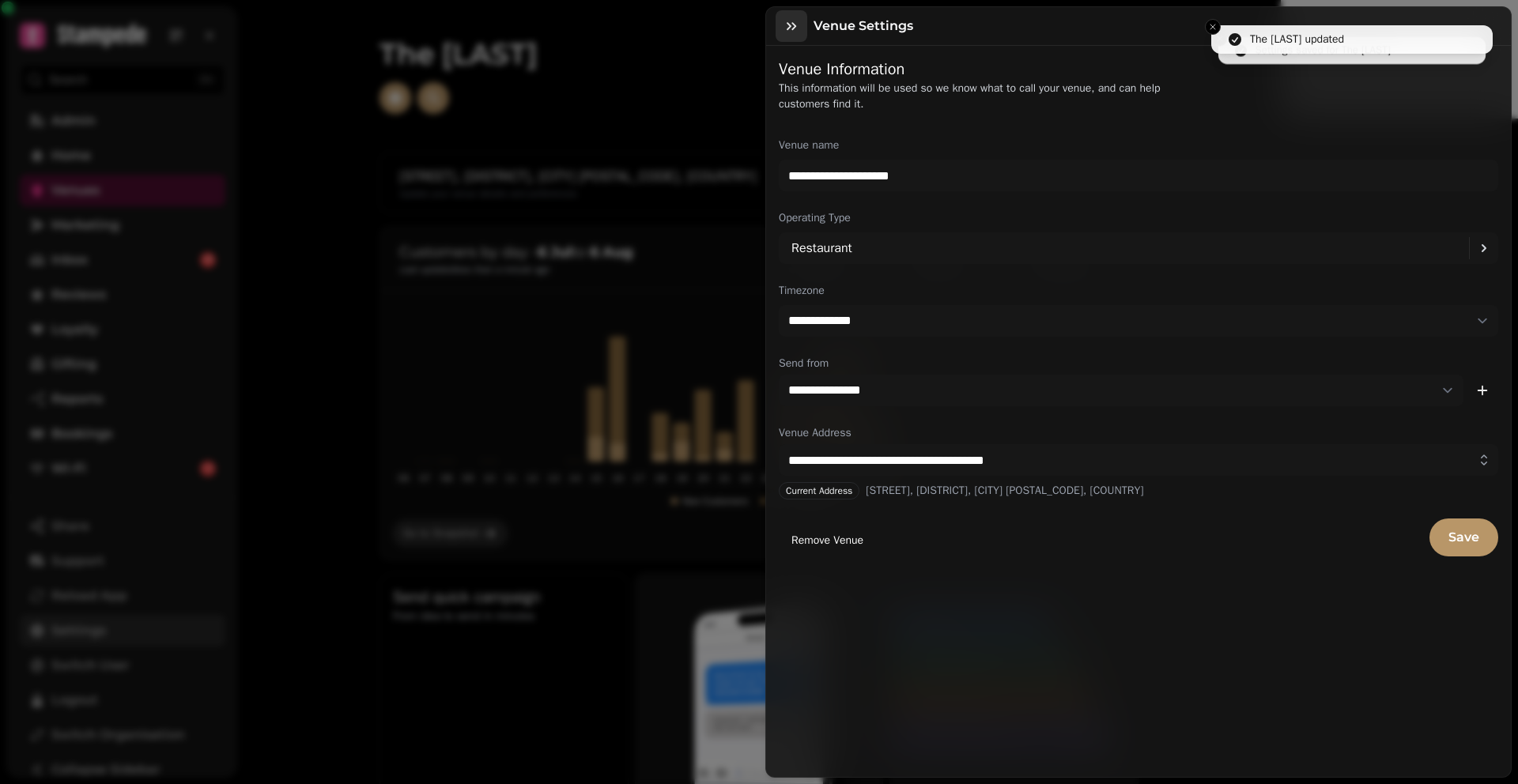 click 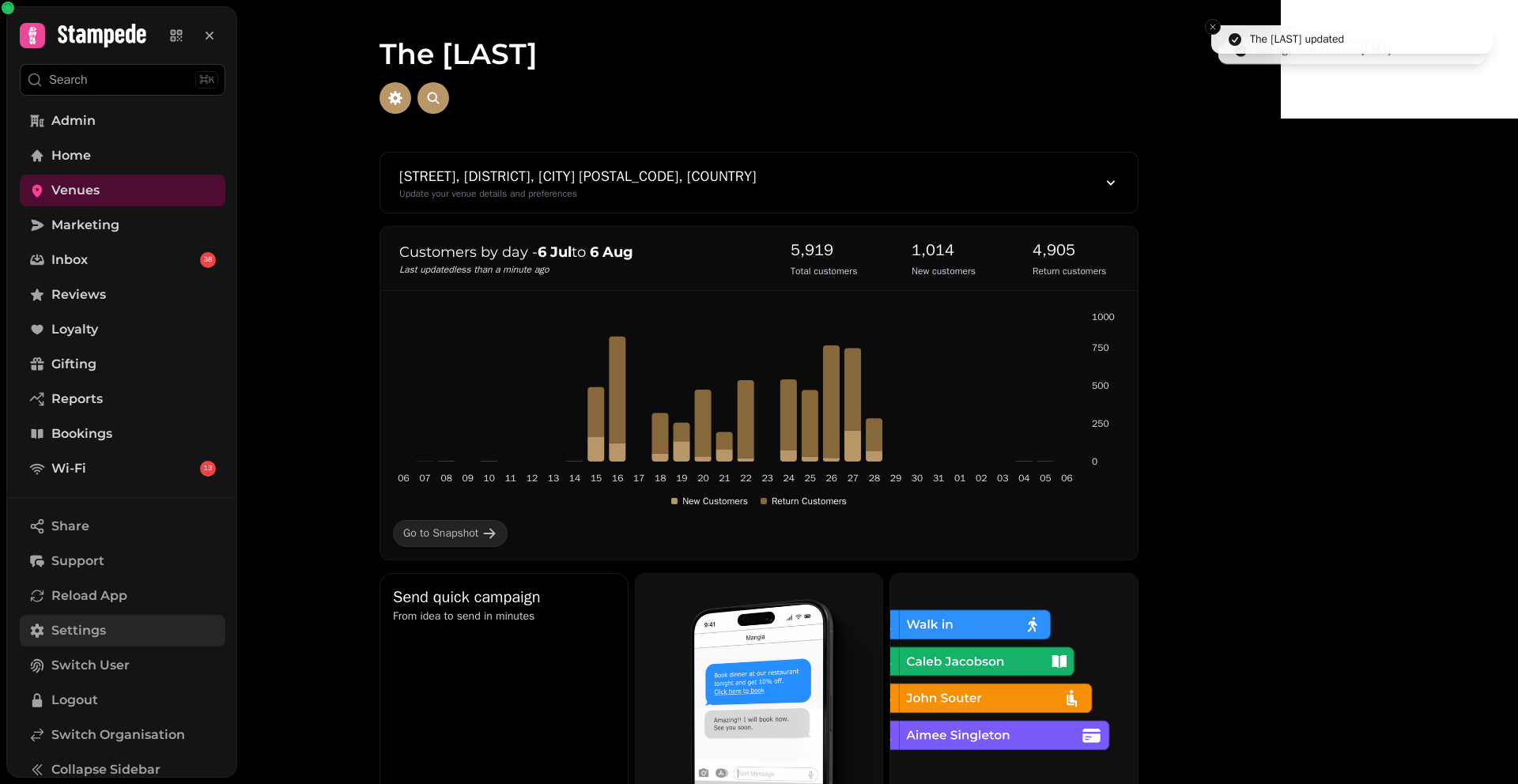scroll, scrollTop: 821, scrollLeft: 0, axis: vertical 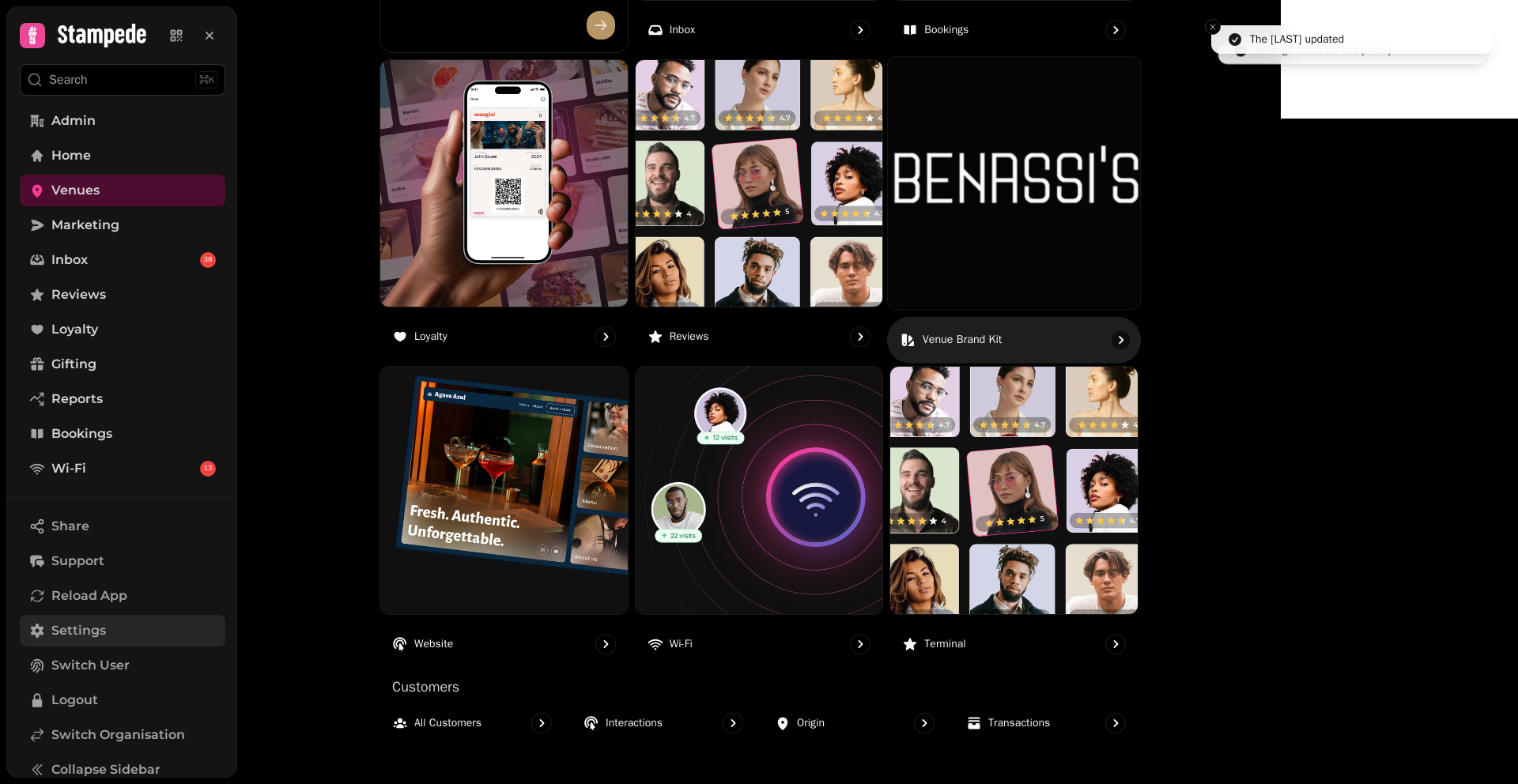 click at bounding box center (1014, 183) 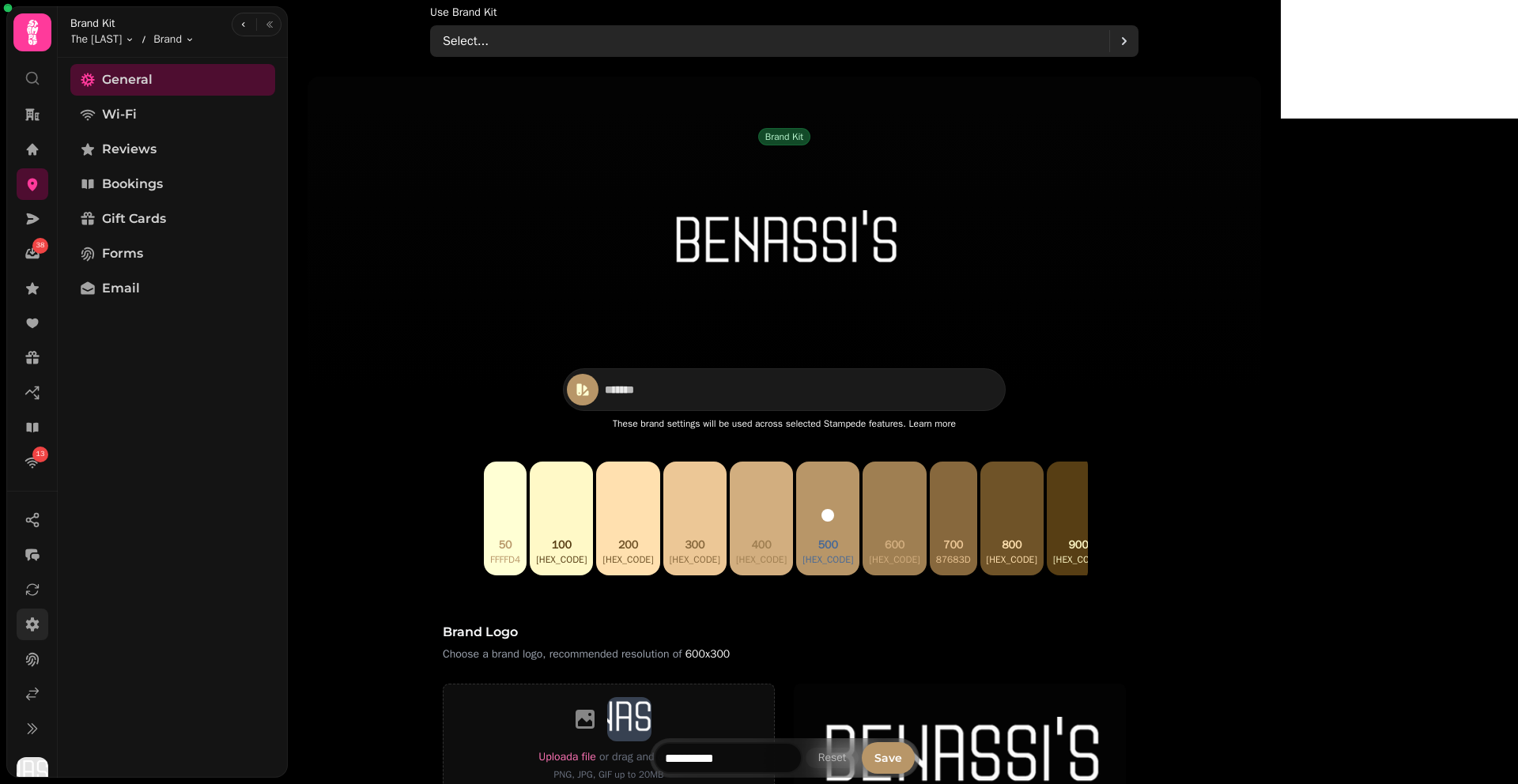 click on "Select..." at bounding box center (776, 41) 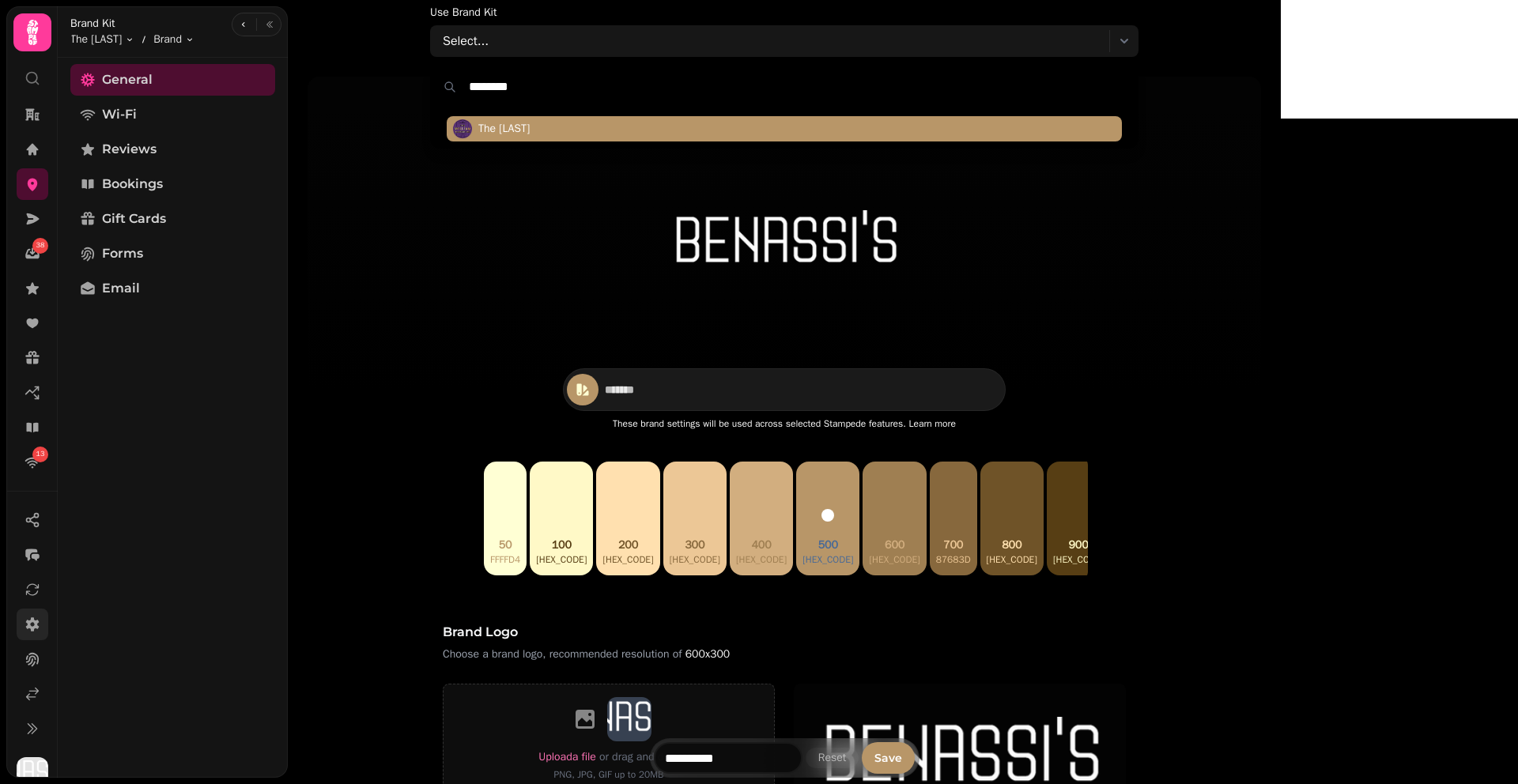 type on "********" 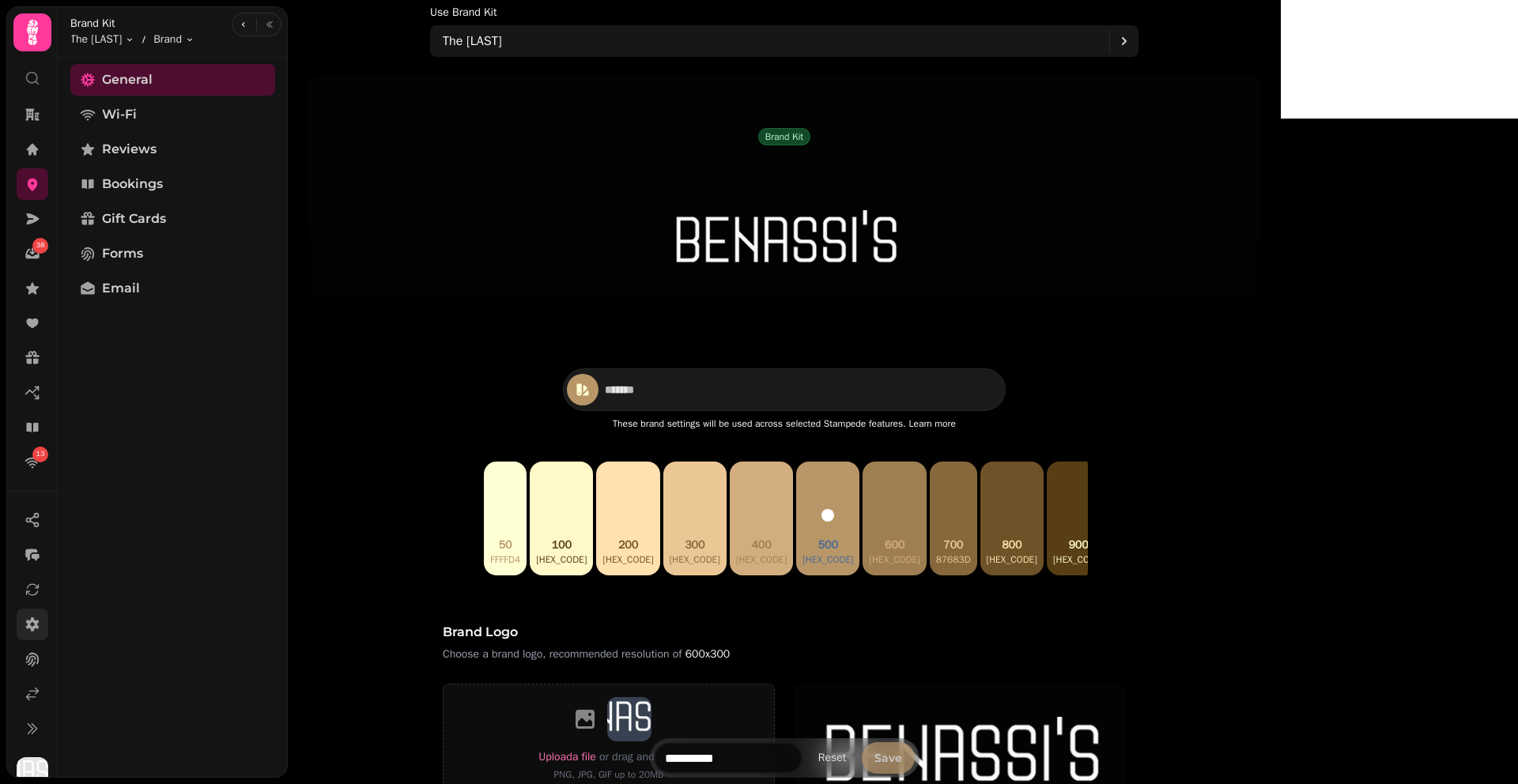 type on "**********" 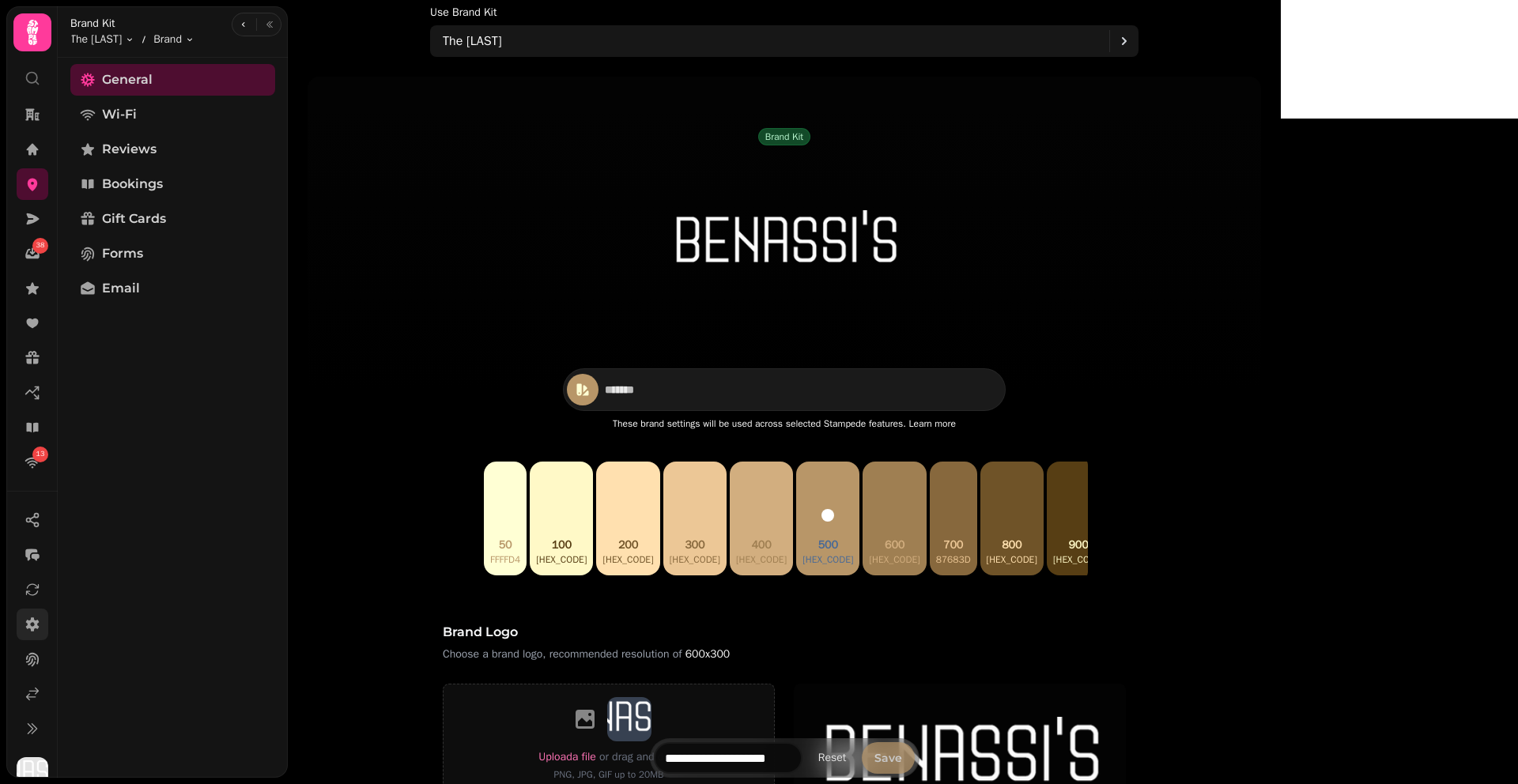 type on "*******" 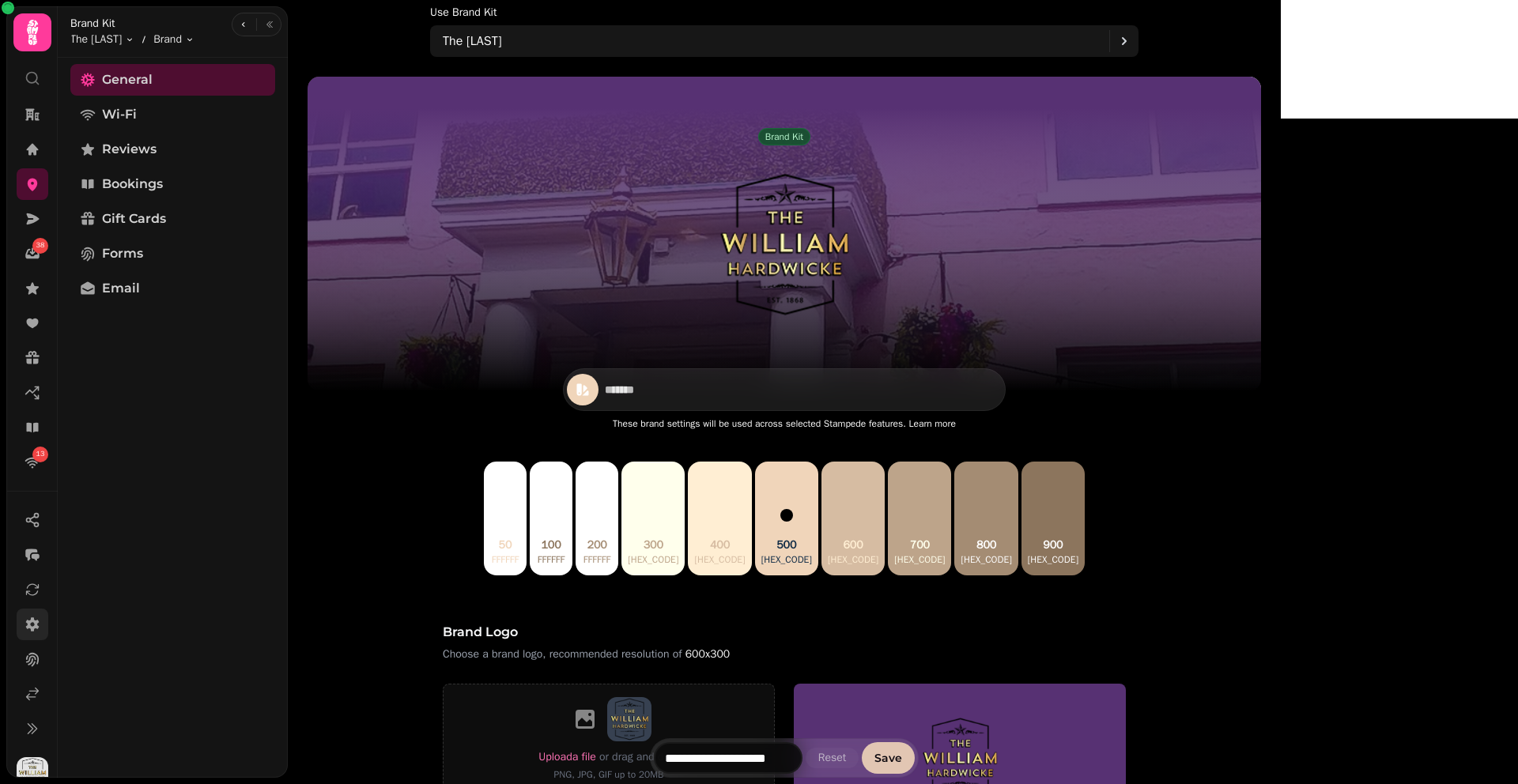 click on "Save" at bounding box center (888, 758) 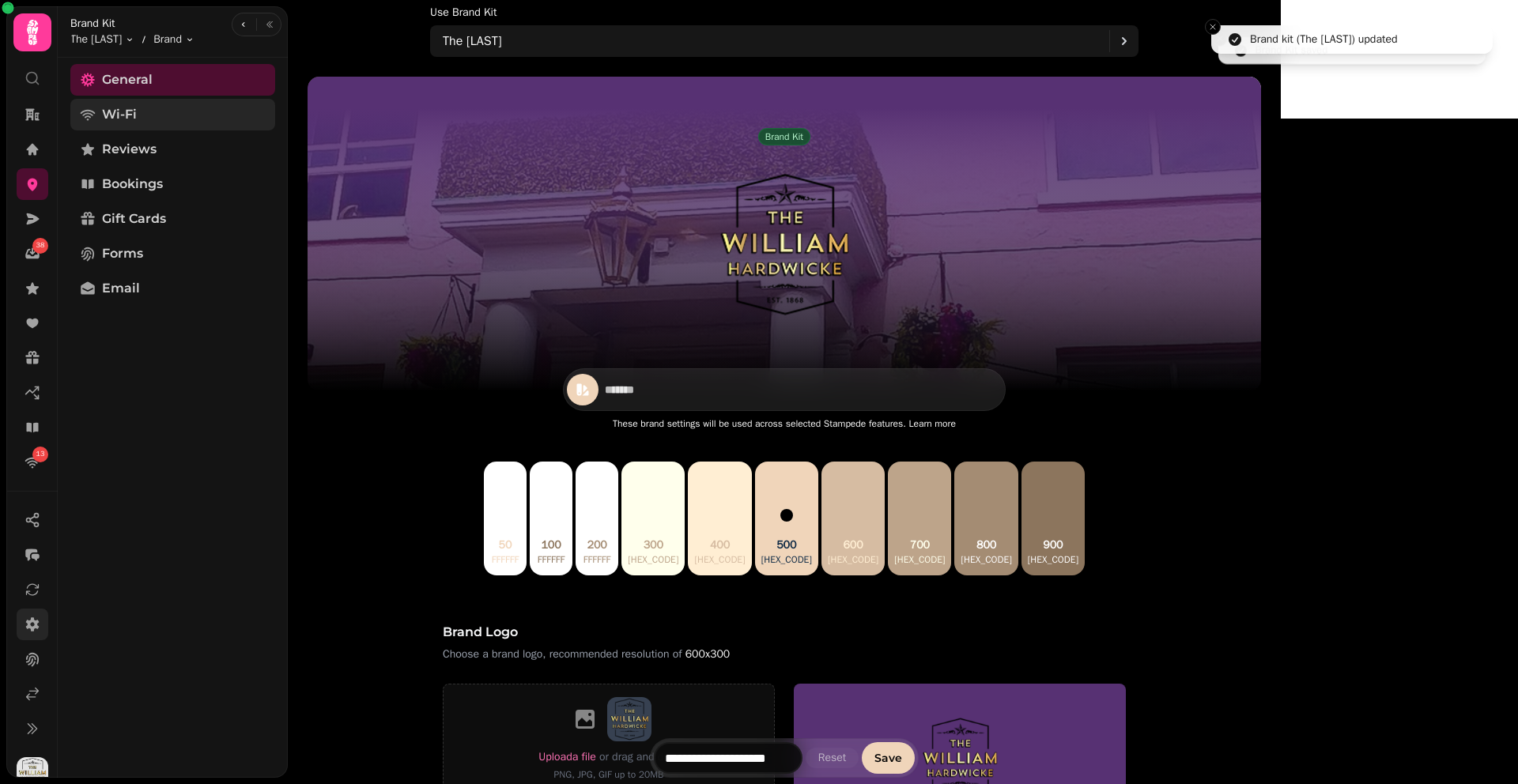 click on "Wi-Fi" at bounding box center [172, 115] 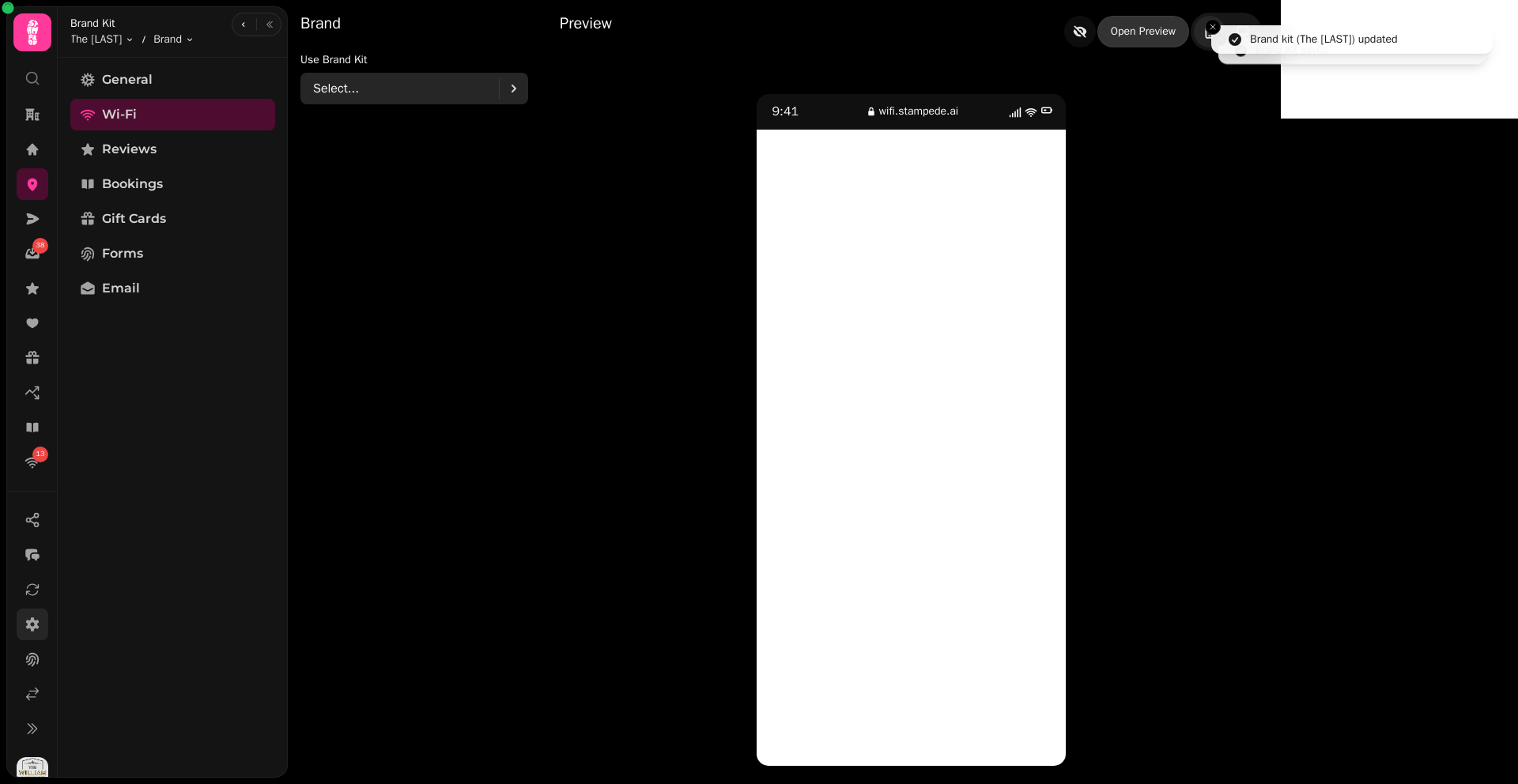 click on "Select..." at bounding box center (406, 89) 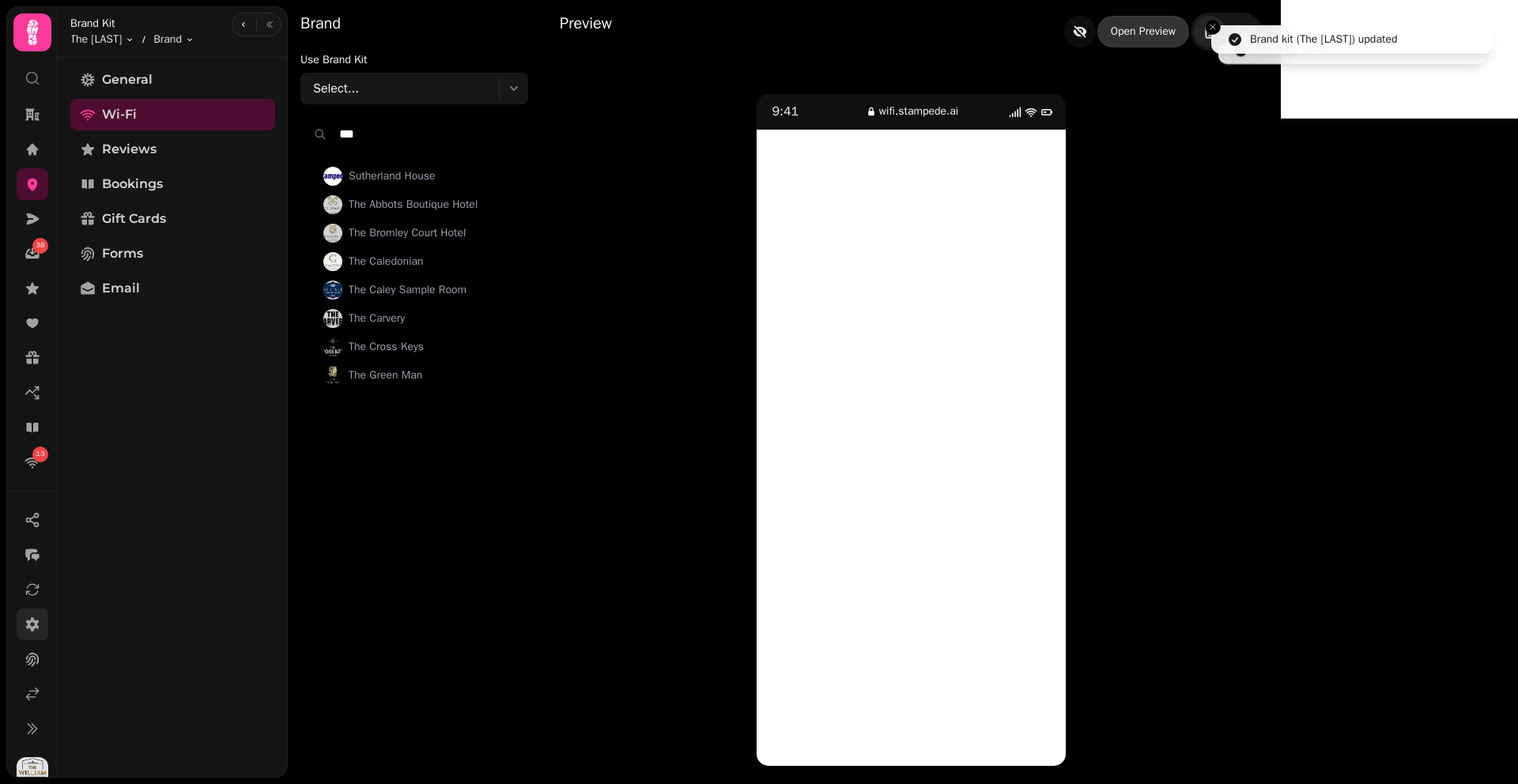 type on "***" 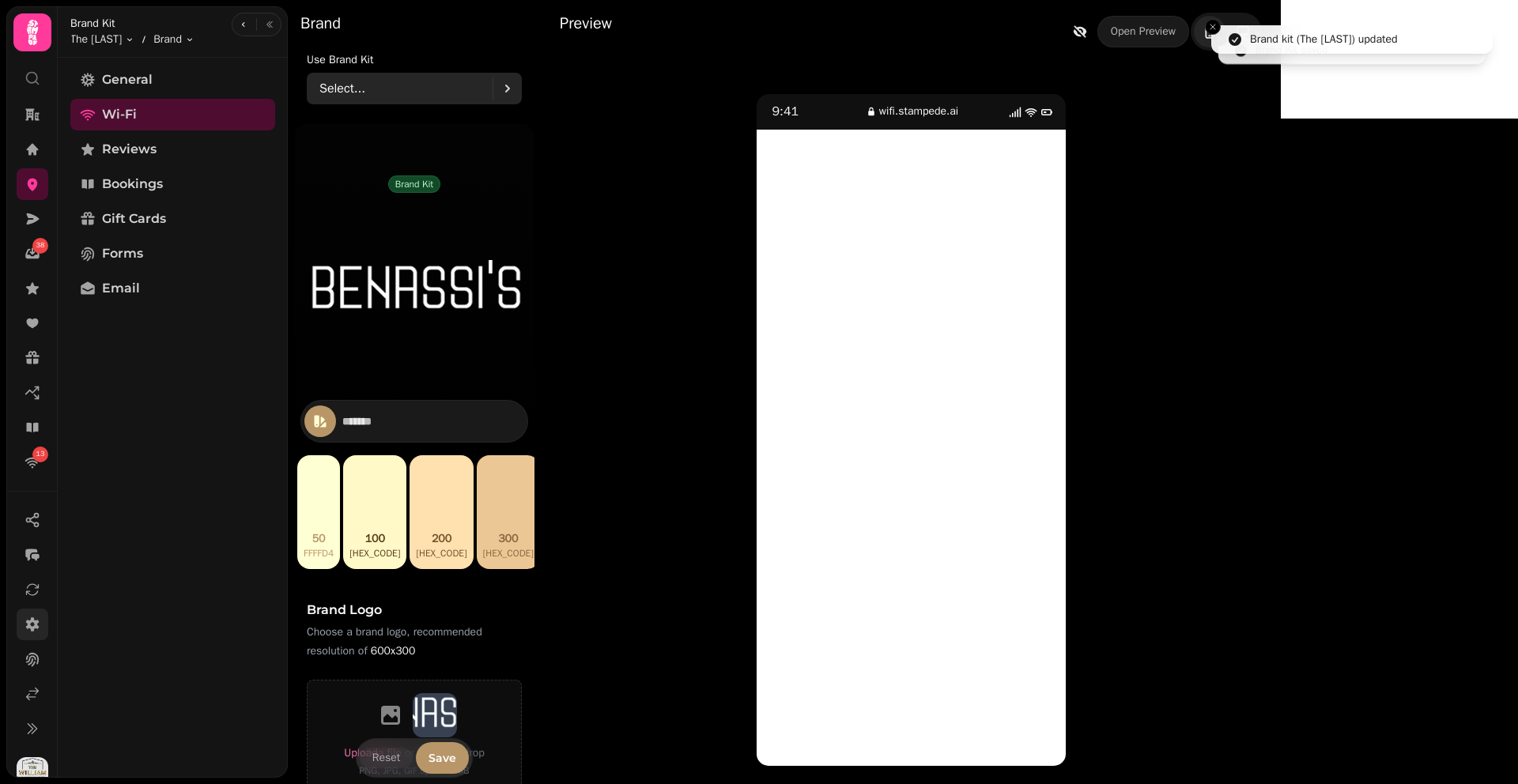 click on "Select..." at bounding box center [406, 89] 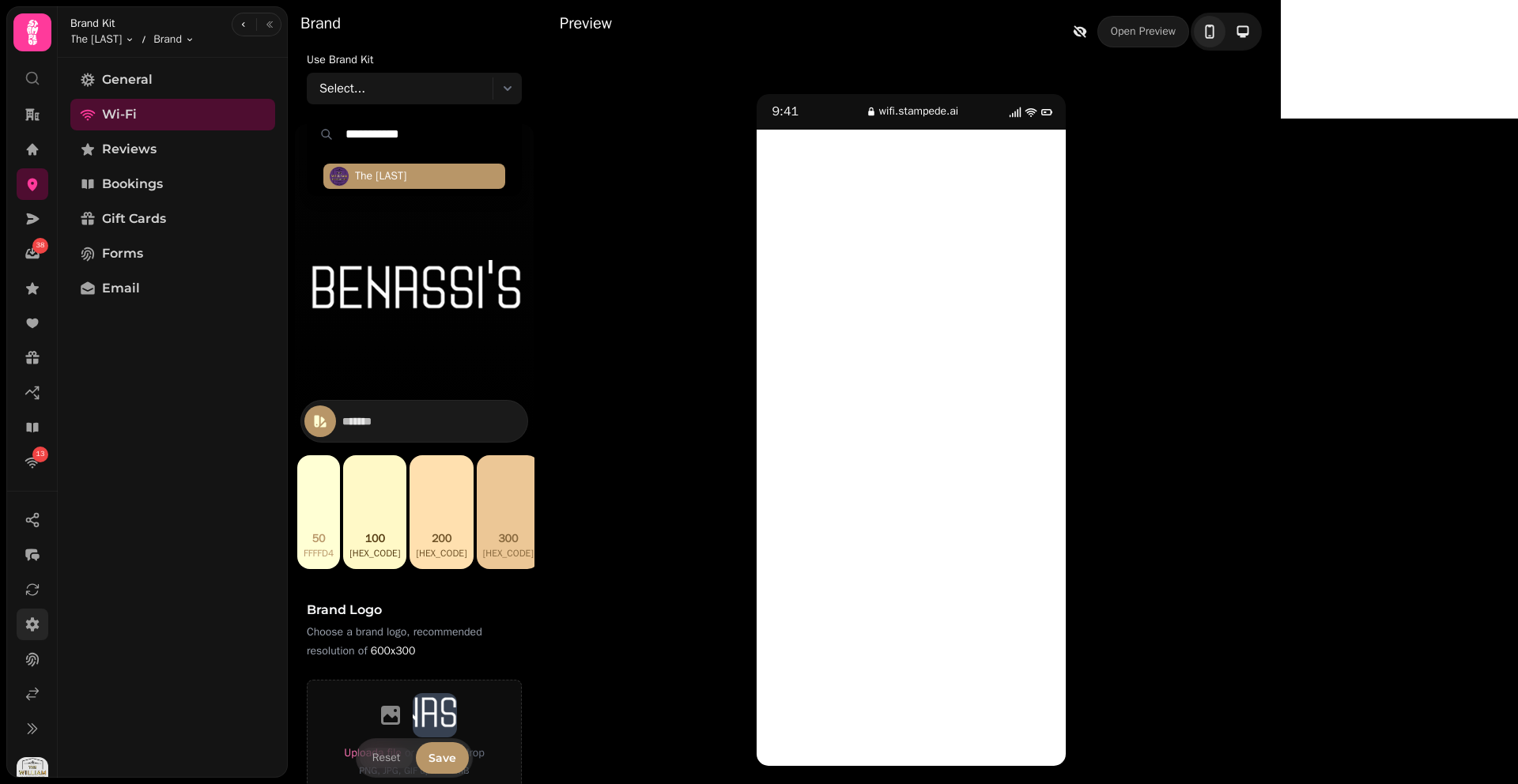 type on "**********" 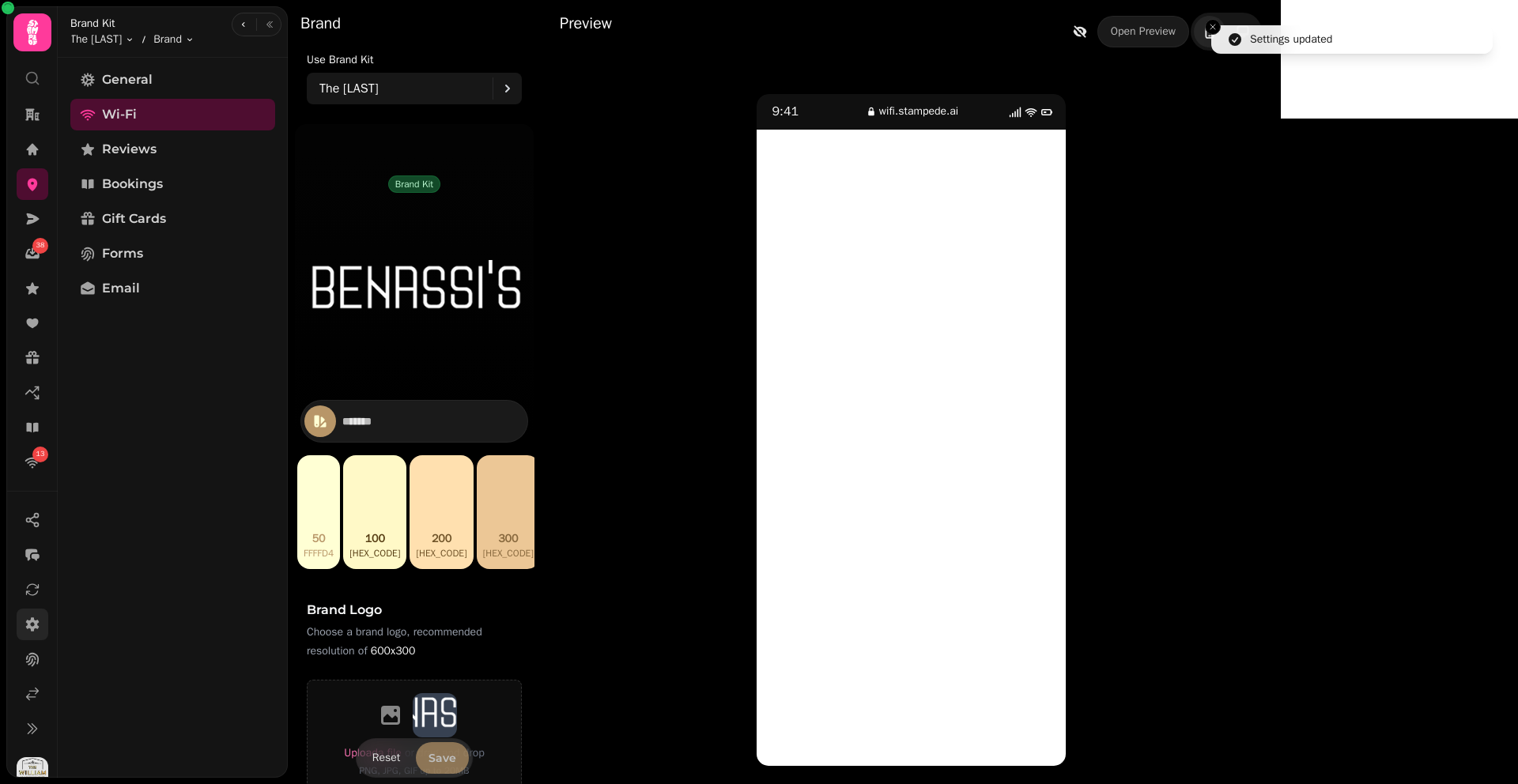 type on "*******" 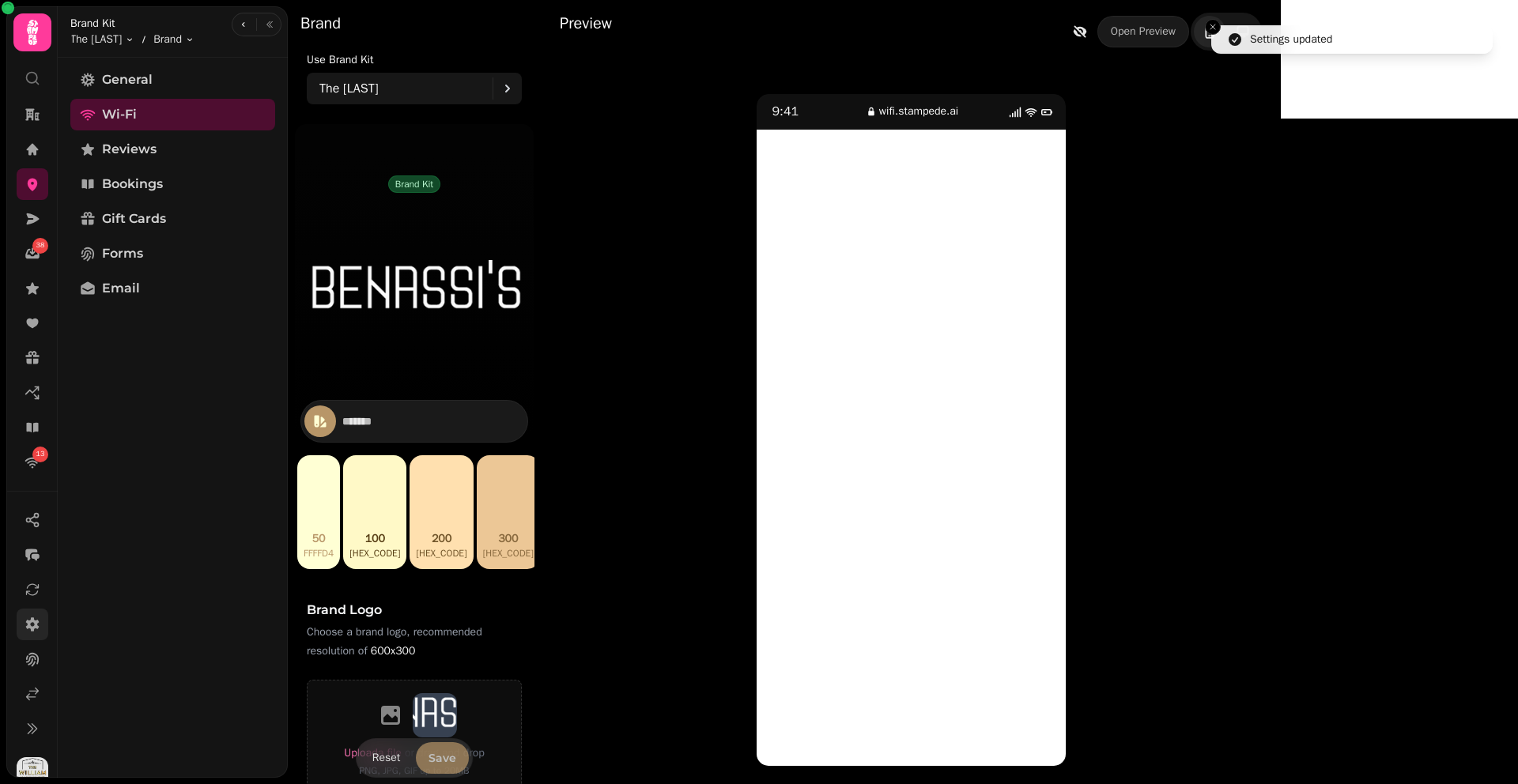 type on "*******" 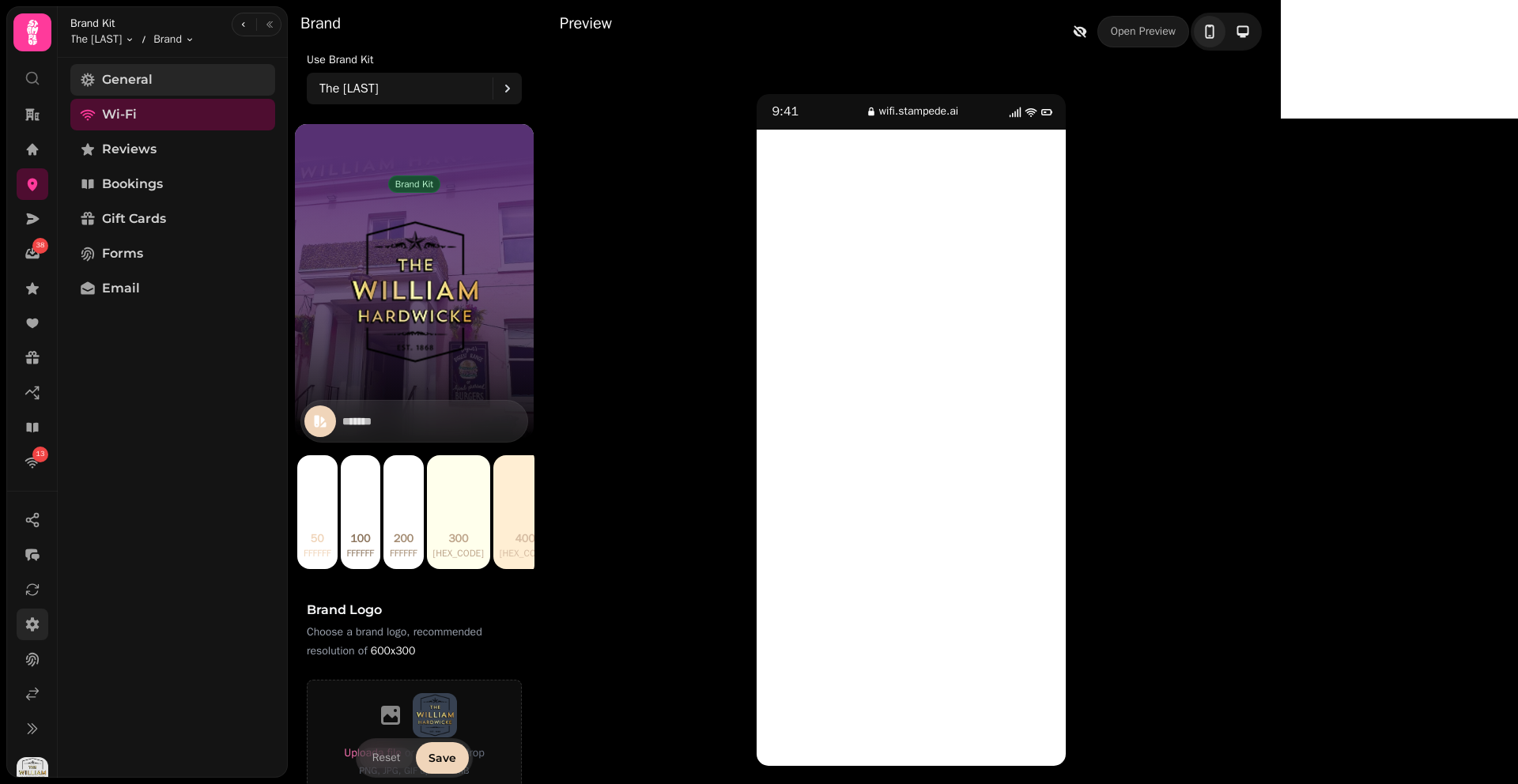 click on "General" at bounding box center (127, 80) 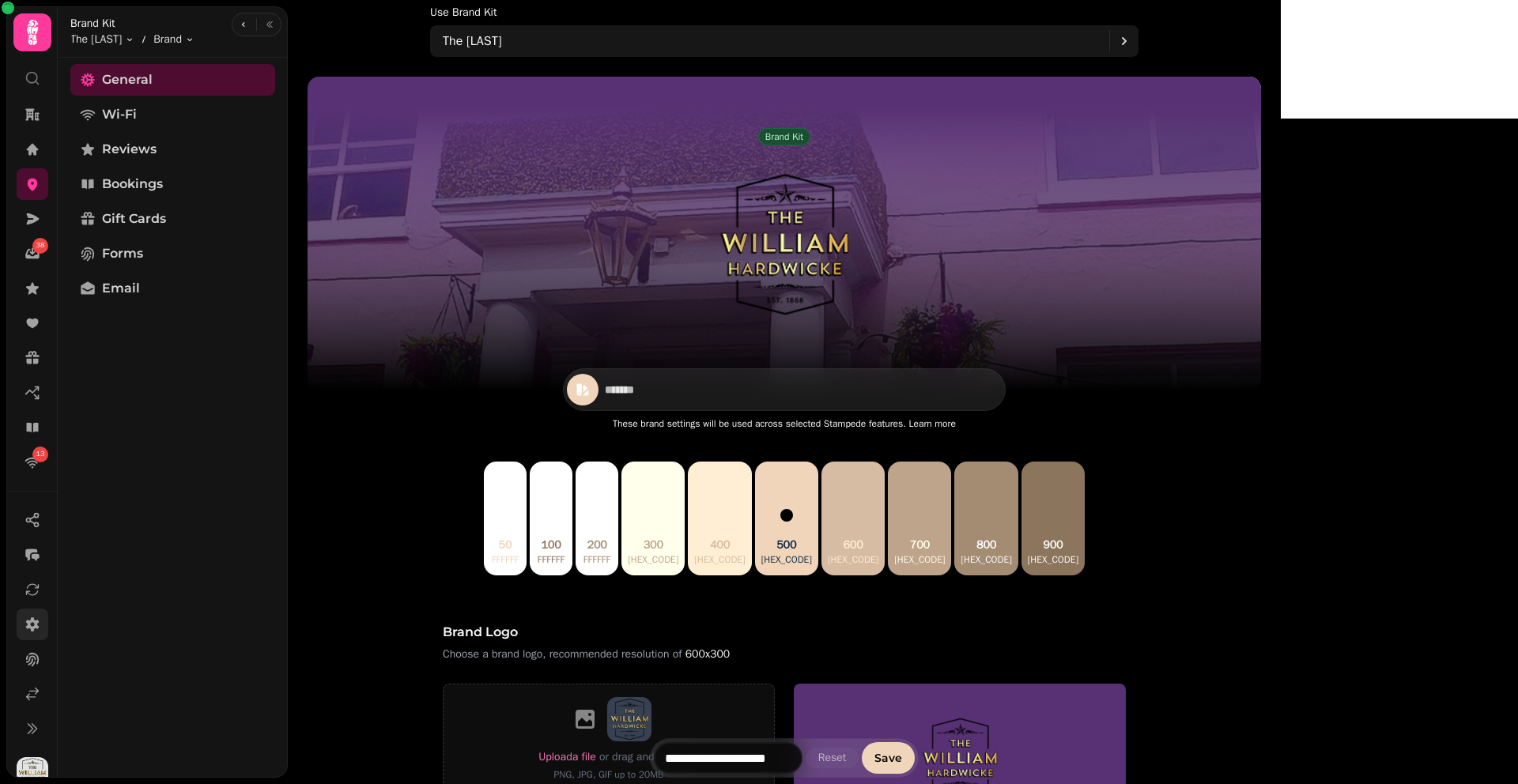 scroll, scrollTop: 392, scrollLeft: 0, axis: vertical 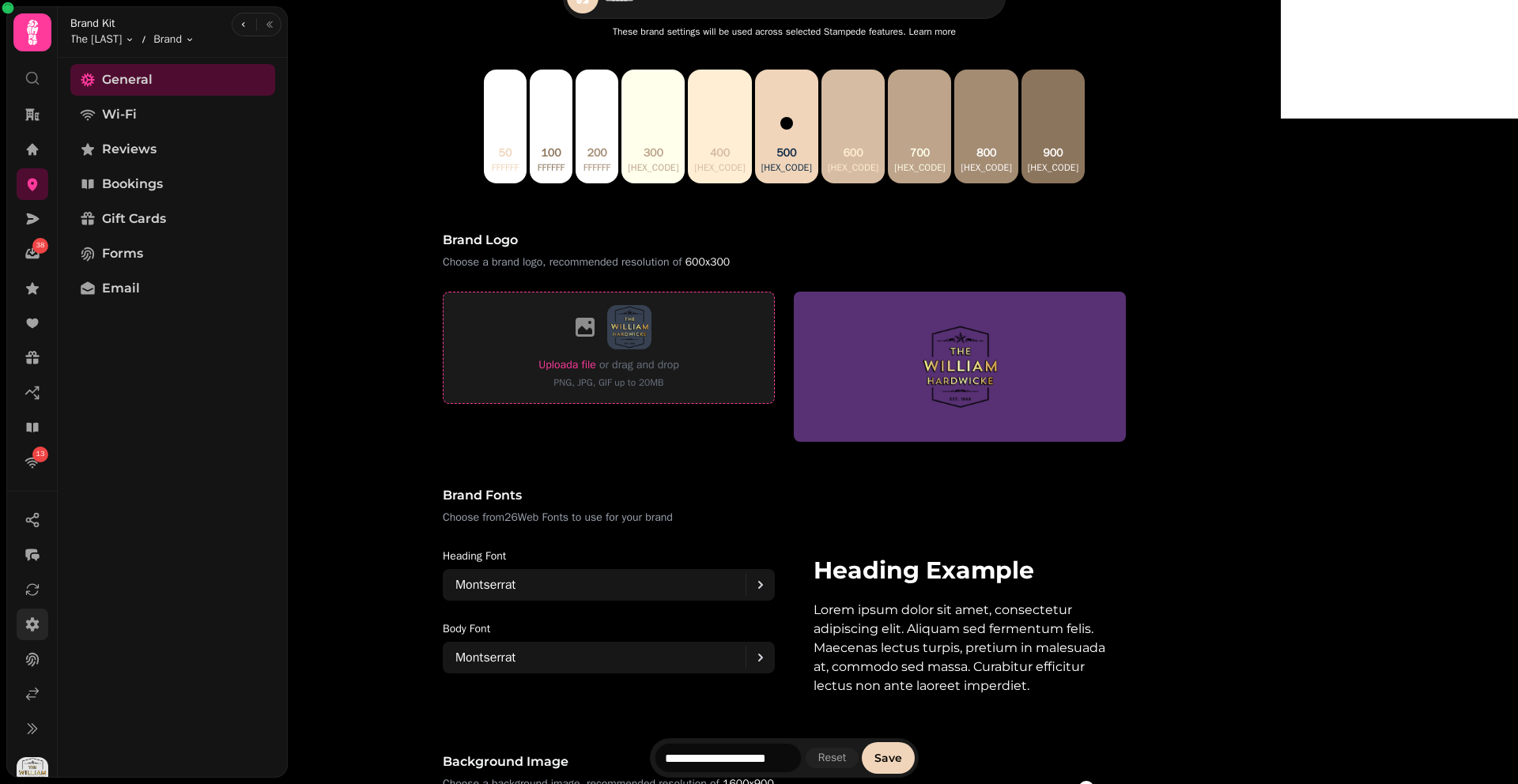 click on "Upload  a file" at bounding box center [567, 364] 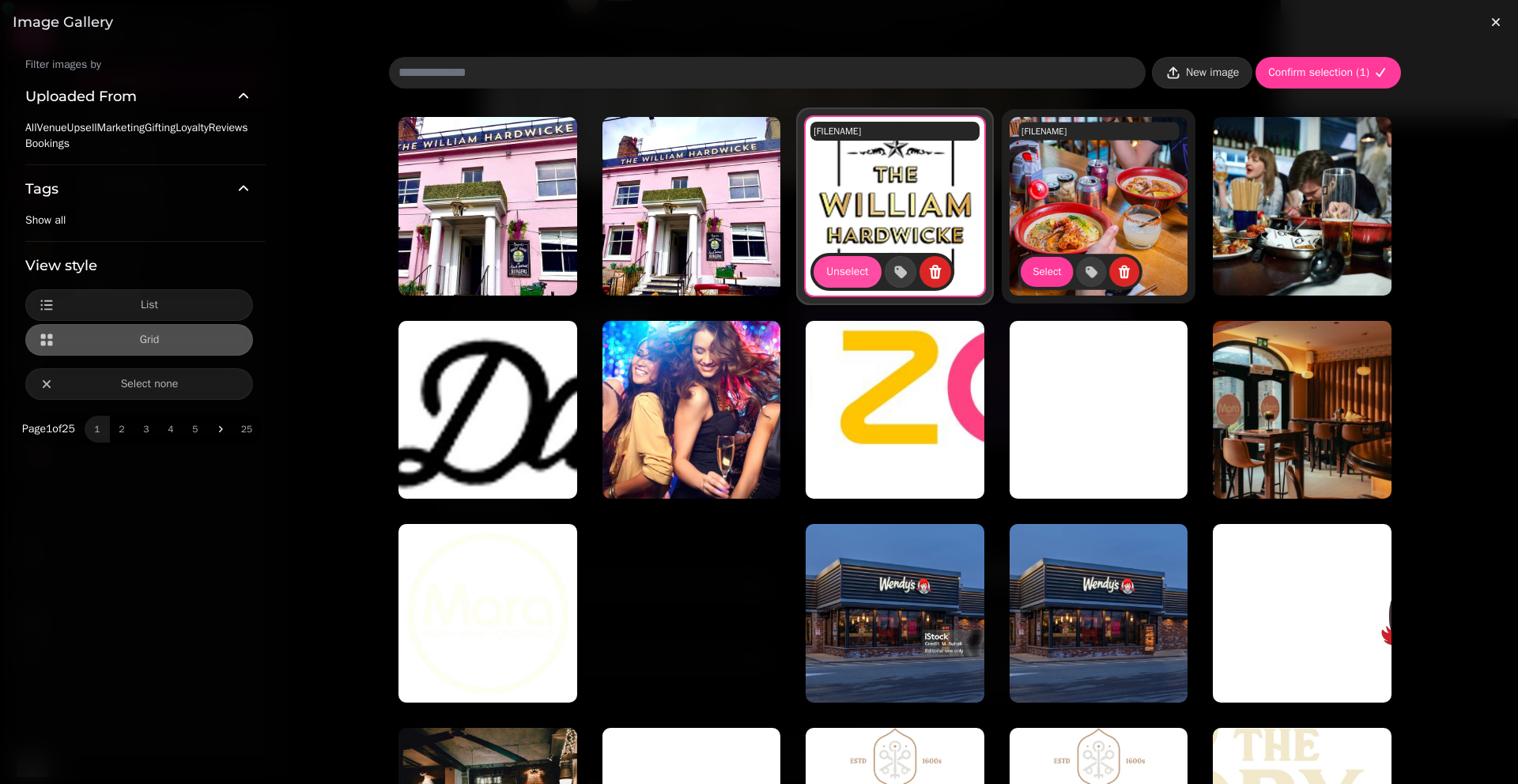 click on "New image" at bounding box center (1202, 73) 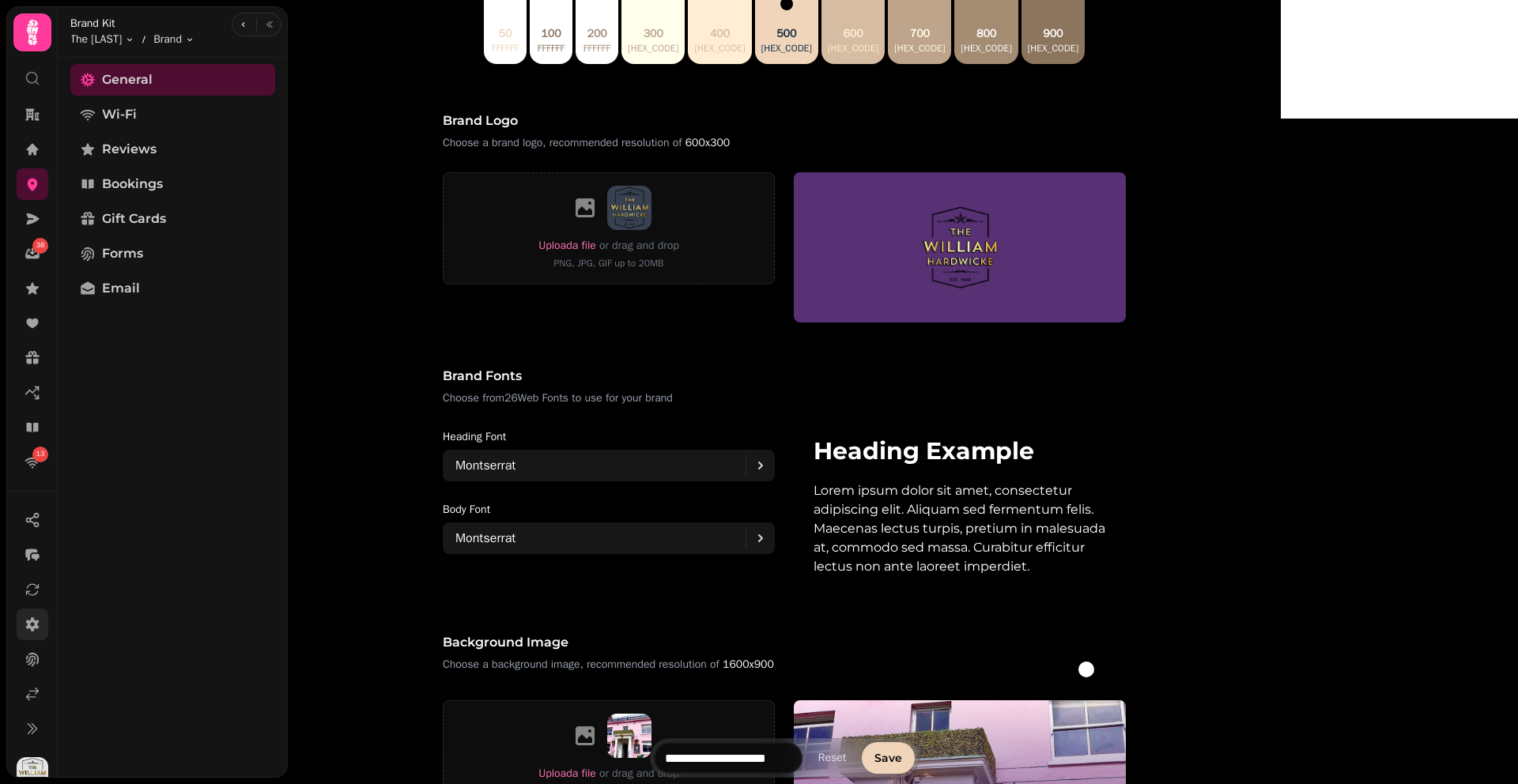 scroll, scrollTop: 857, scrollLeft: 0, axis: vertical 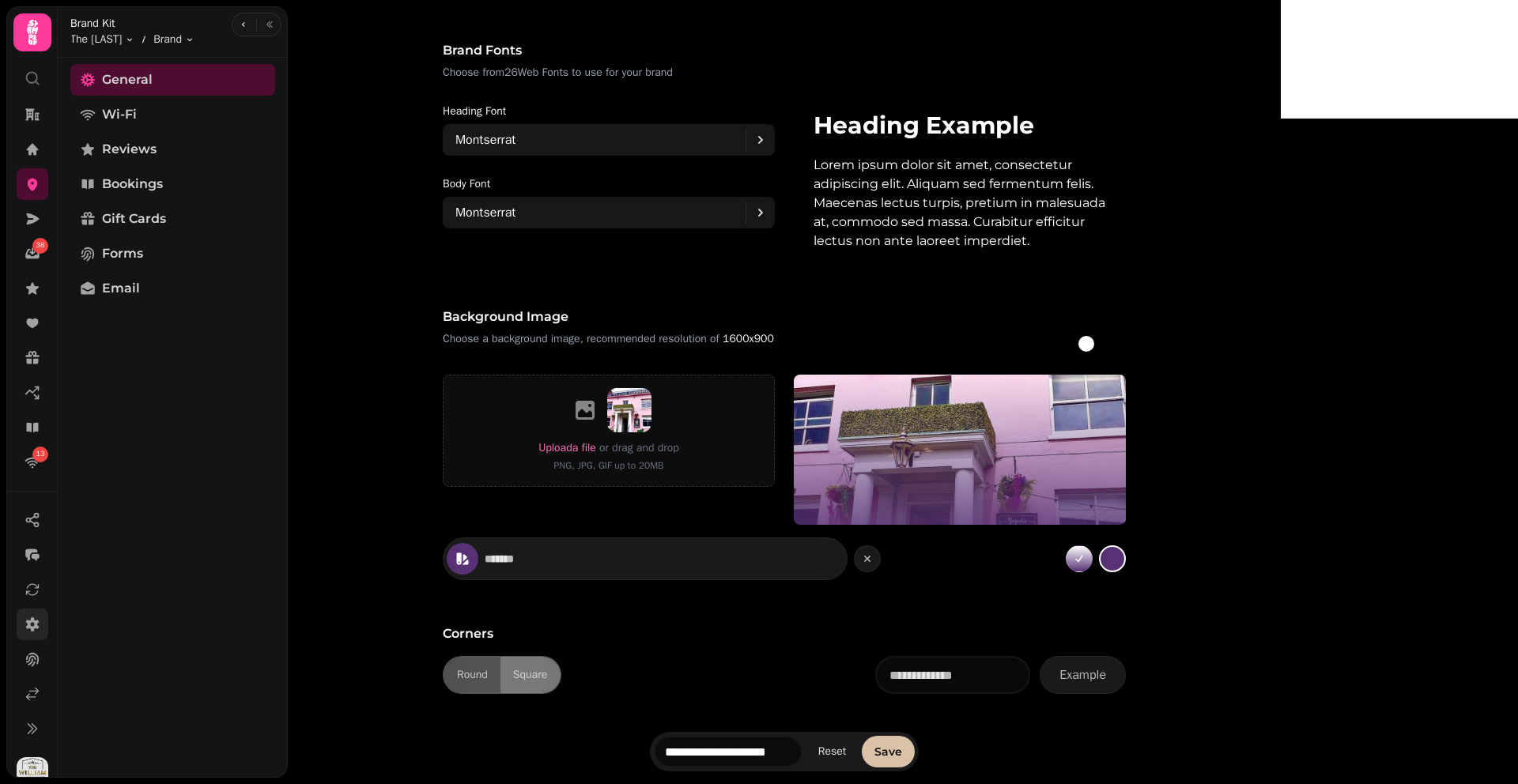 click on "Save" at bounding box center (888, 752) 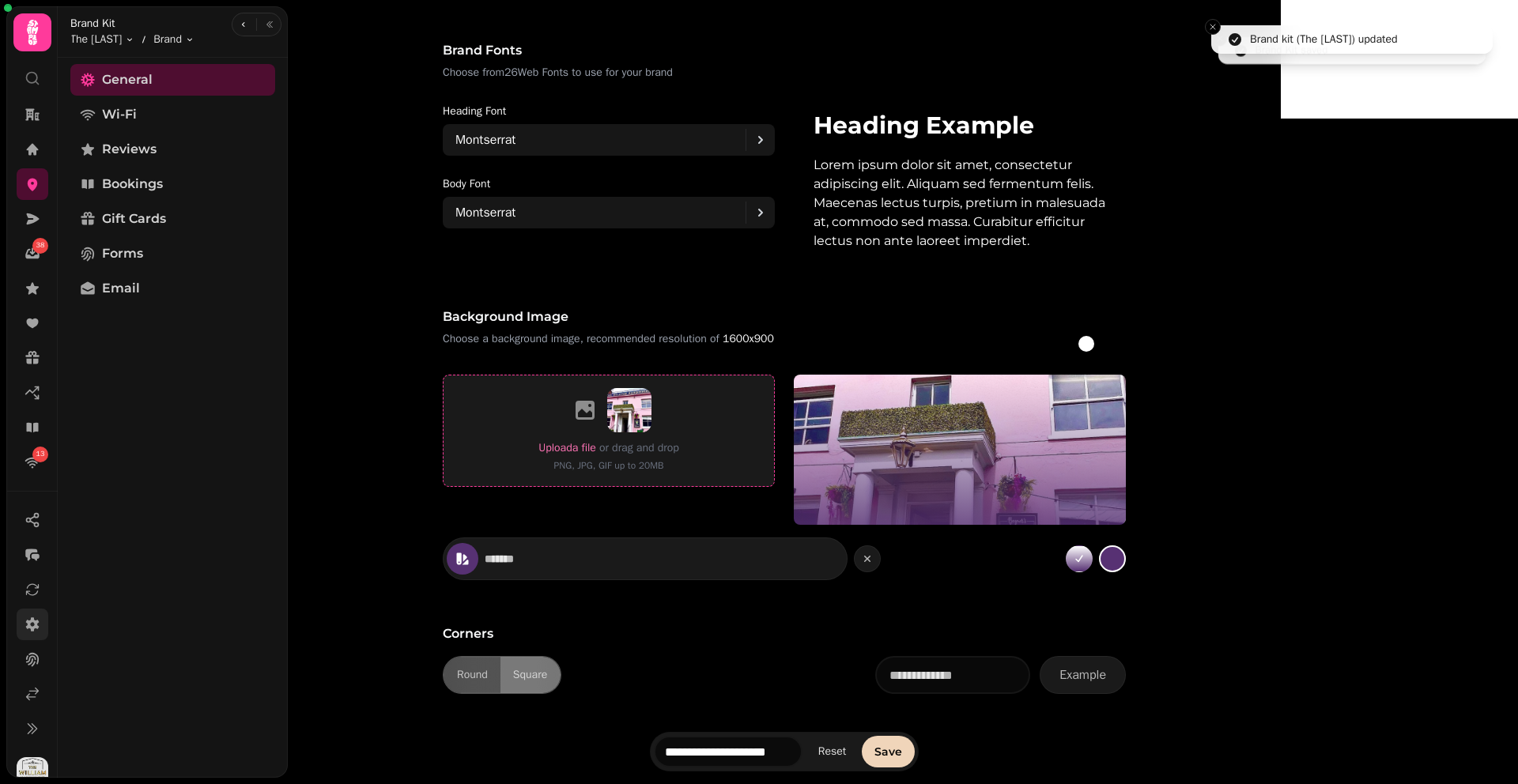 scroll, scrollTop: 0, scrollLeft: 0, axis: both 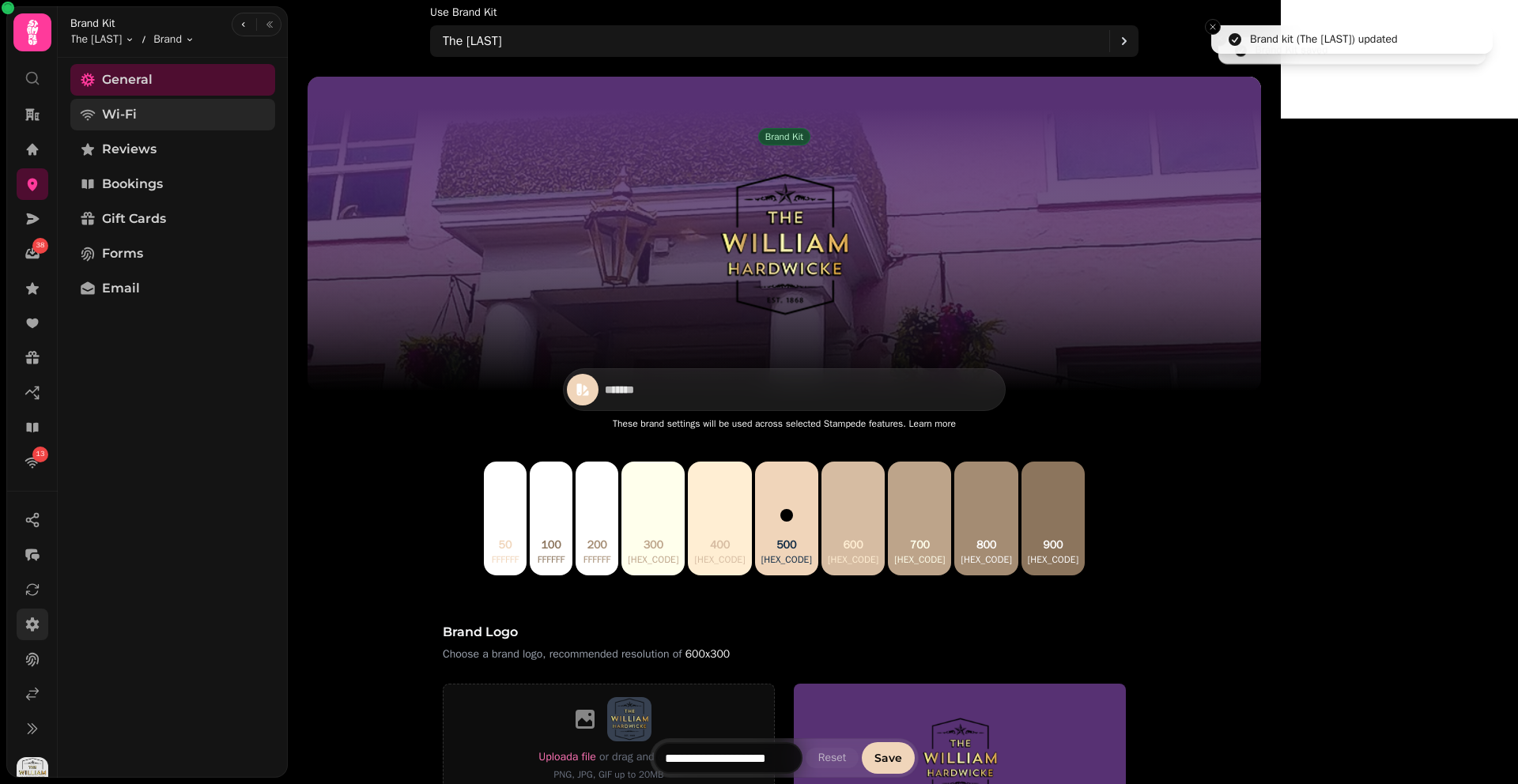 click on "Wi-Fi" at bounding box center [172, 115] 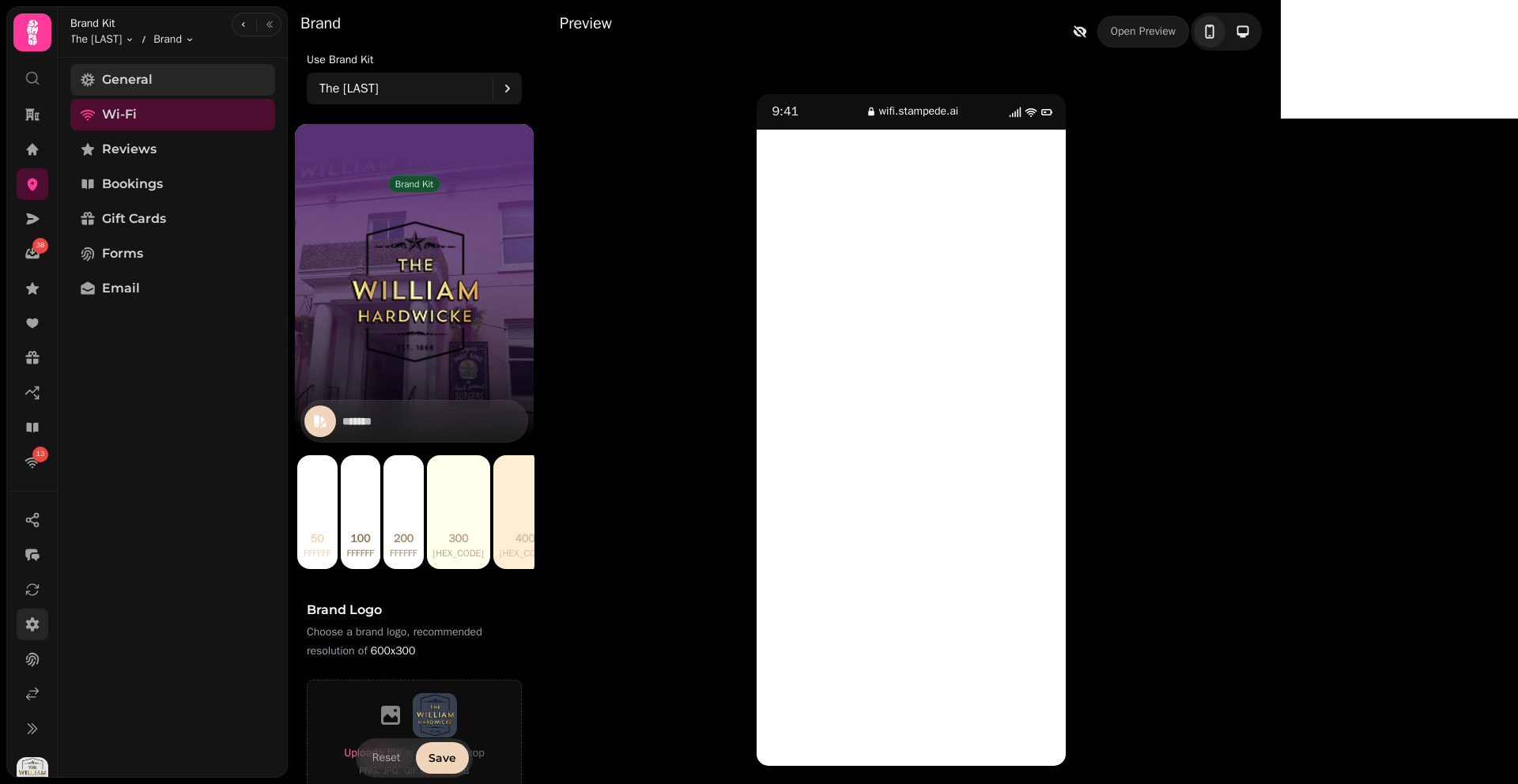 click on "General" at bounding box center (172, 80) 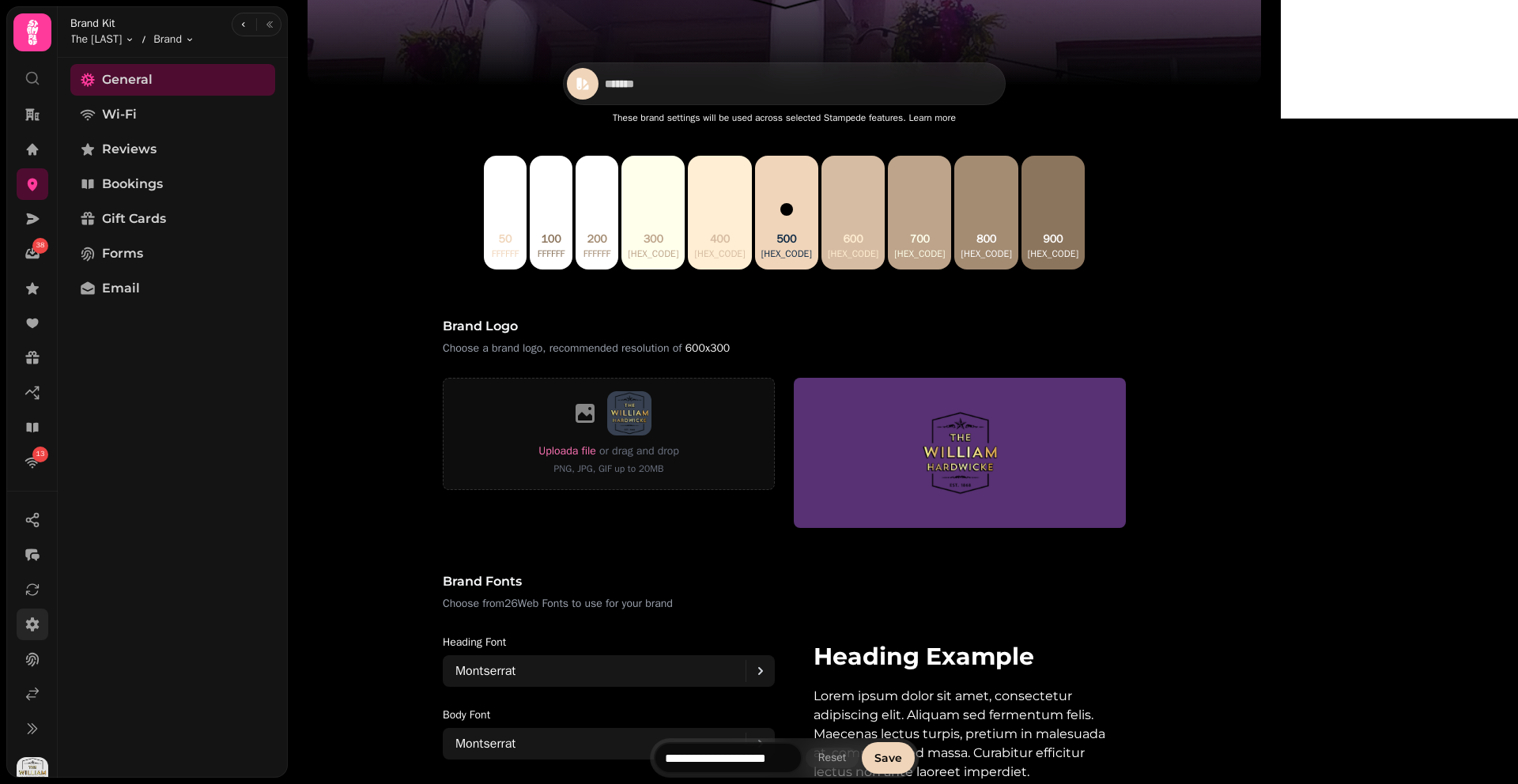 scroll, scrollTop: 156, scrollLeft: 0, axis: vertical 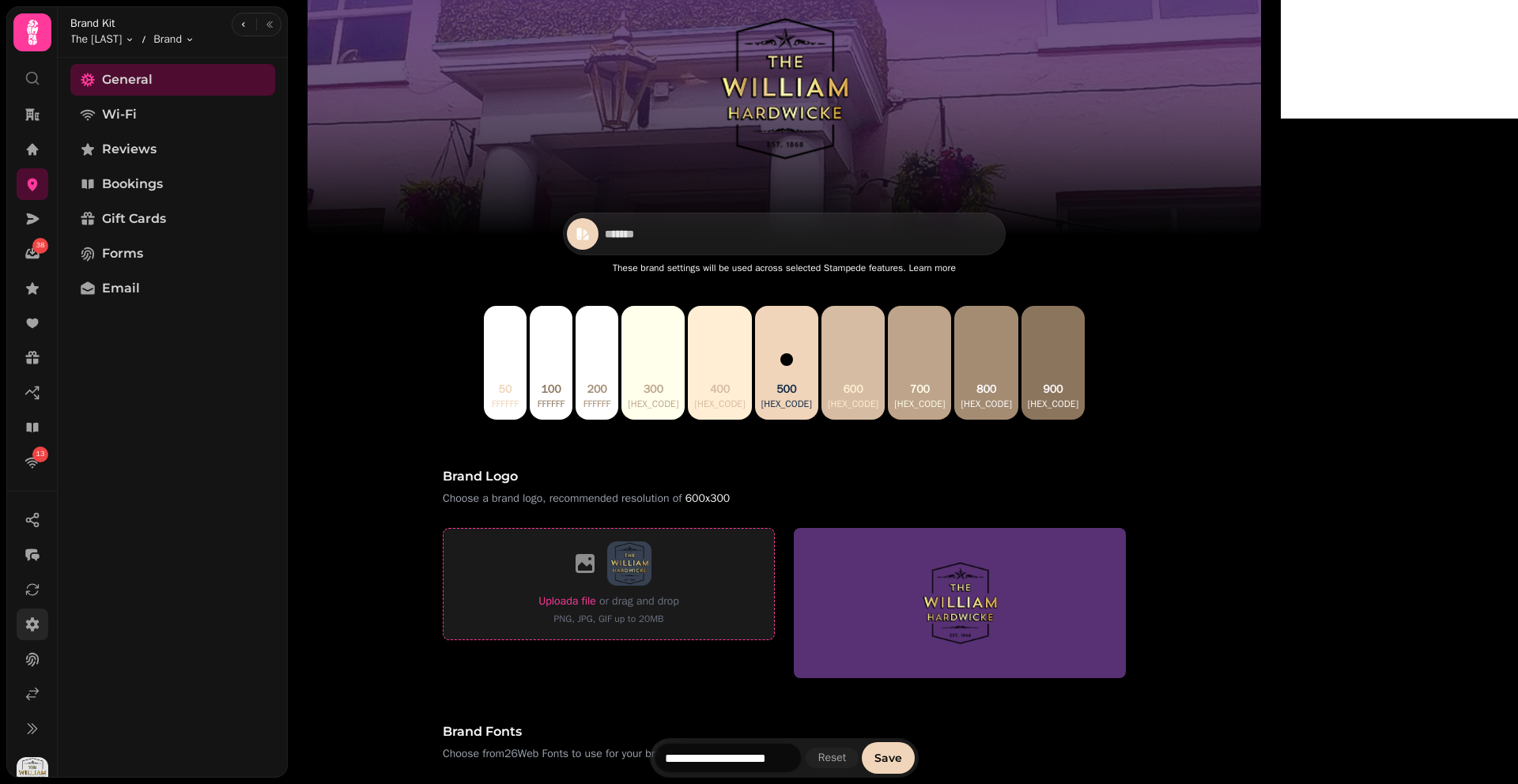 click on "Upload  a file" at bounding box center (567, 601) 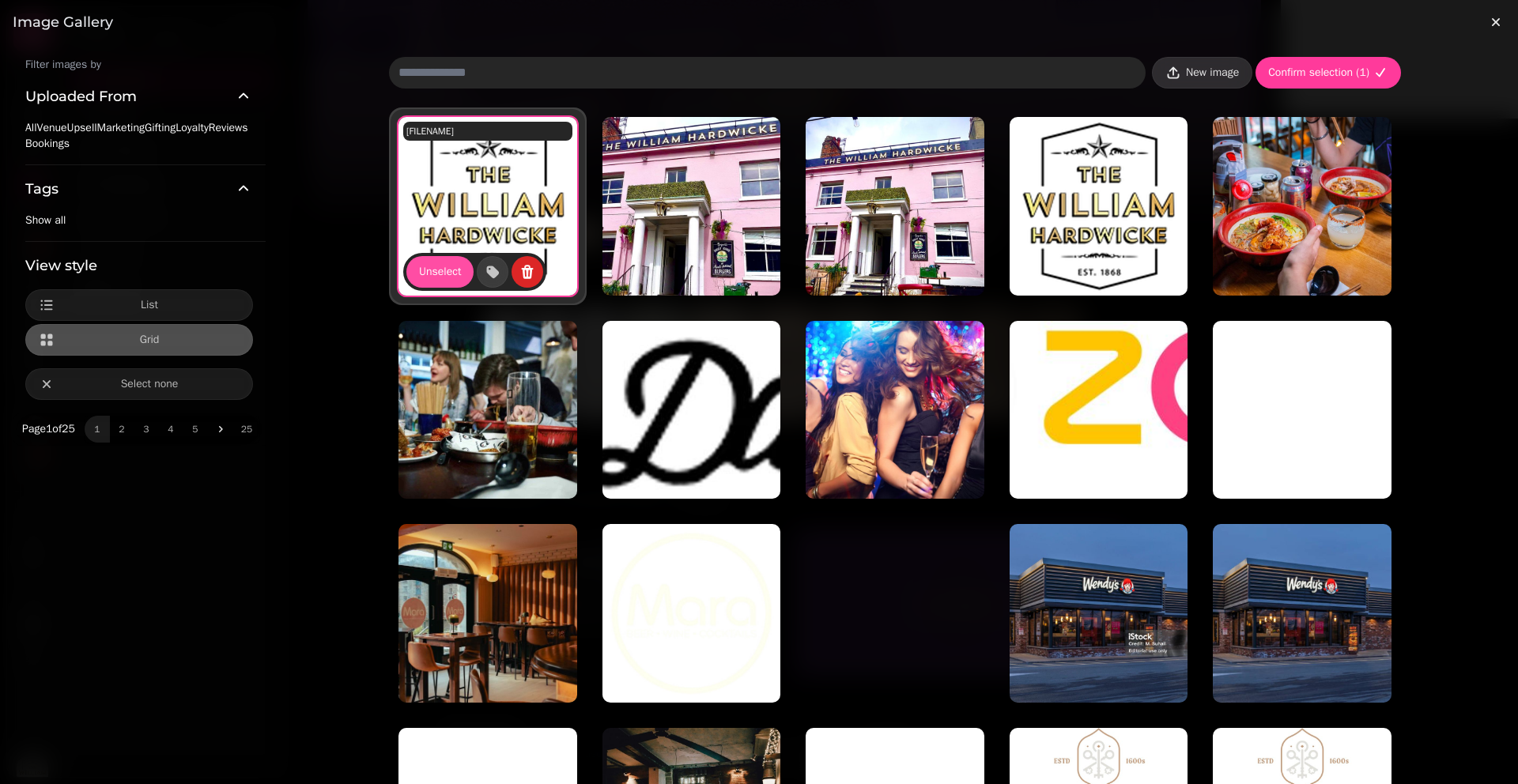 click on "New image" at bounding box center [1212, 73] 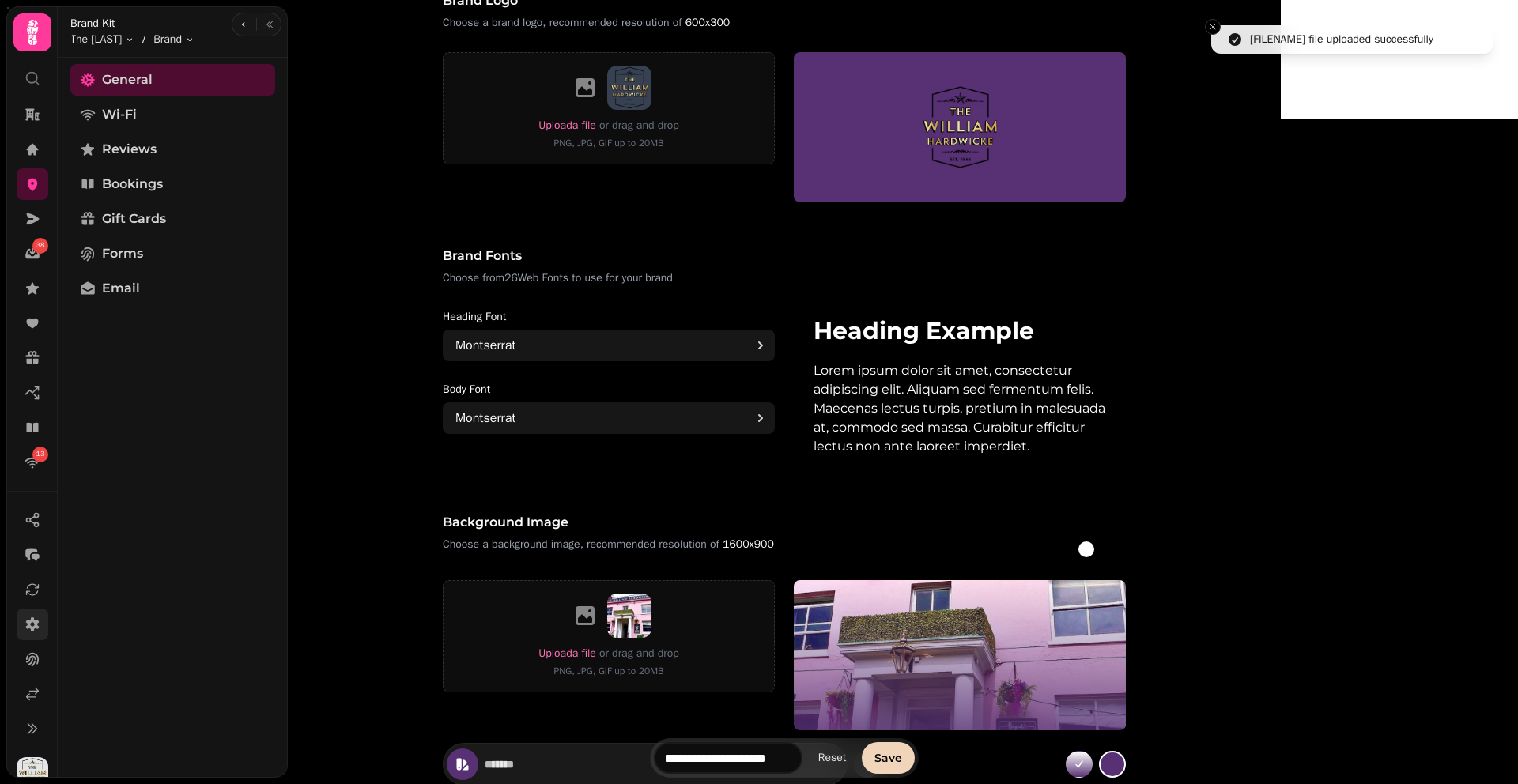 scroll, scrollTop: 857, scrollLeft: 0, axis: vertical 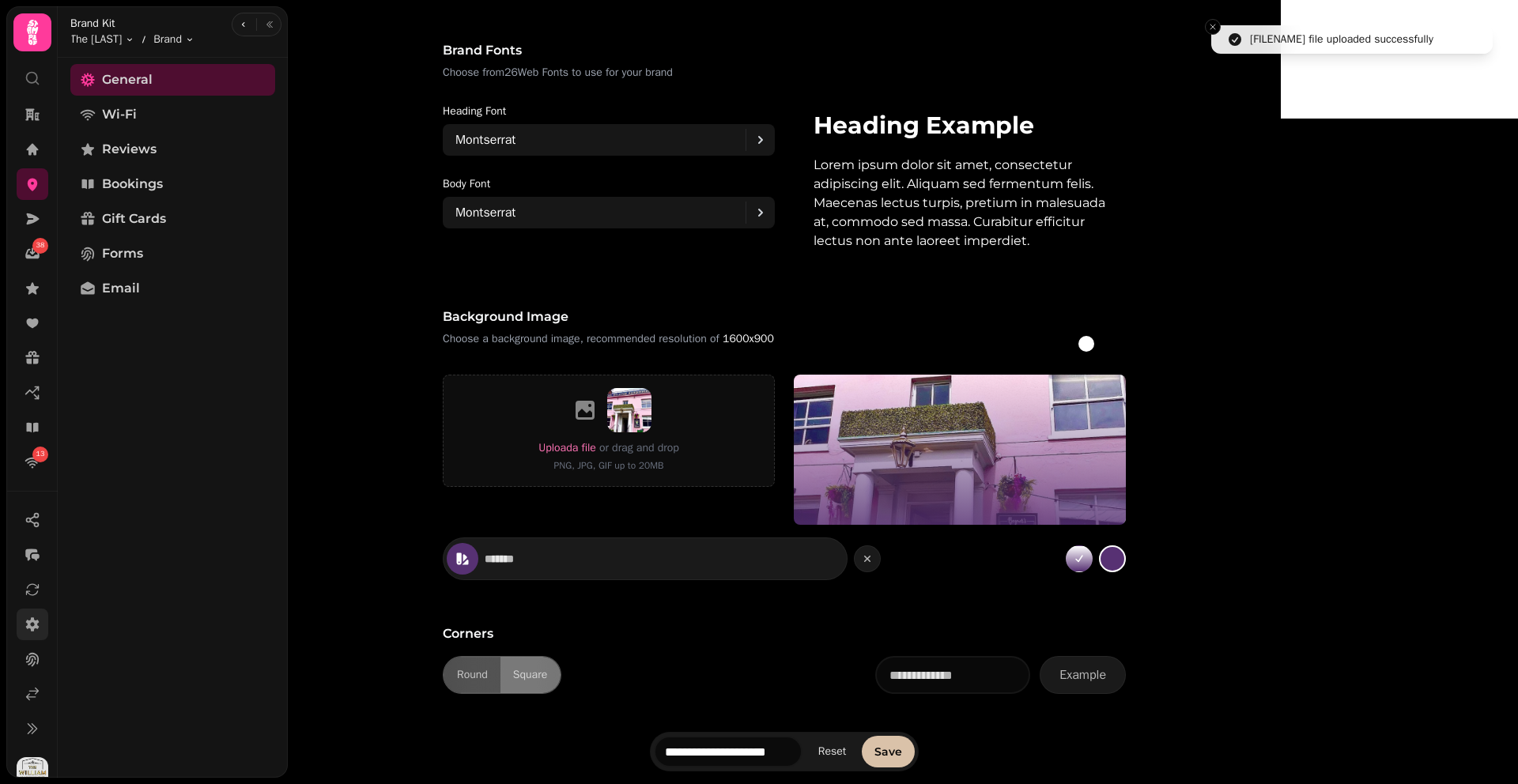 click on "Save" at bounding box center (888, 752) 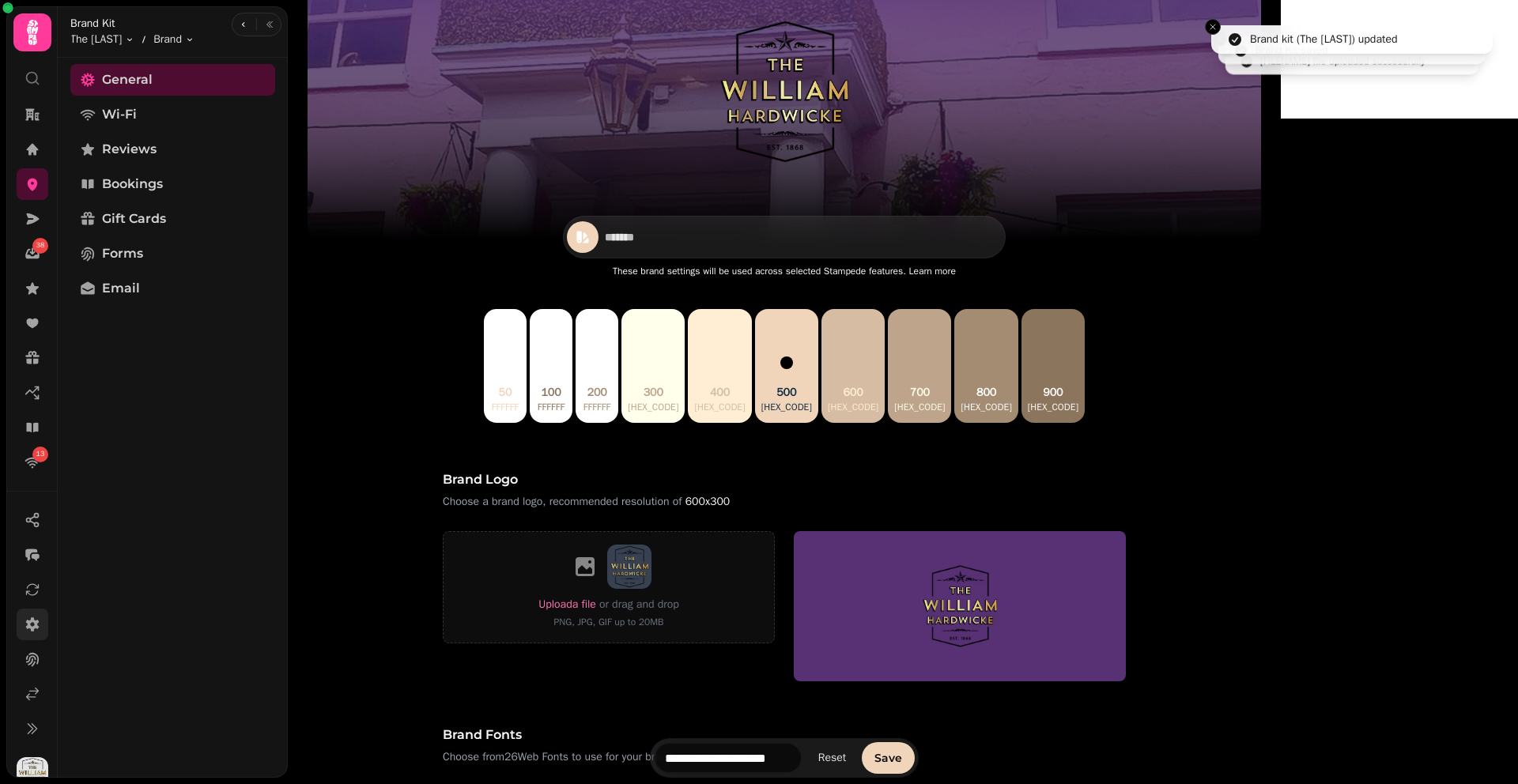 scroll, scrollTop: 0, scrollLeft: 0, axis: both 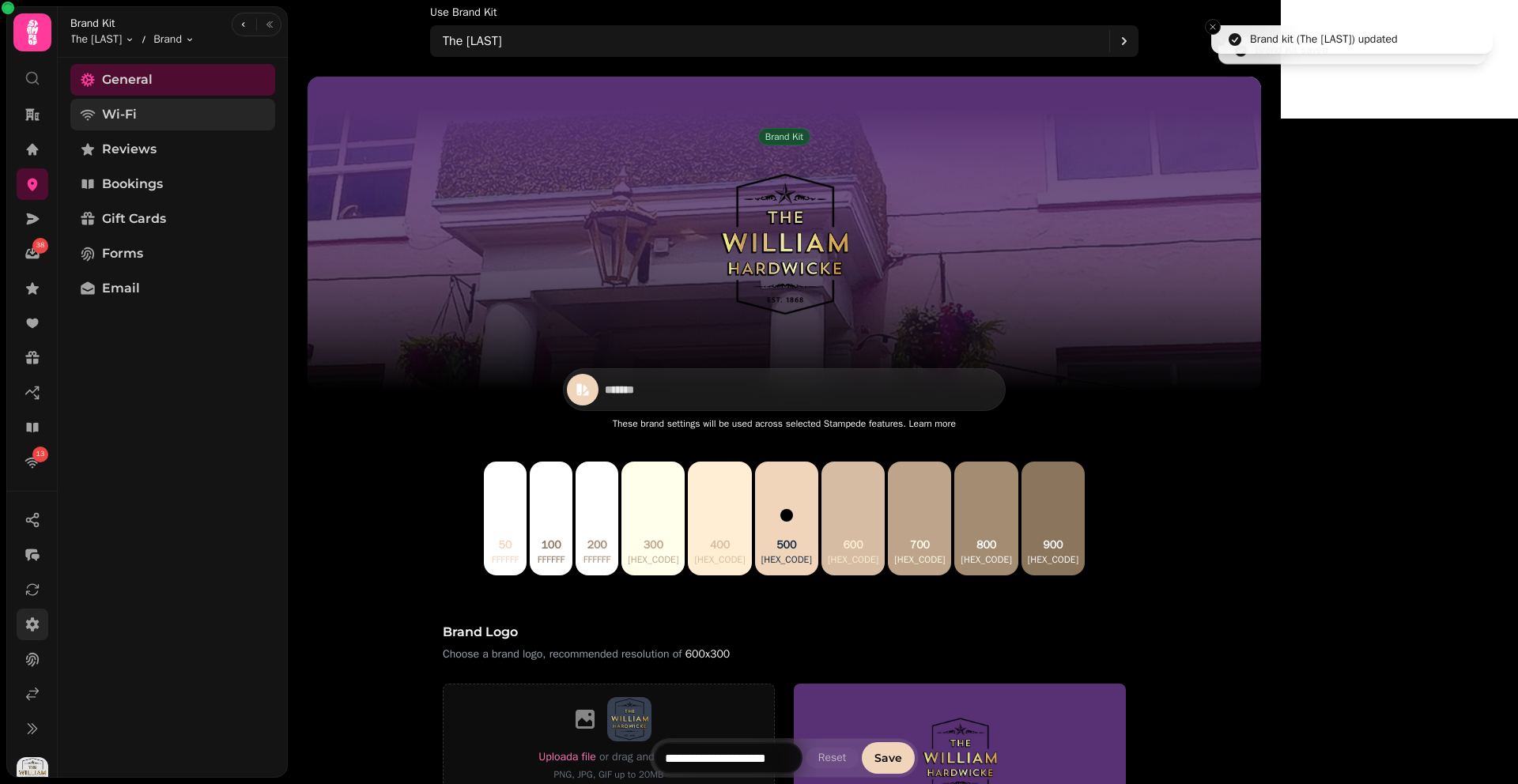 click on "Wi-Fi" at bounding box center [119, 115] 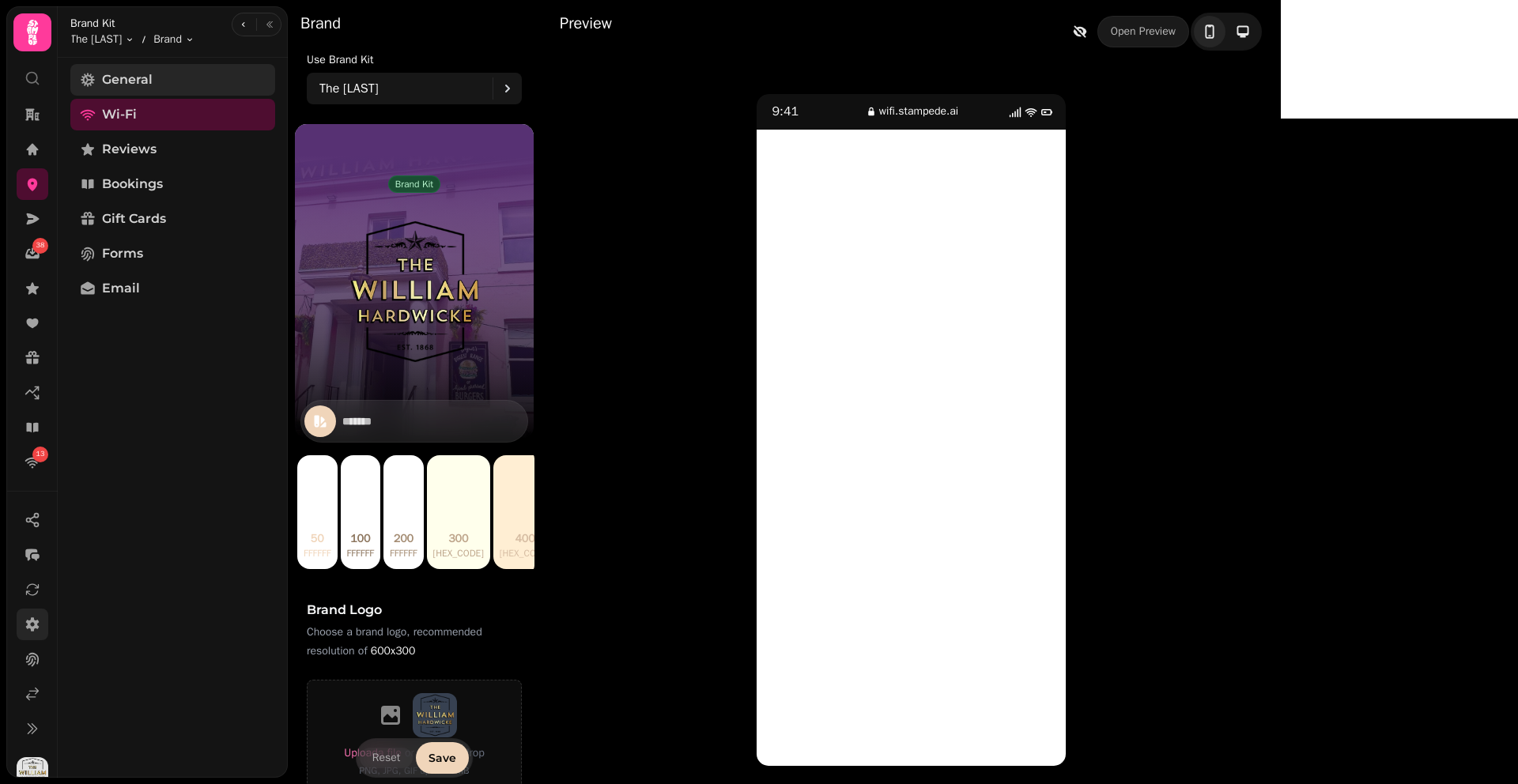 click on "General" at bounding box center [172, 80] 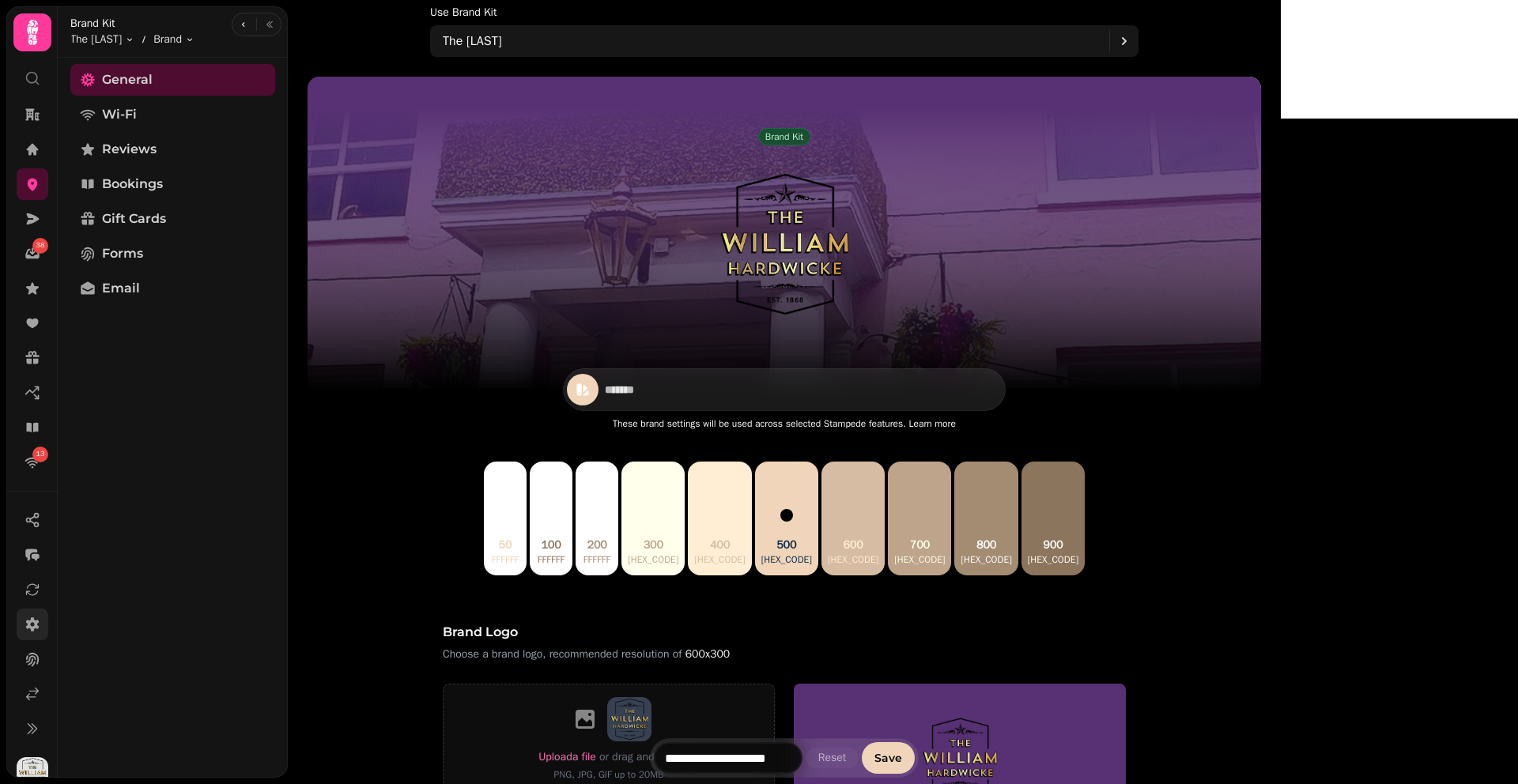 click on "**********" at bounding box center [784, 758] 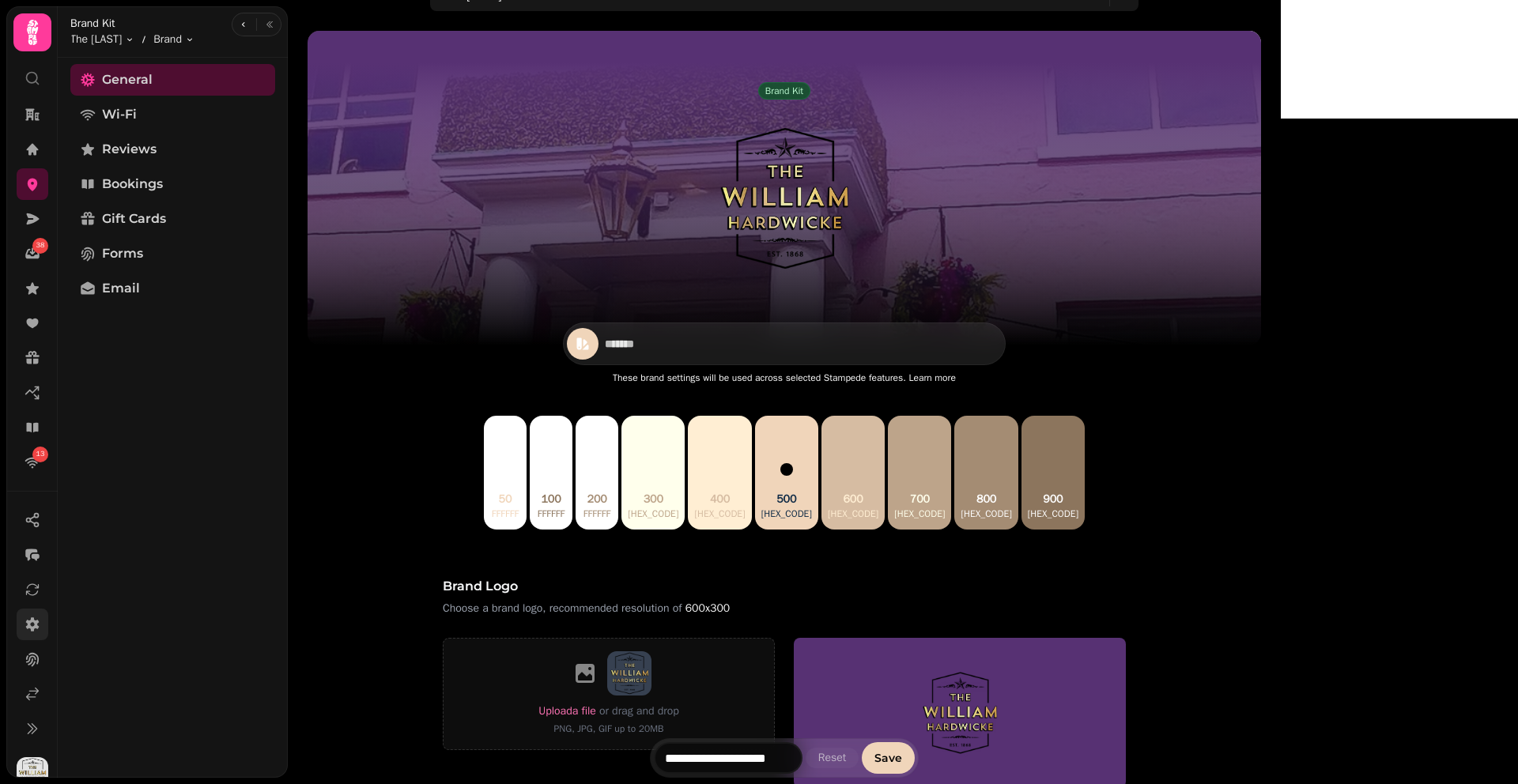 scroll, scrollTop: 54, scrollLeft: 0, axis: vertical 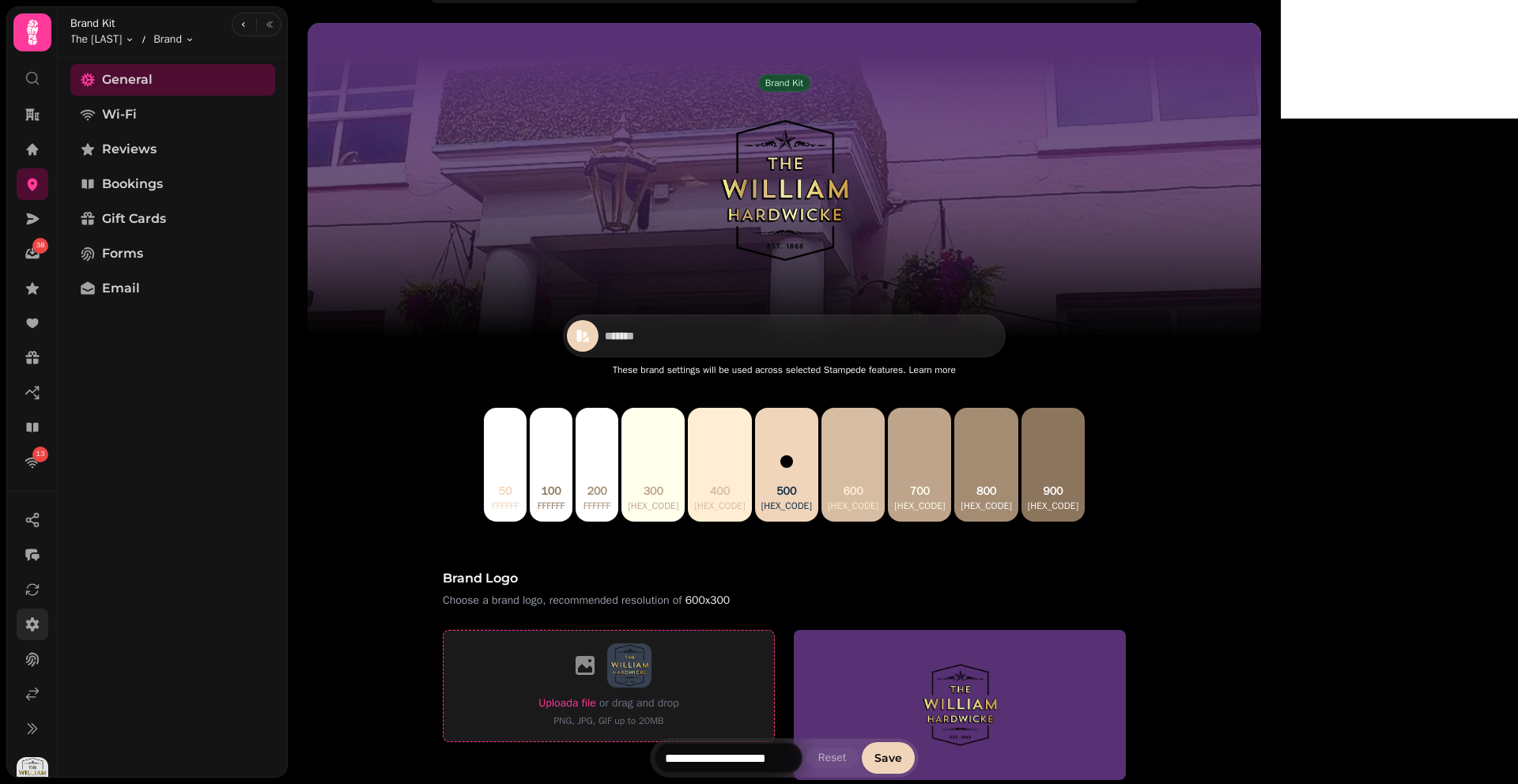 click on "Upload  a file" at bounding box center [567, 703] 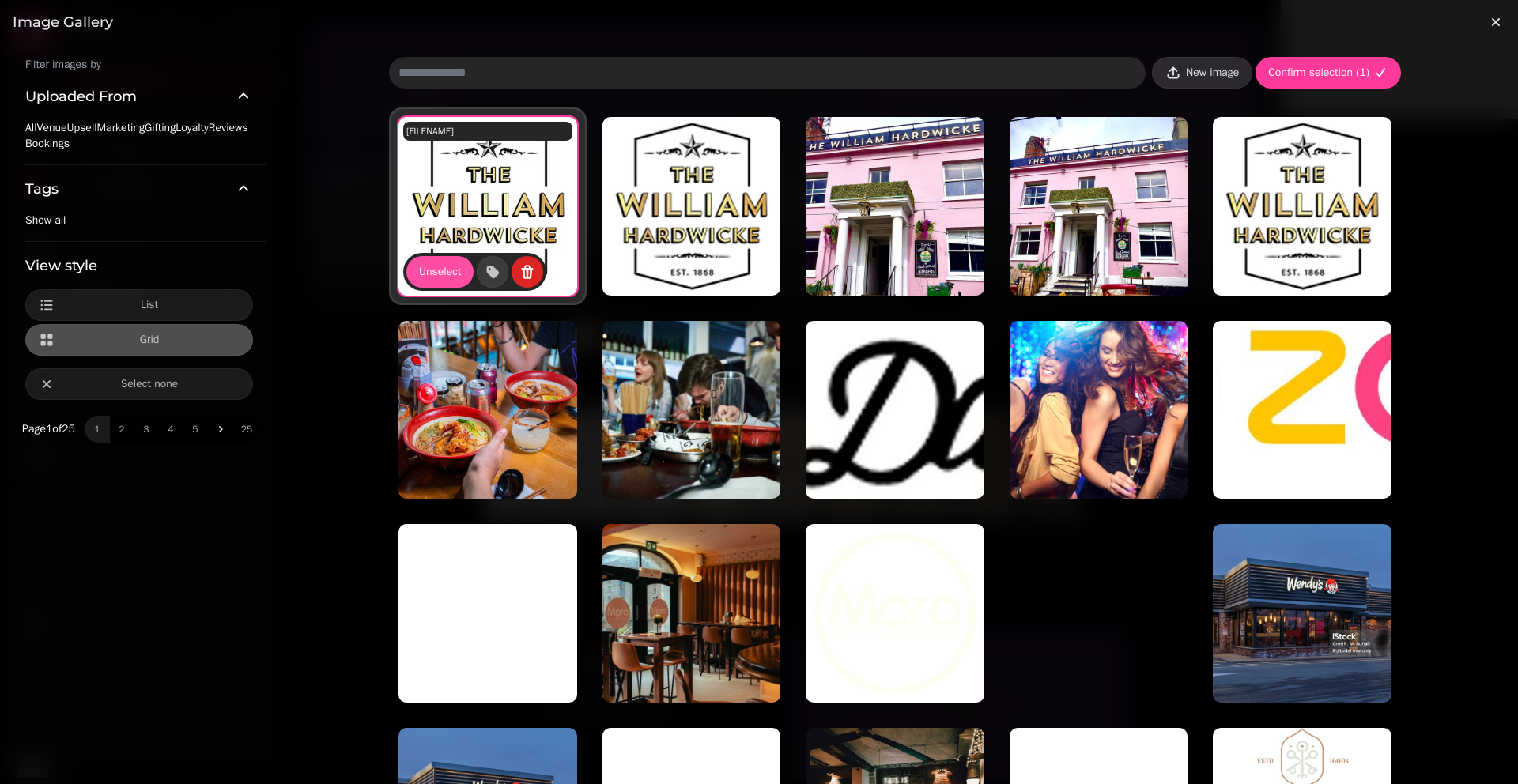 click on "New image" at bounding box center [1202, 73] 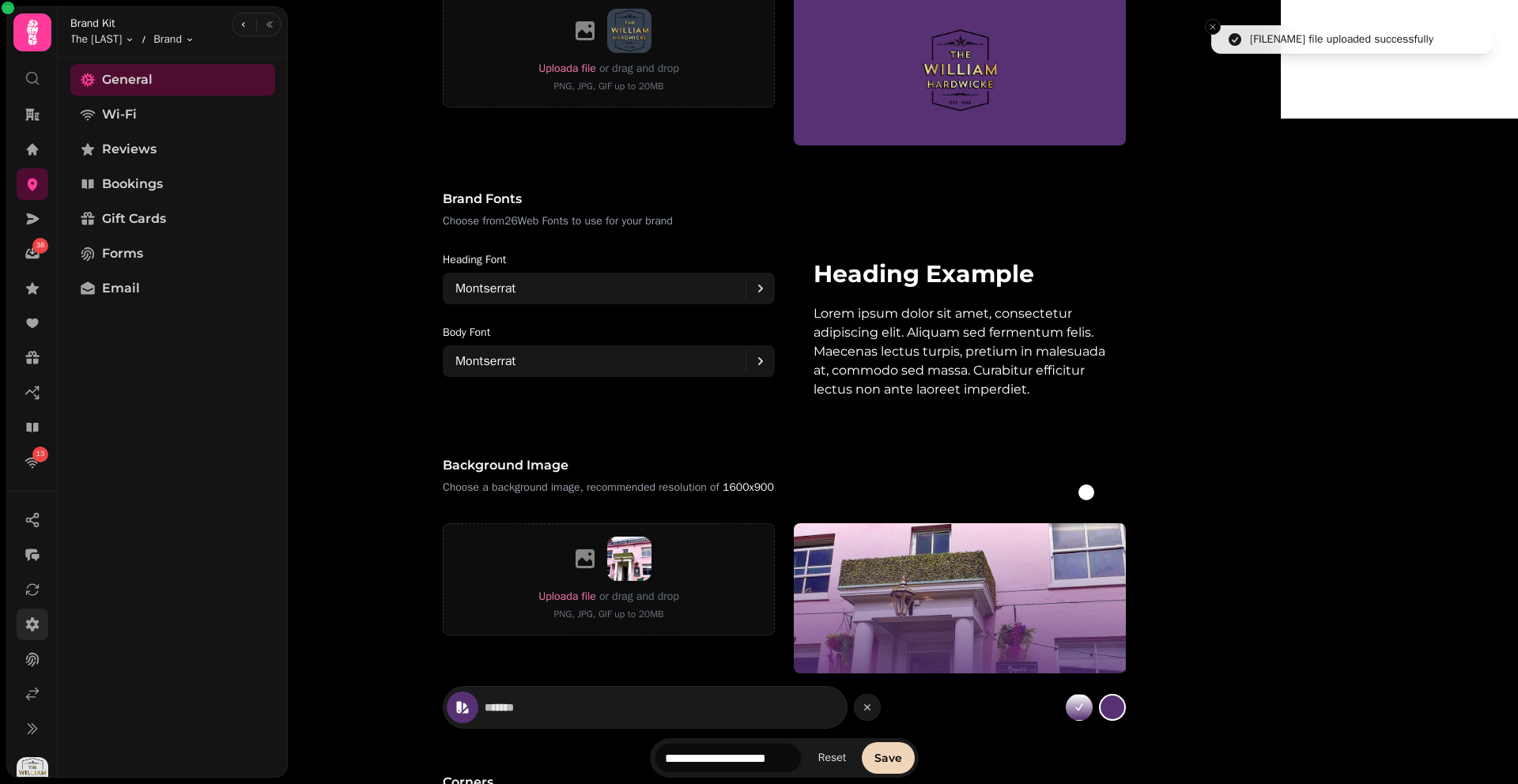 scroll, scrollTop: 710, scrollLeft: 0, axis: vertical 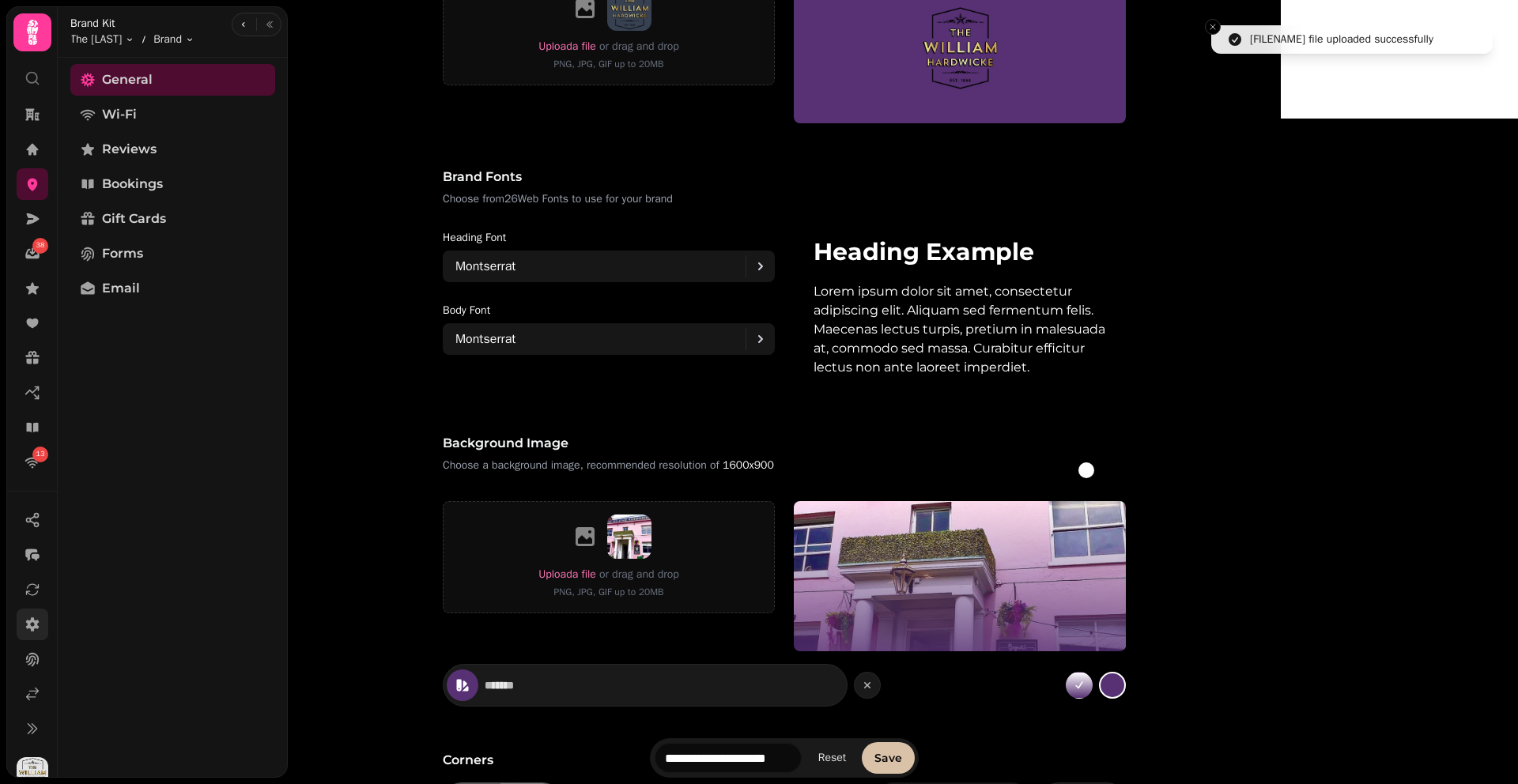 click on "Save" at bounding box center [888, 758] 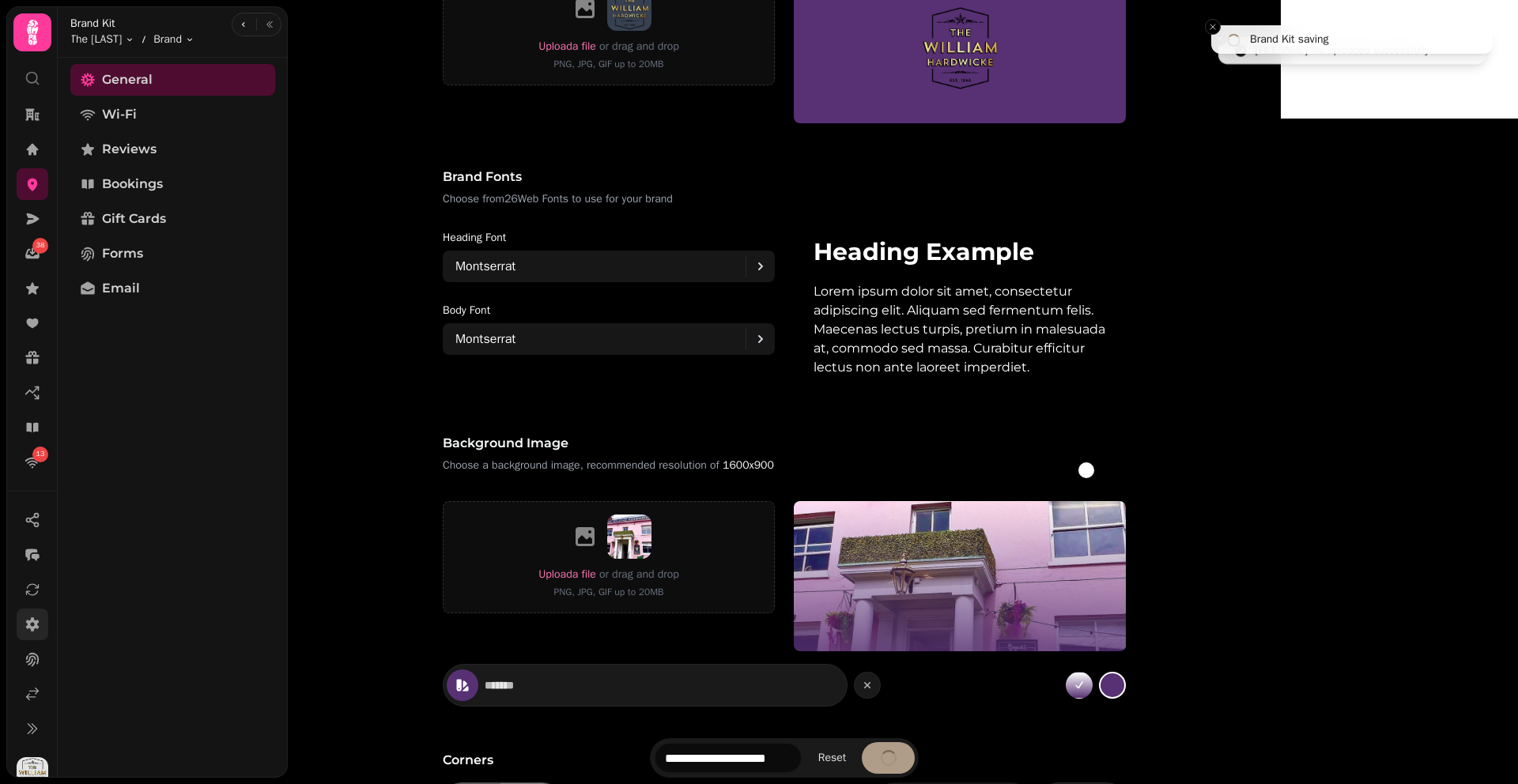 scroll, scrollTop: 0, scrollLeft: 0, axis: both 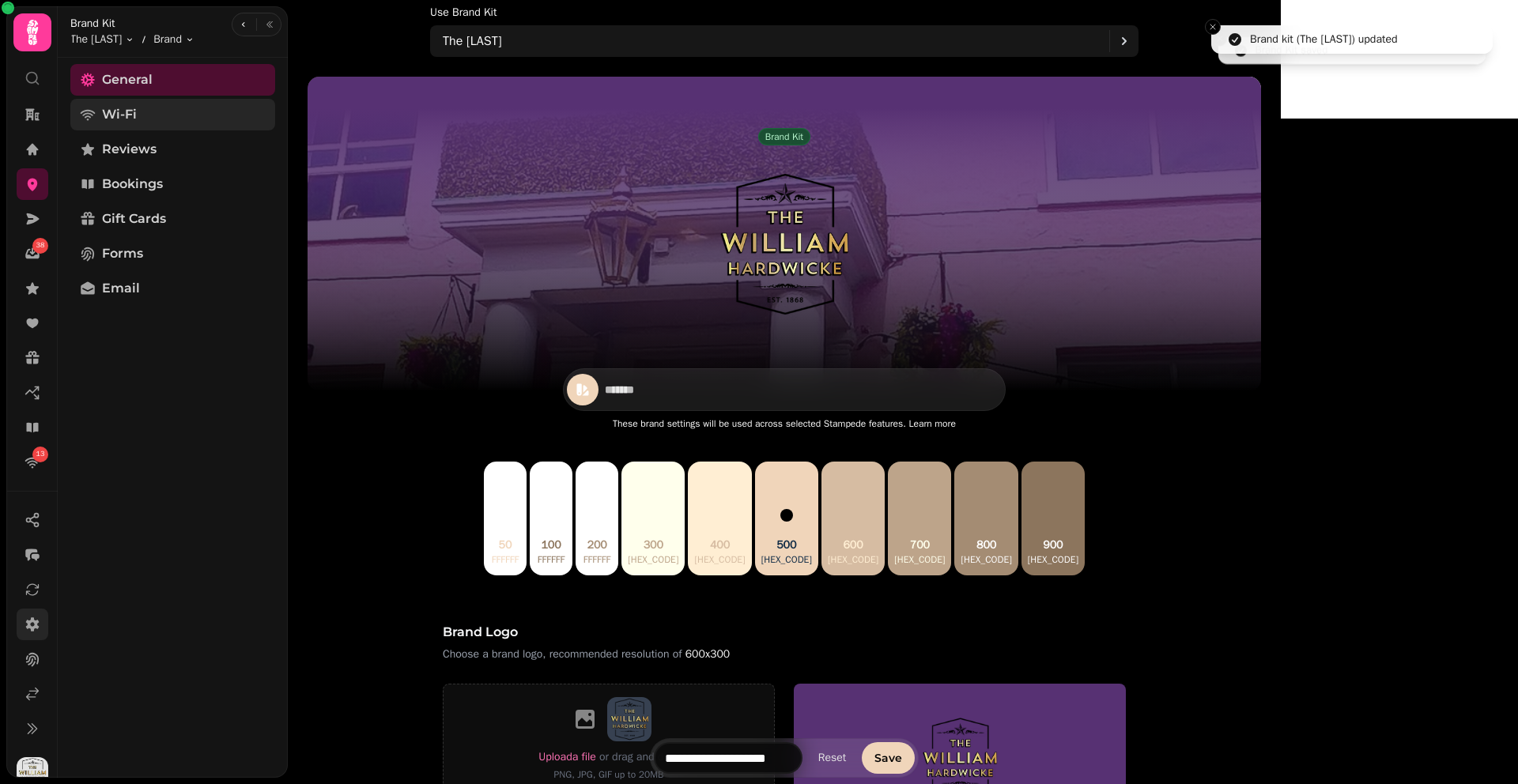 click on "Wi-Fi" at bounding box center (172, 115) 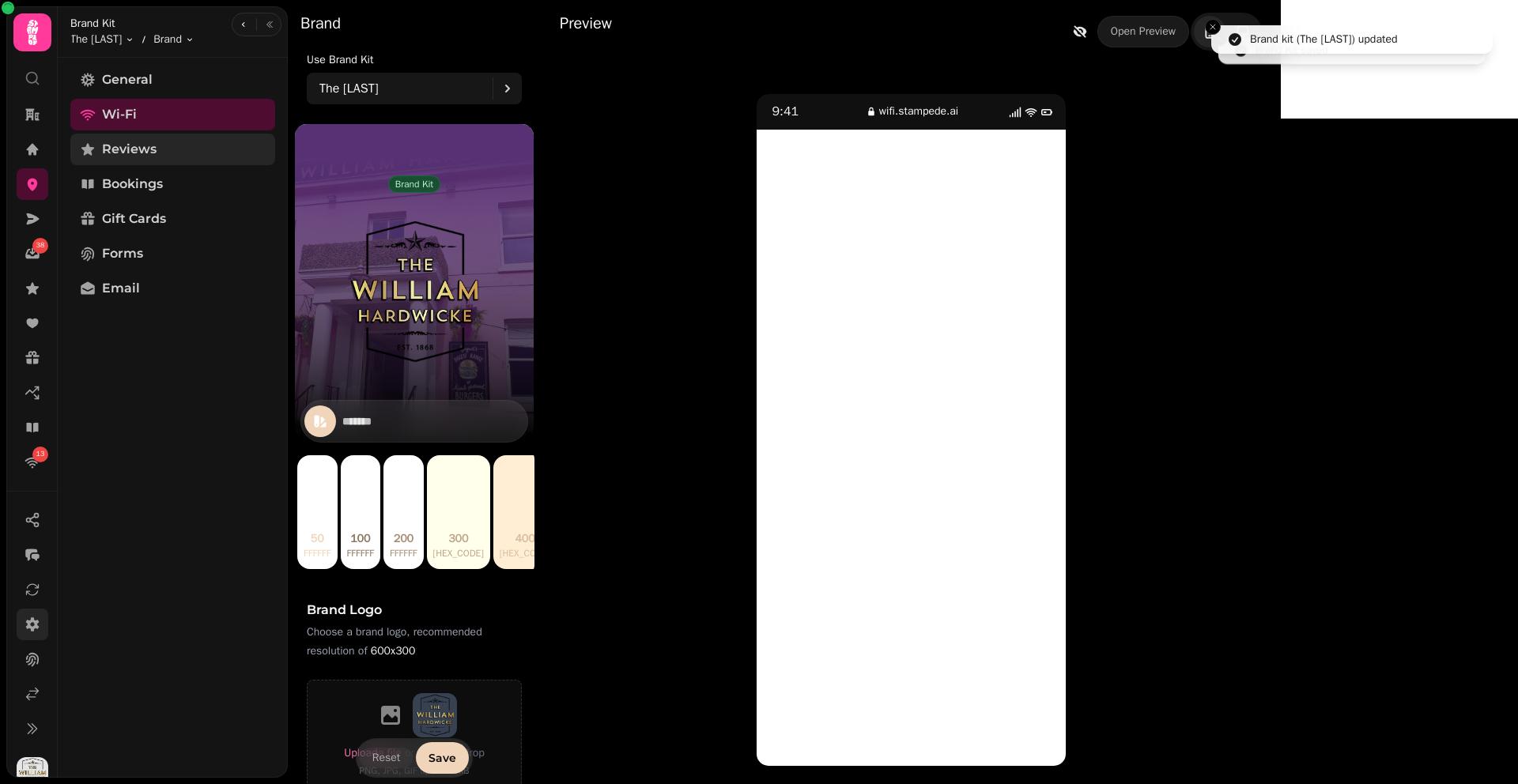 click on "Reviews" at bounding box center (129, 149) 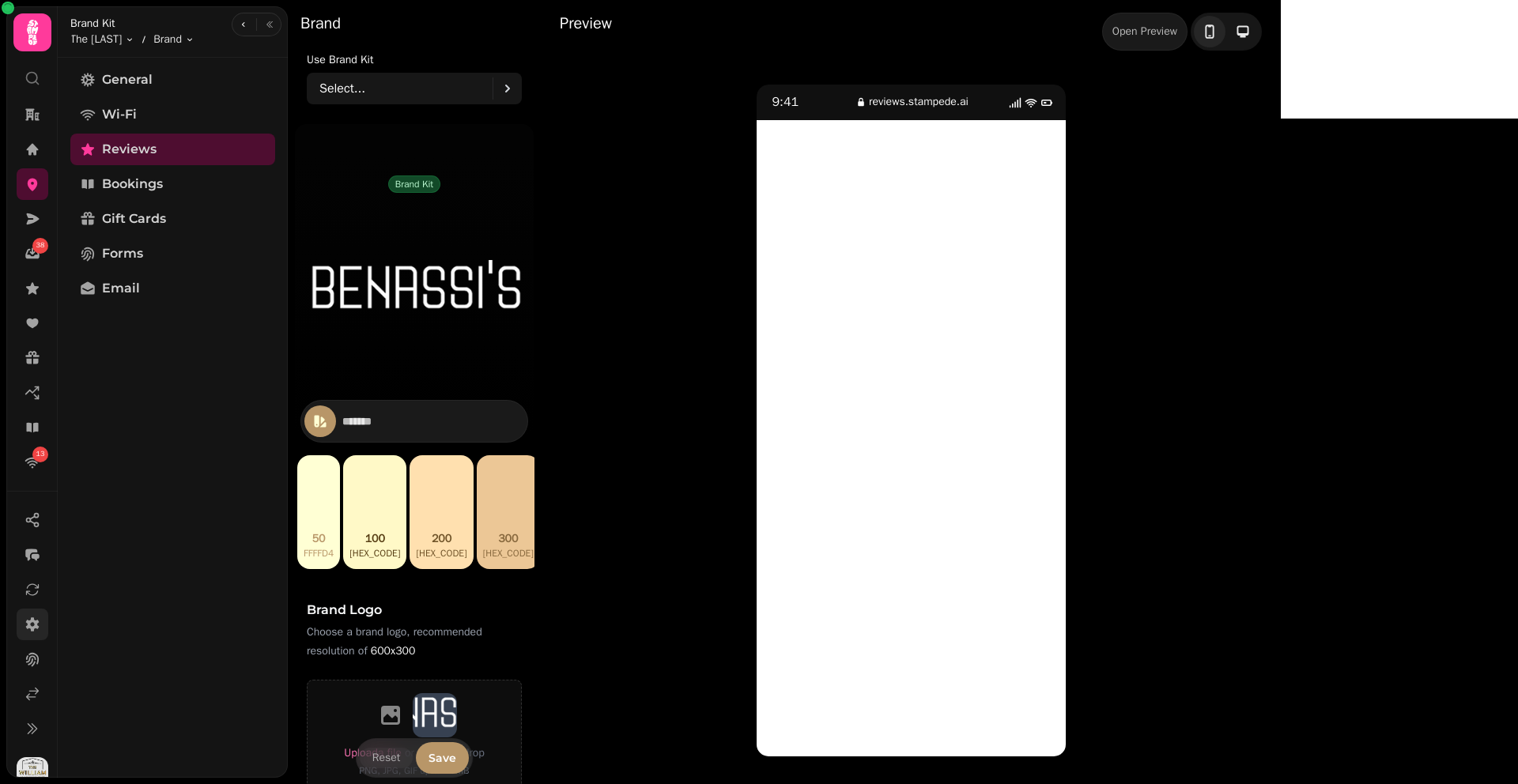 click on "Use Brand Kit Select..." at bounding box center [414, 79] 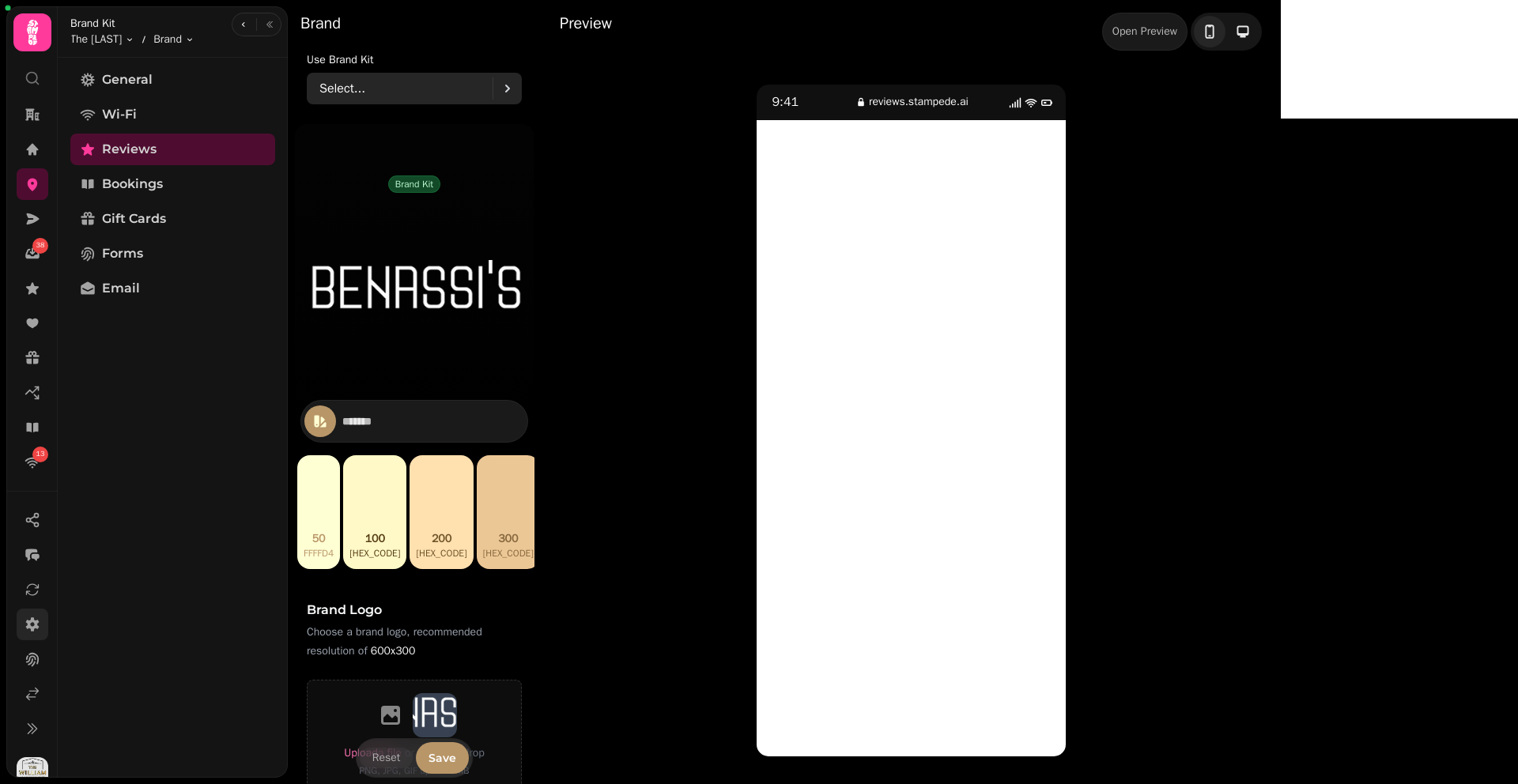 click on "Select..." at bounding box center [406, 89] 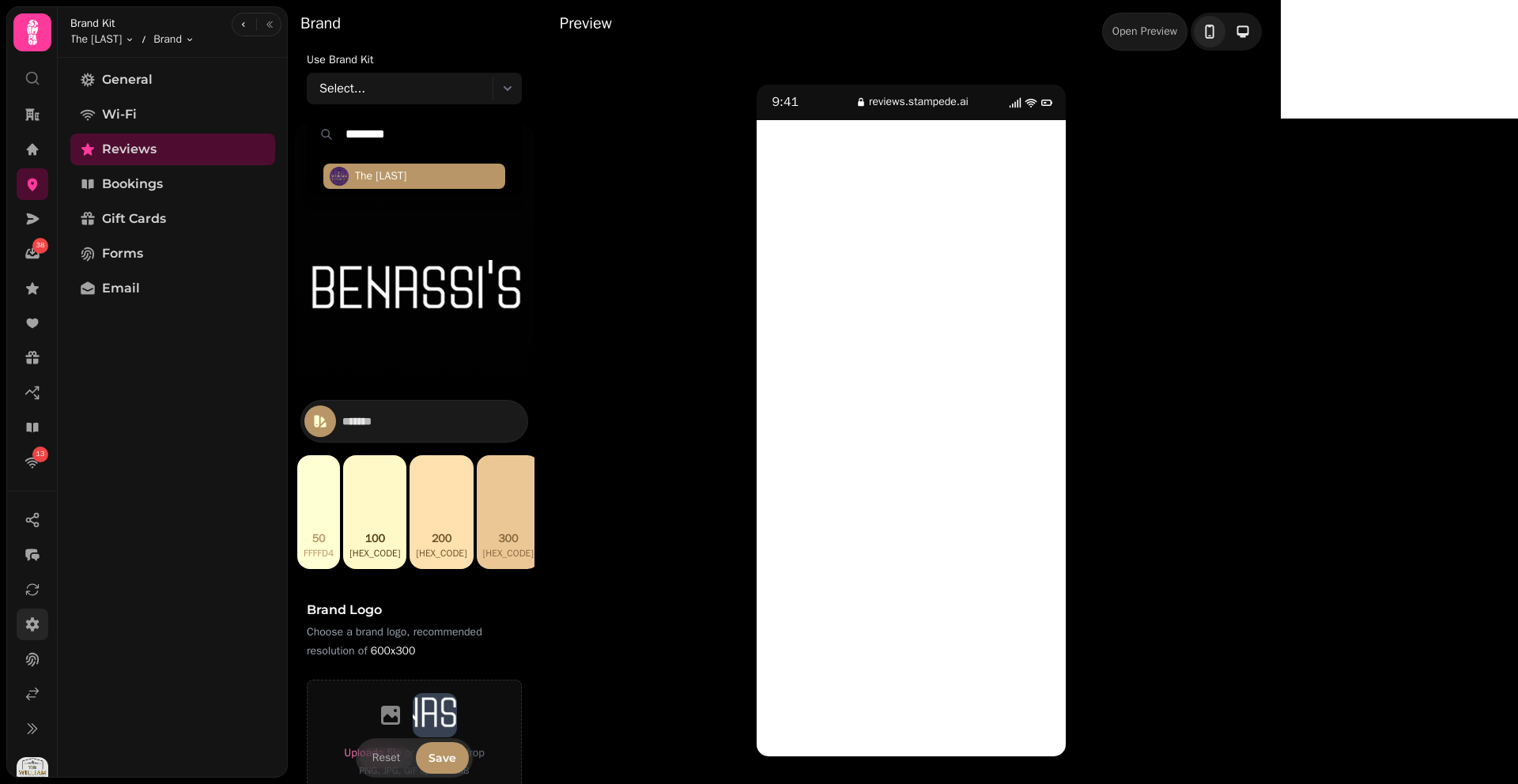 type on "********" 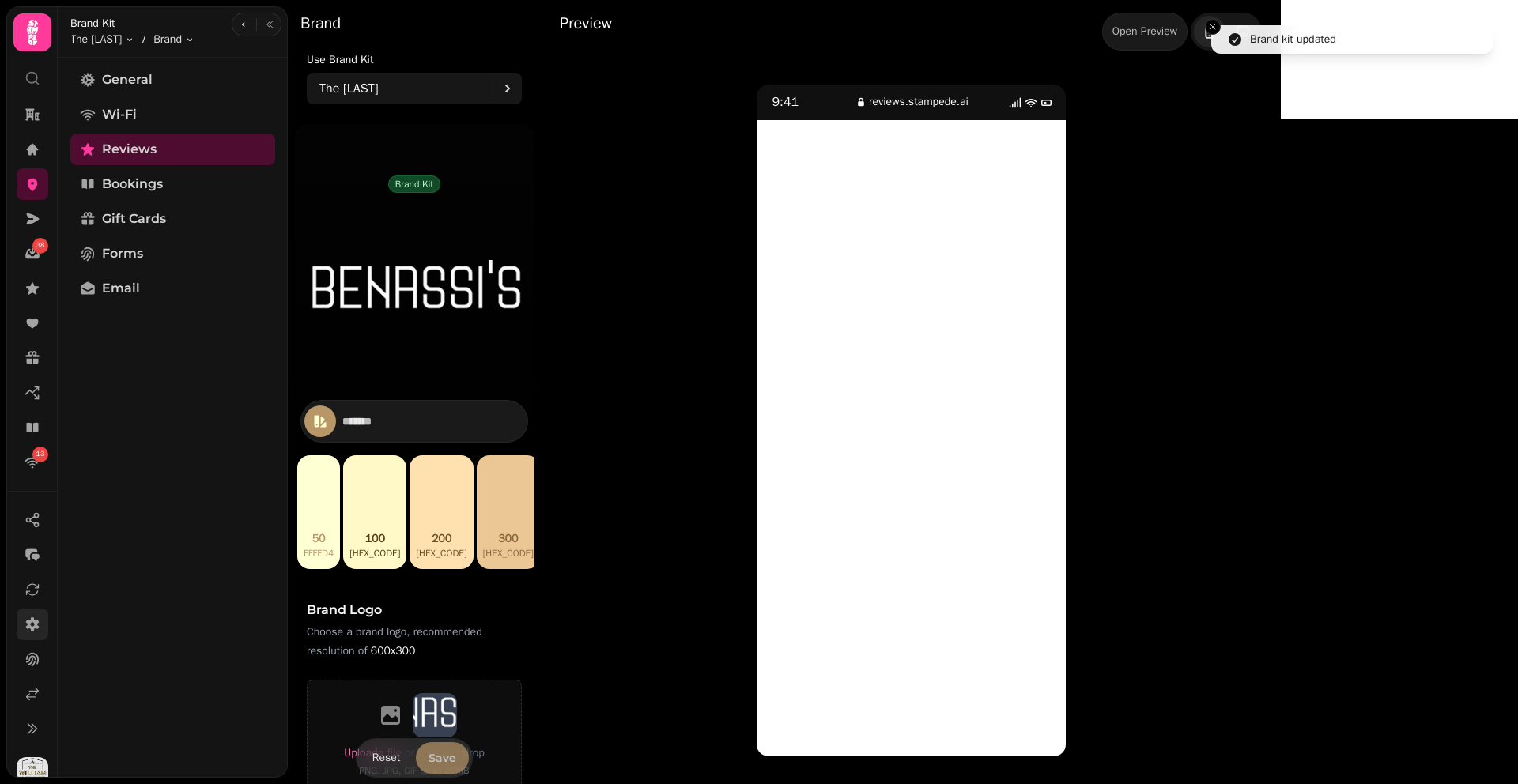 type on "*******" 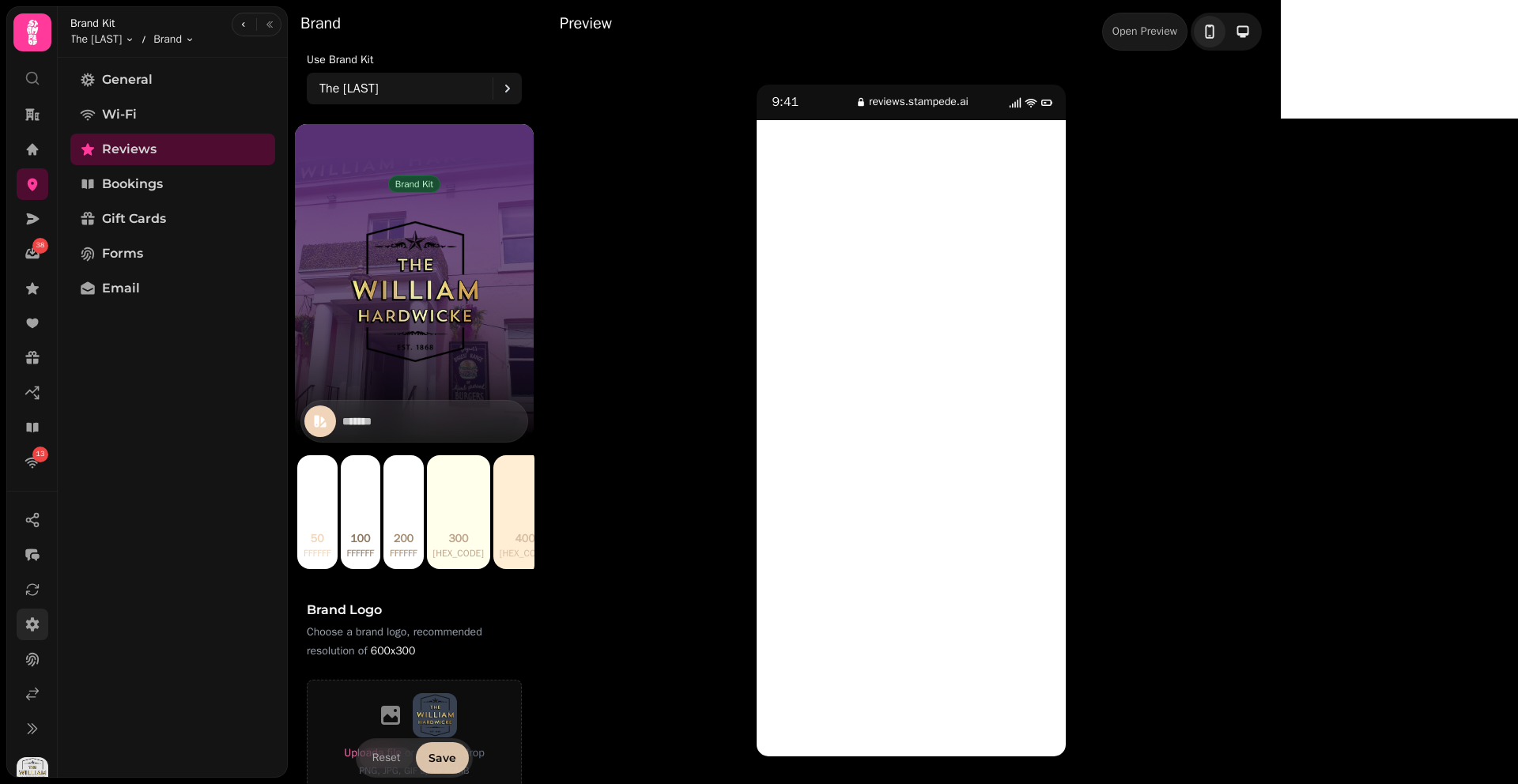 click on "Save" at bounding box center [442, 758] 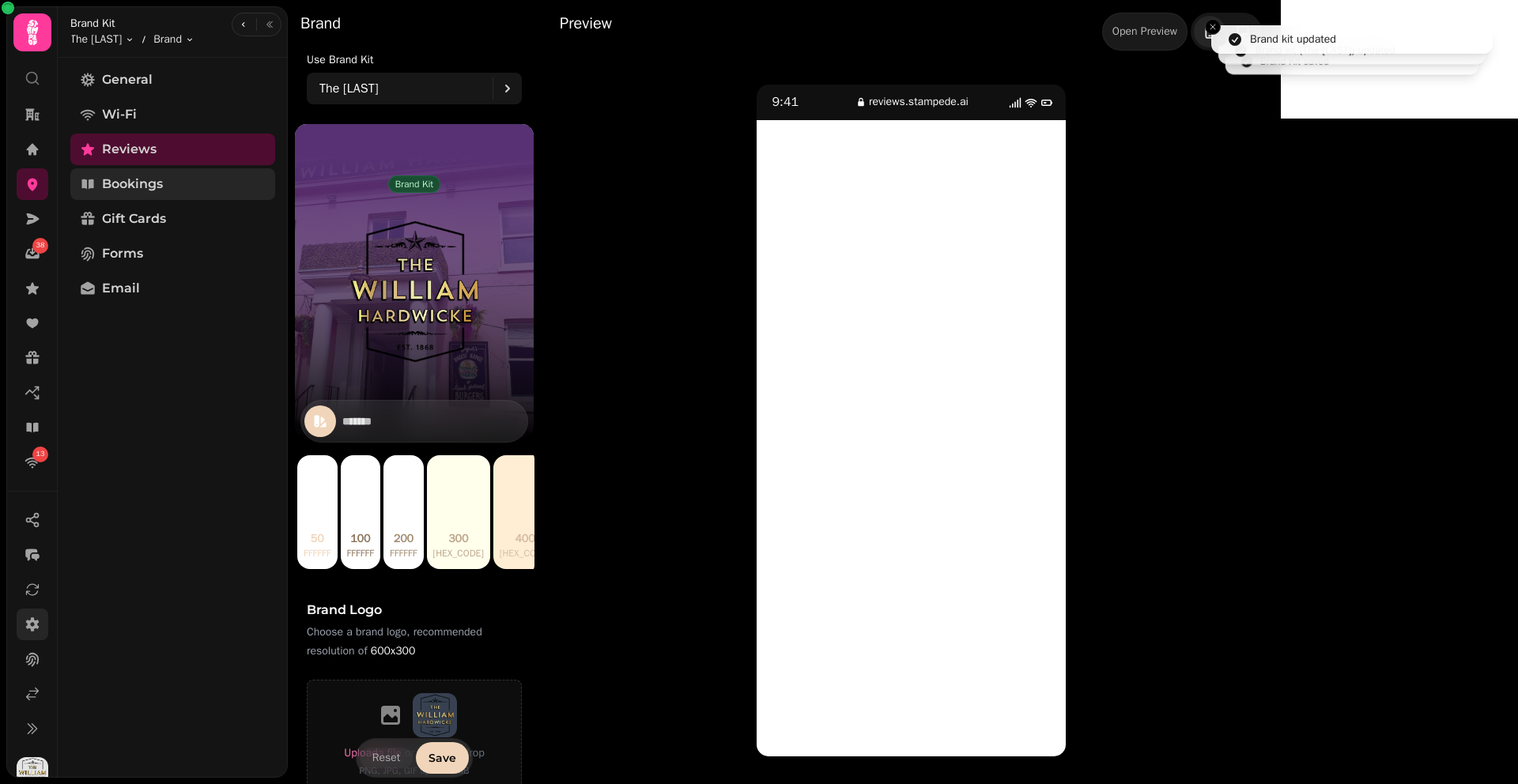click on "Bookings" at bounding box center [132, 184] 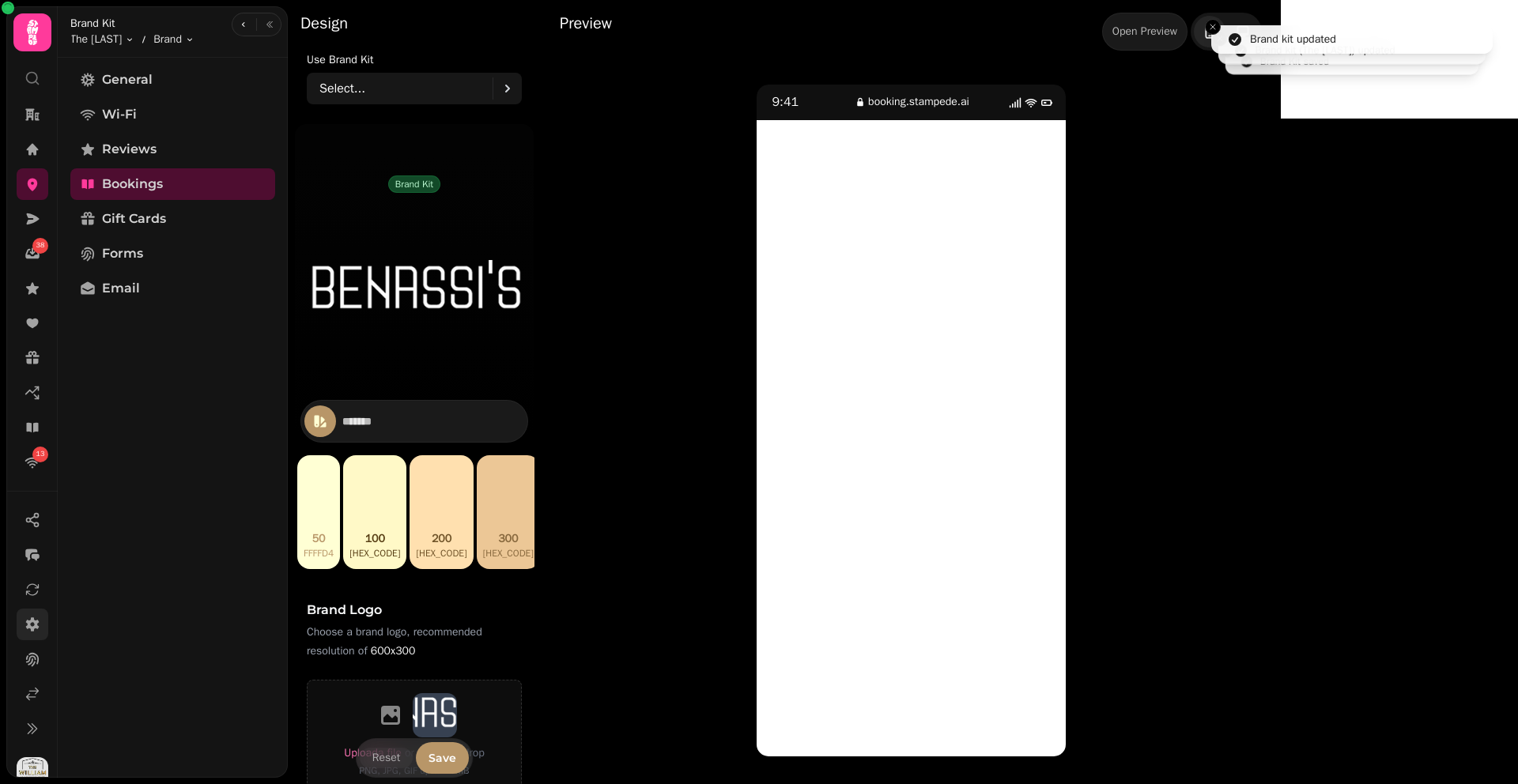 click on "Select..." at bounding box center [406, 89] 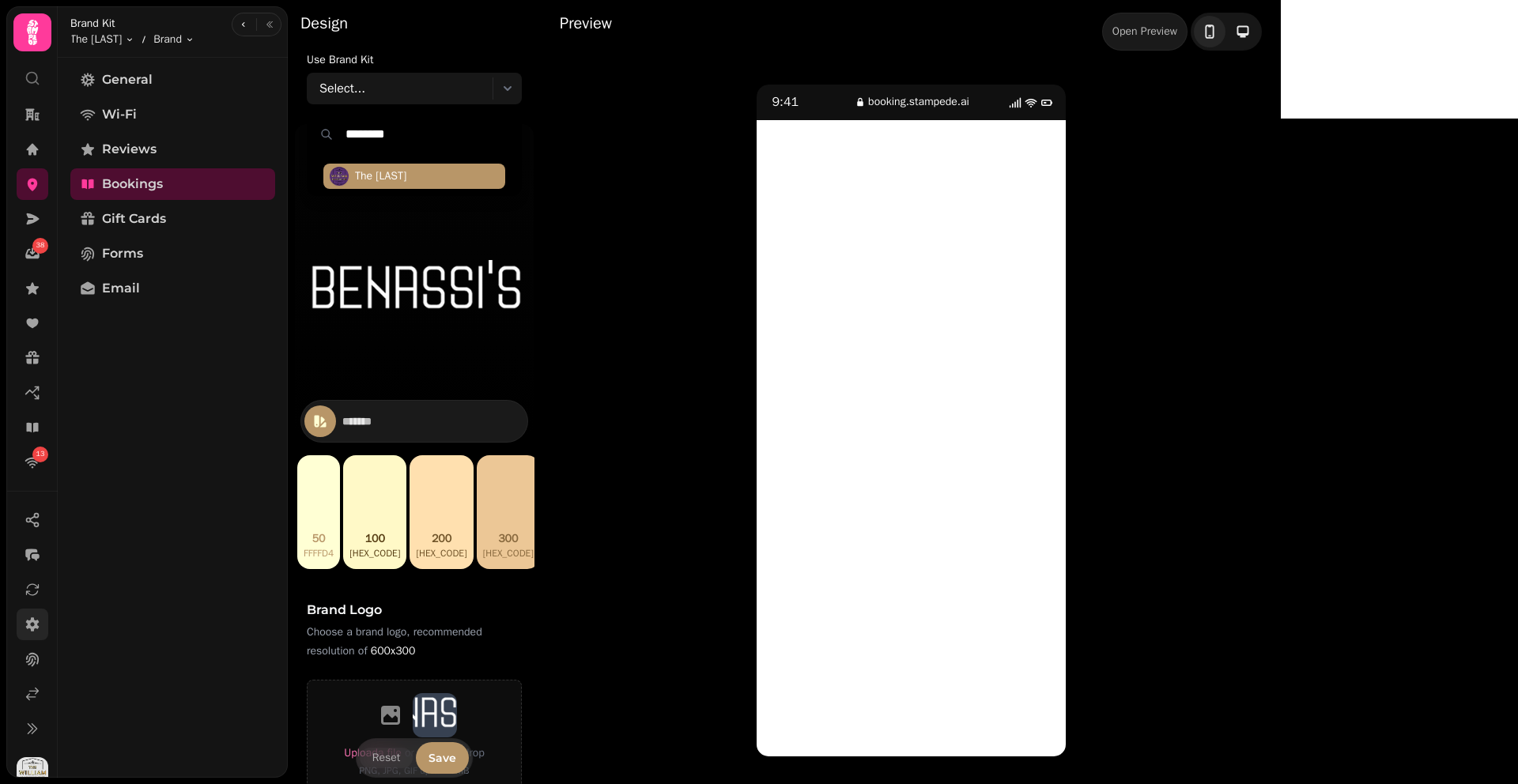 type on "********" 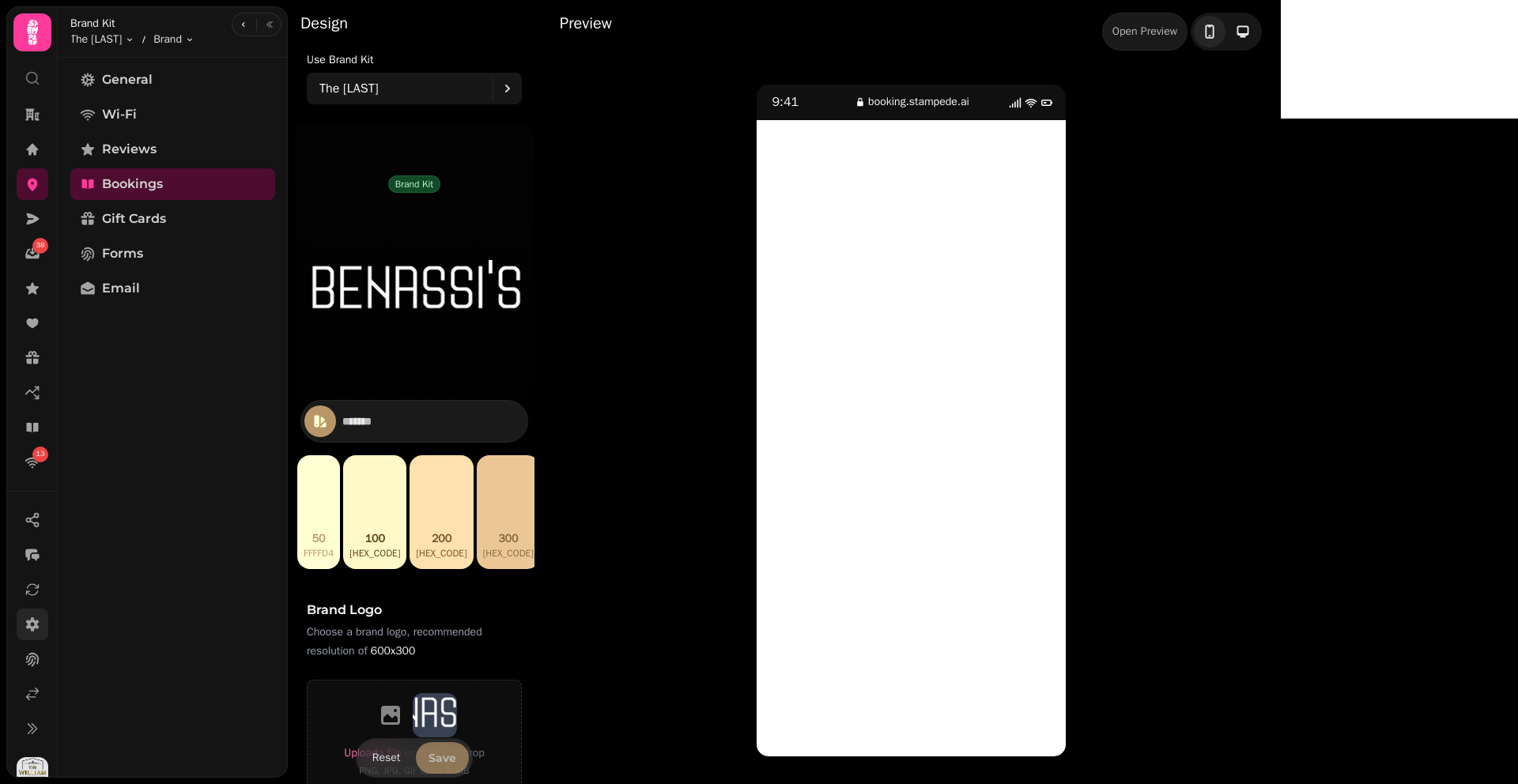 type on "*******" 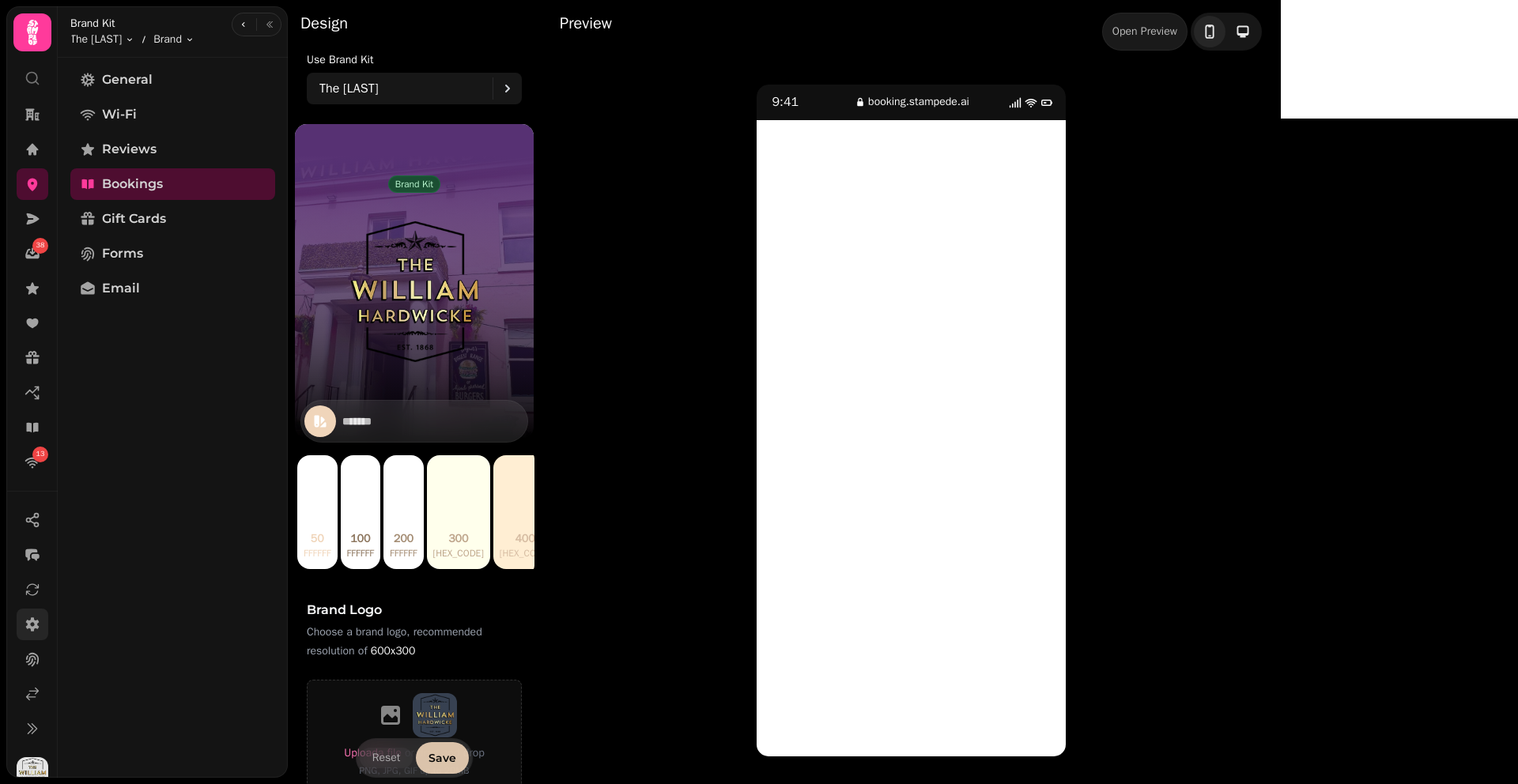 click on "Save" at bounding box center (442, 758) 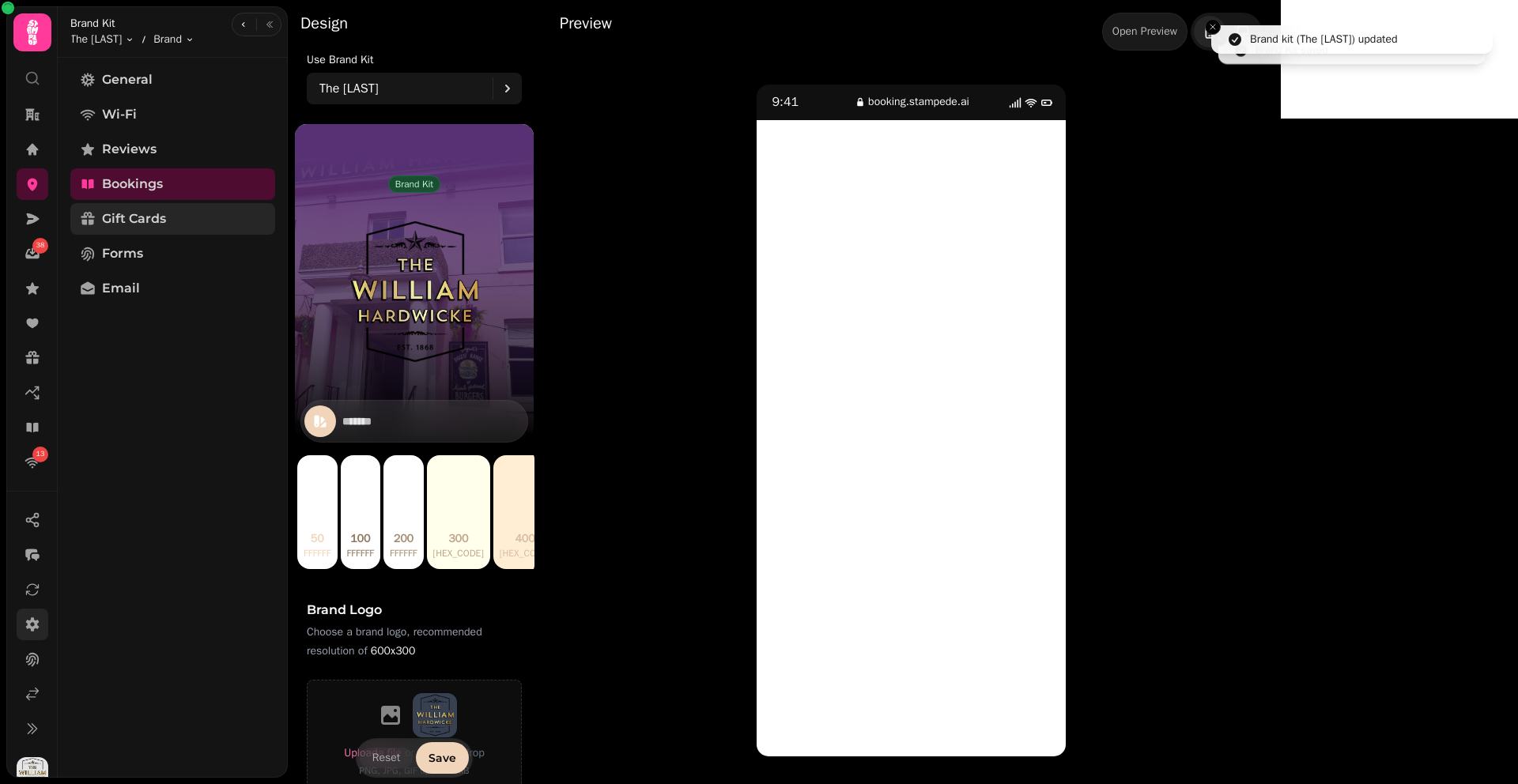 click on "Gift Cards" at bounding box center (172, 219) 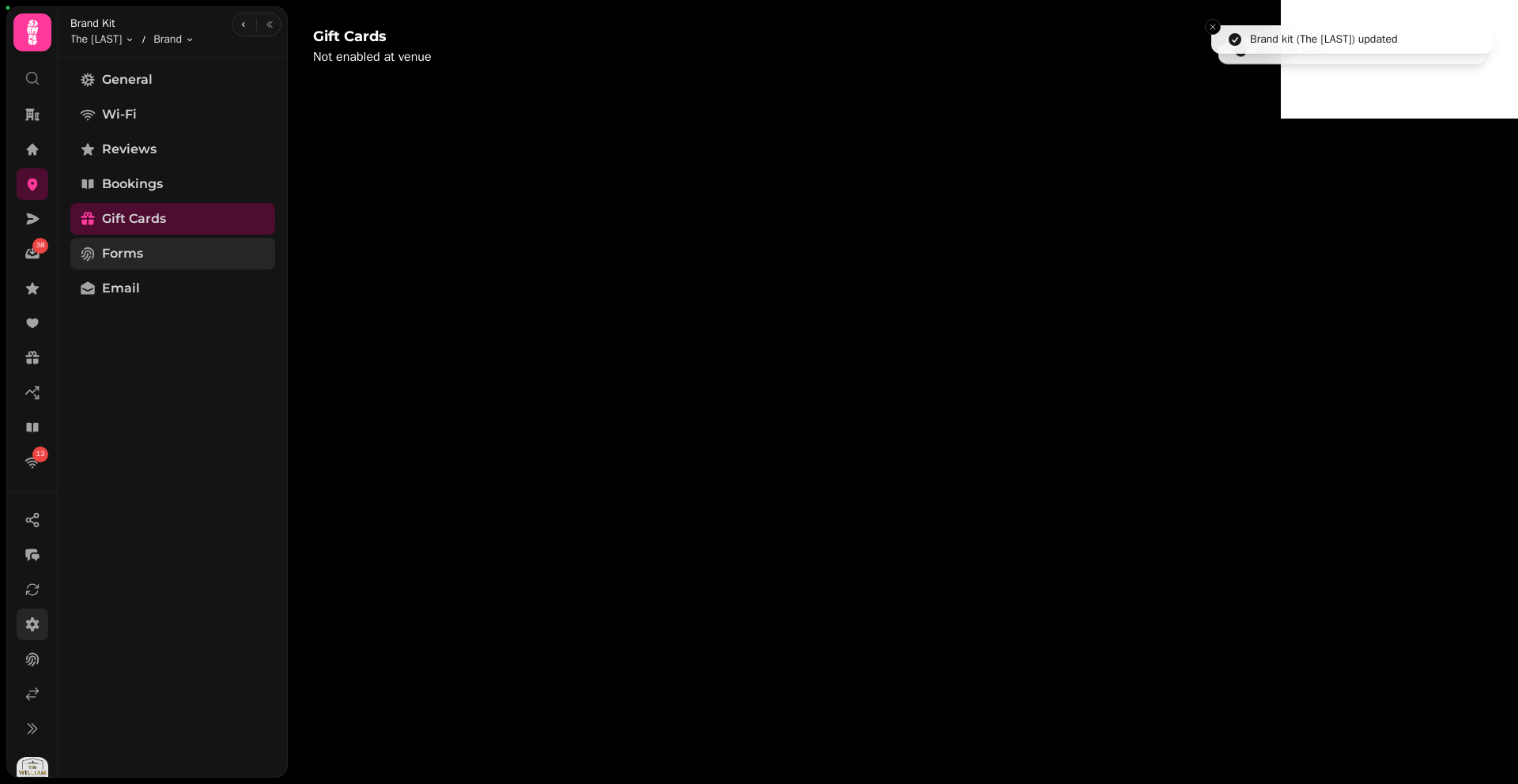 click on "Forms" at bounding box center (172, 254) 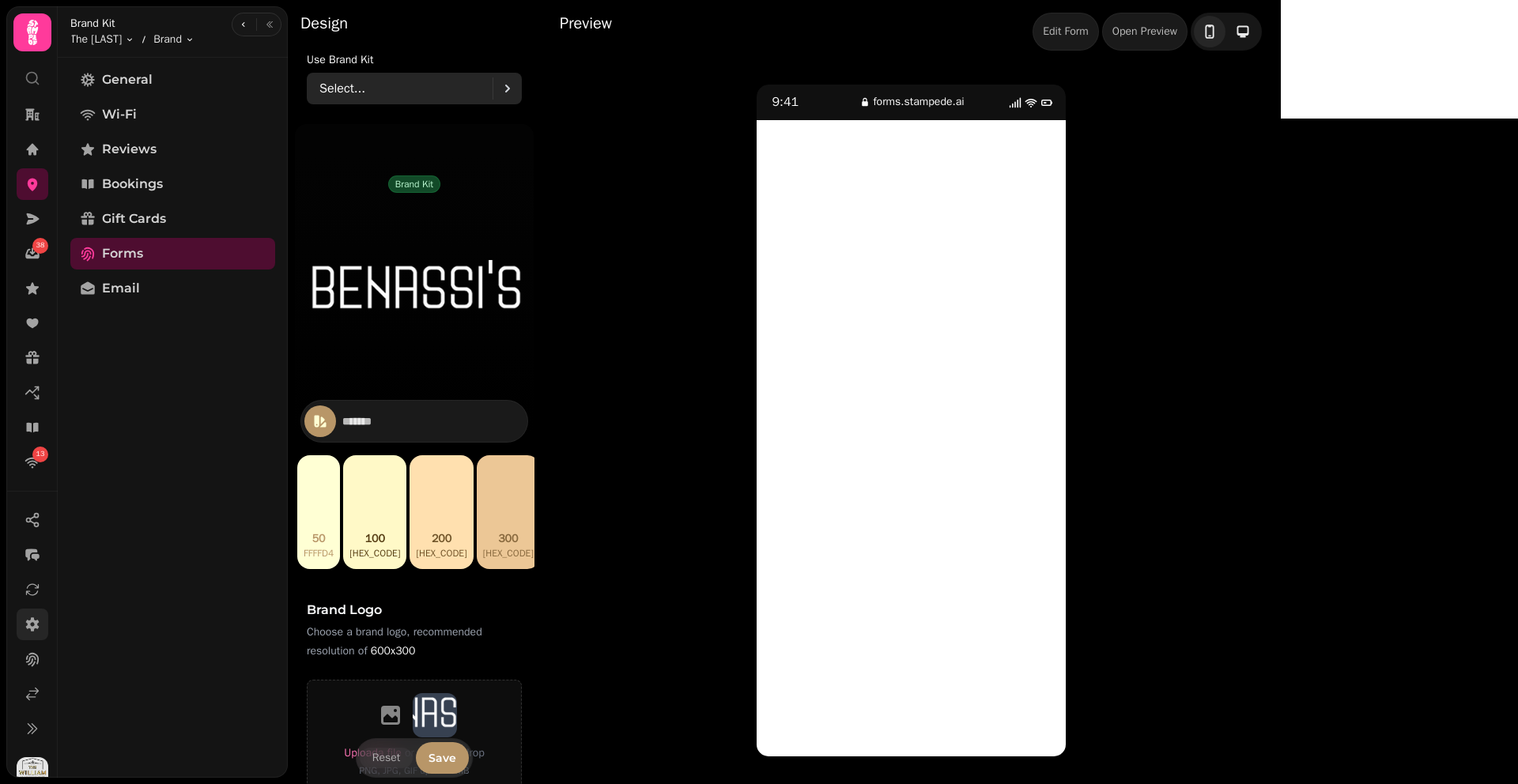click on "Select..." at bounding box center (342, 89) 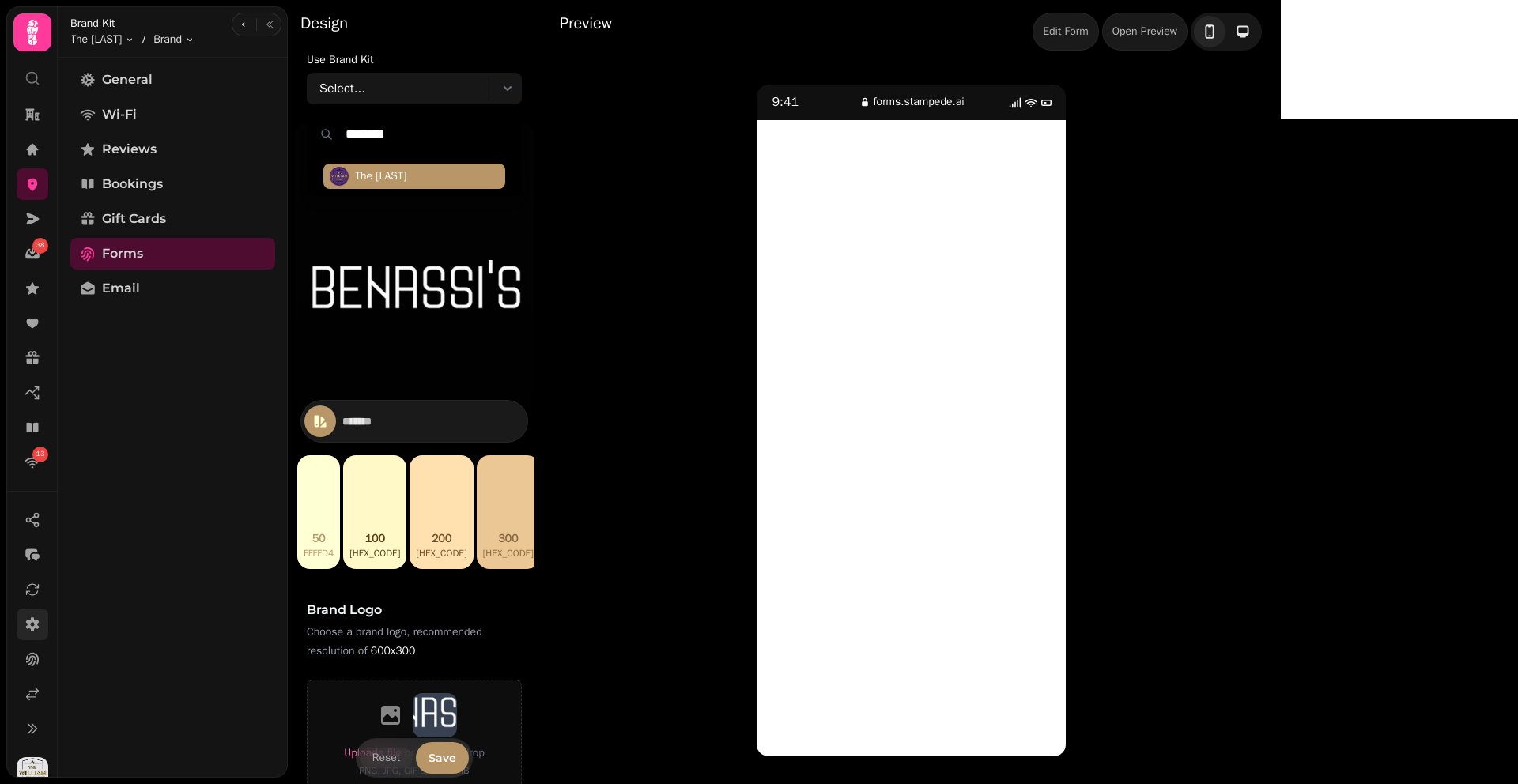 type on "********" 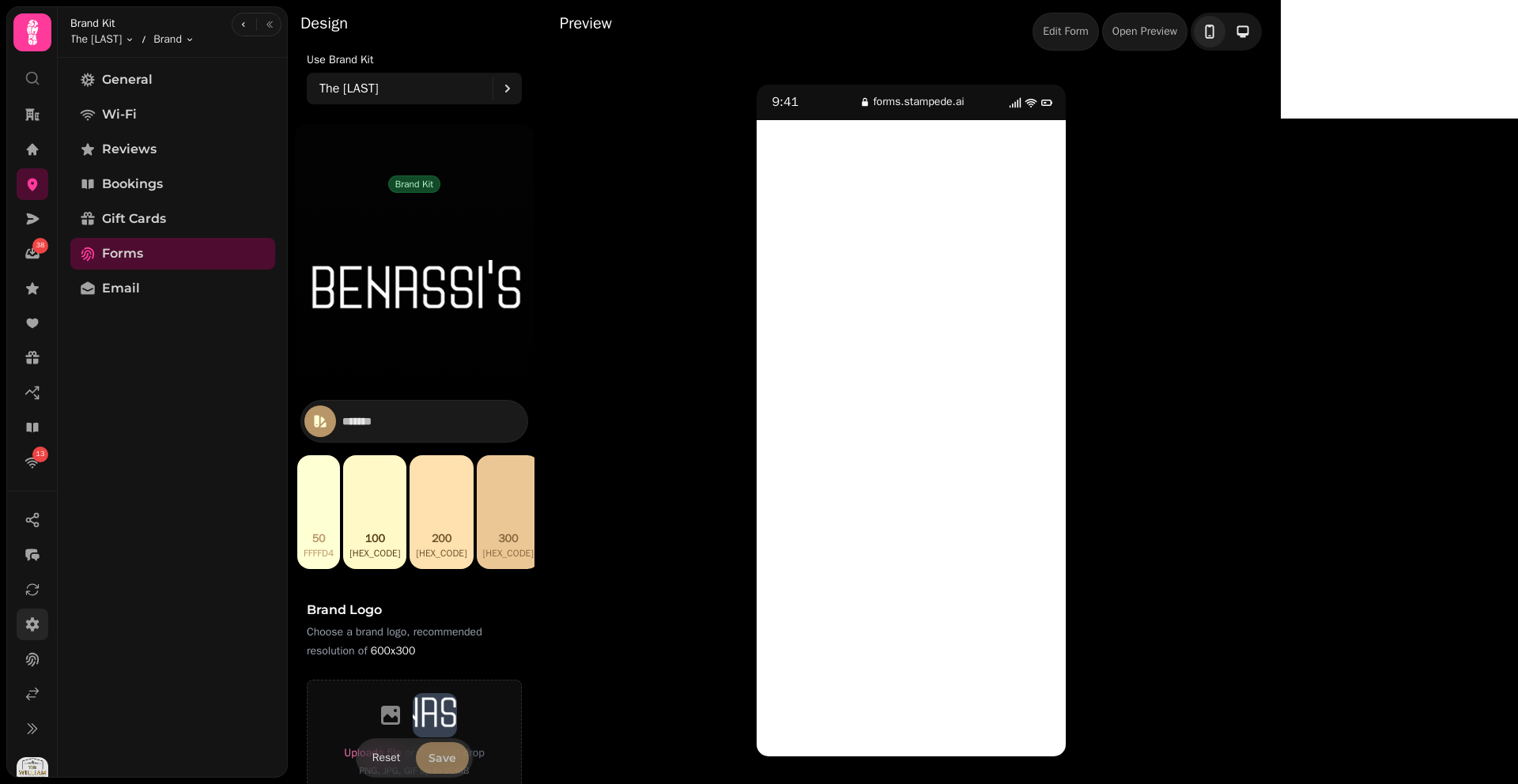 type on "*******" 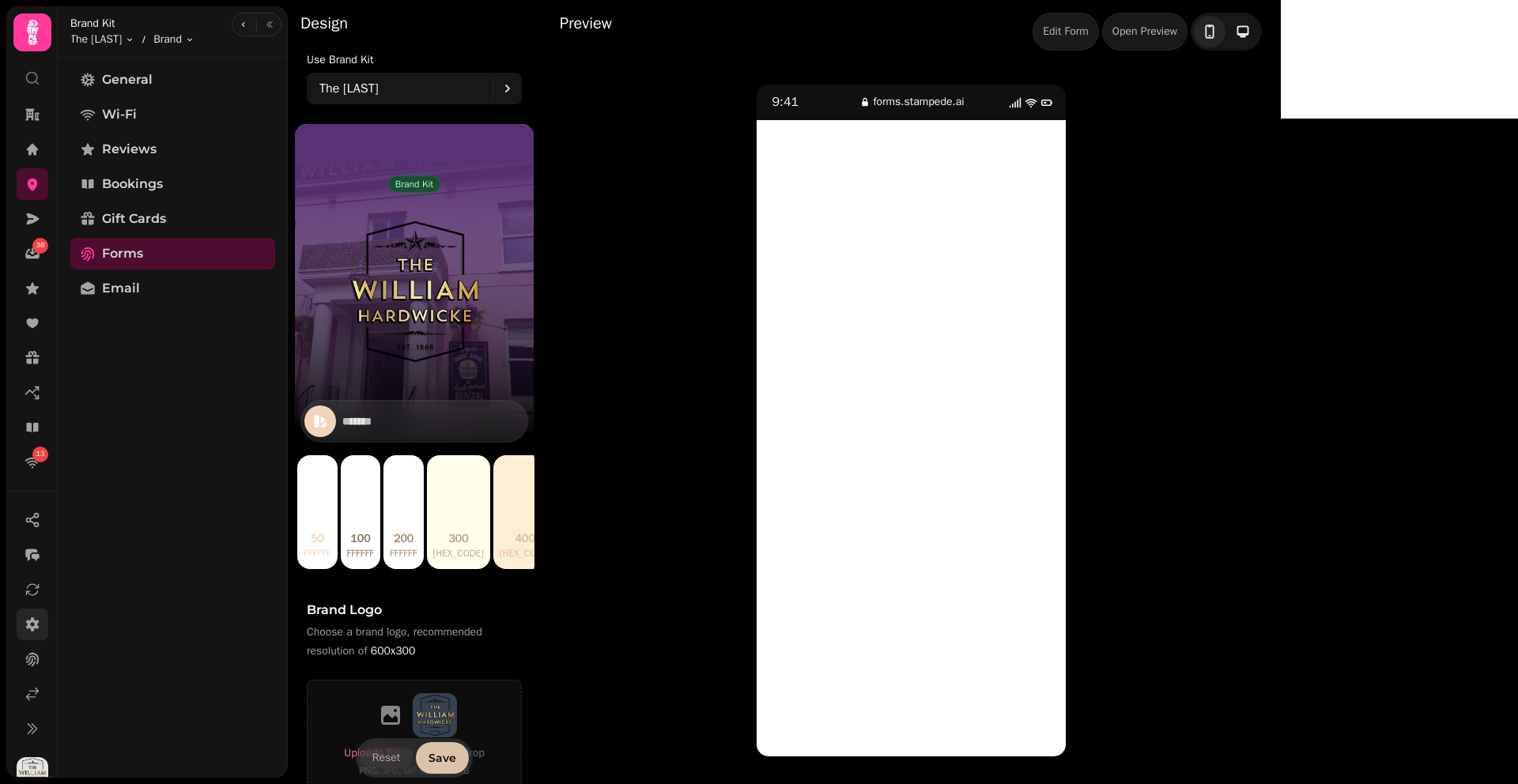 click on "Save" at bounding box center (442, 758) 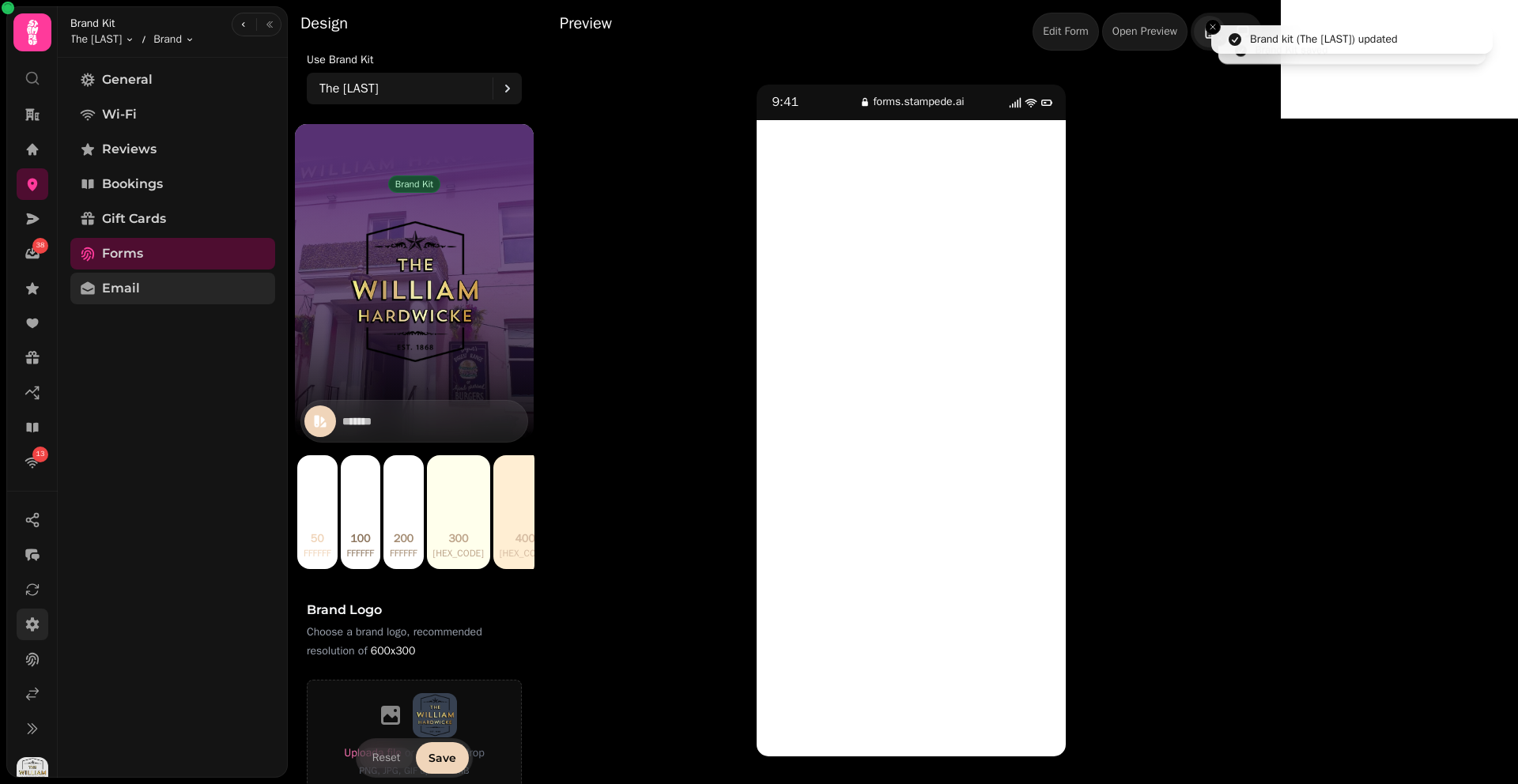 click on "Email" at bounding box center [121, 288] 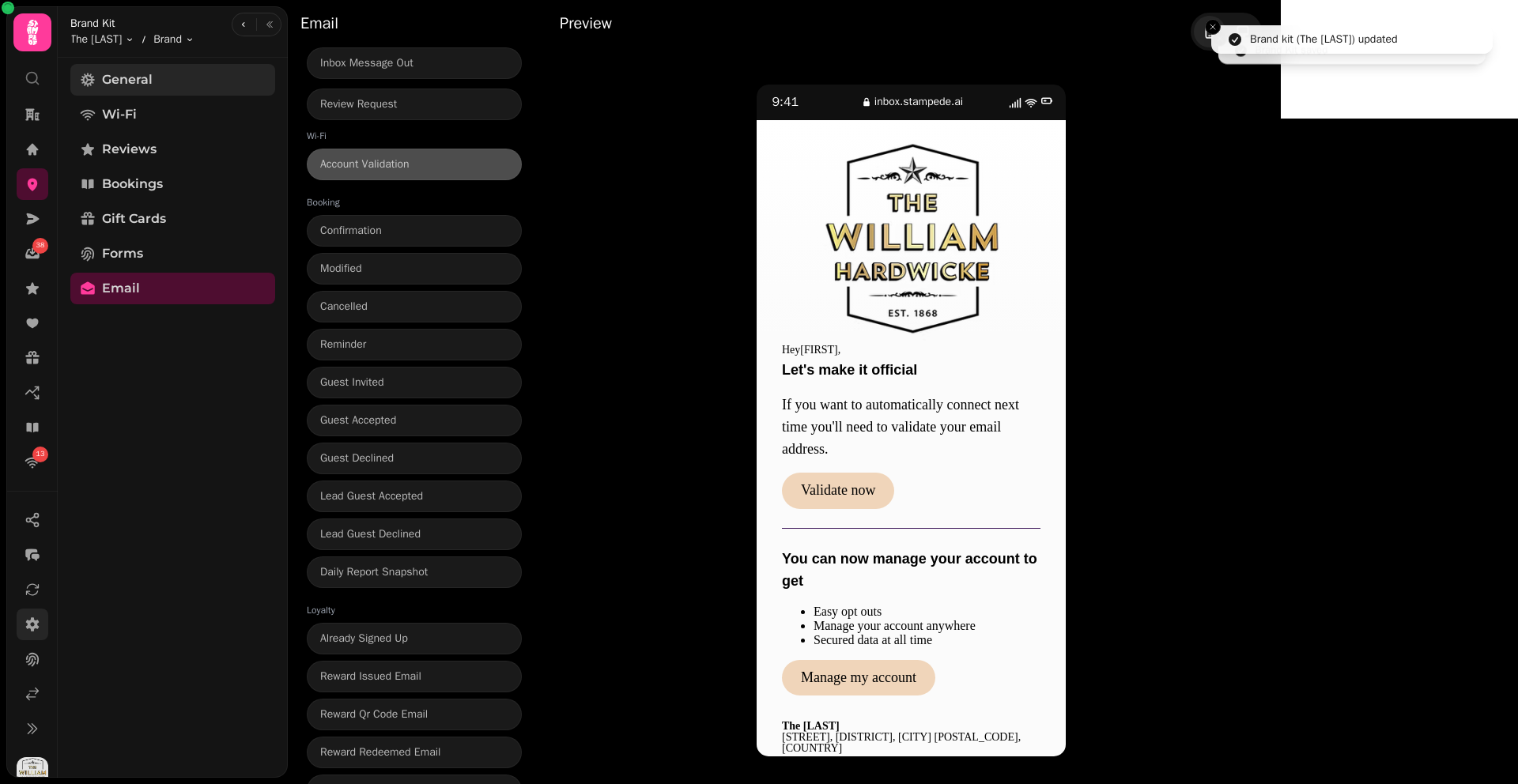 scroll, scrollTop: 0, scrollLeft: 0, axis: both 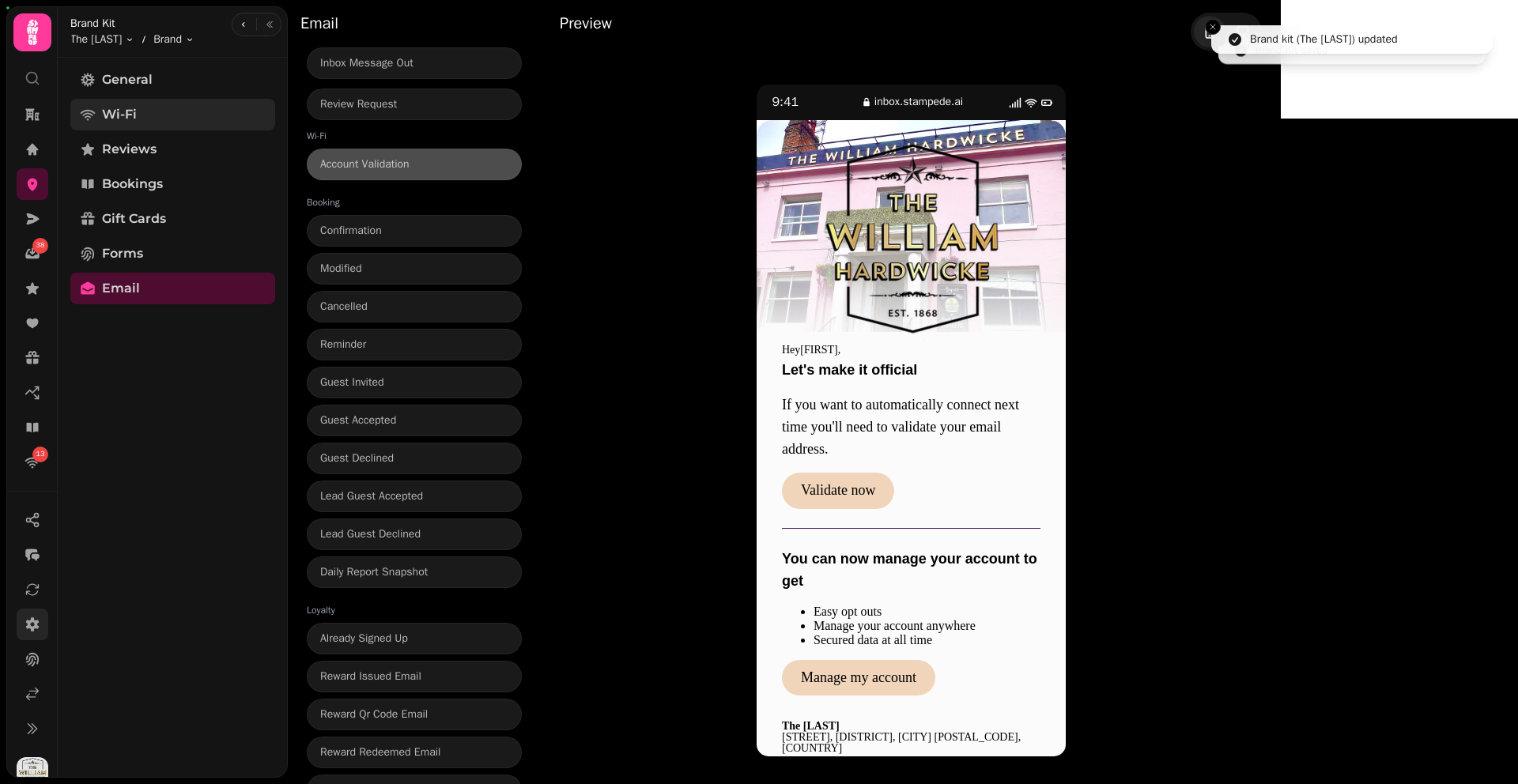 click on "Wi-Fi" at bounding box center [172, 115] 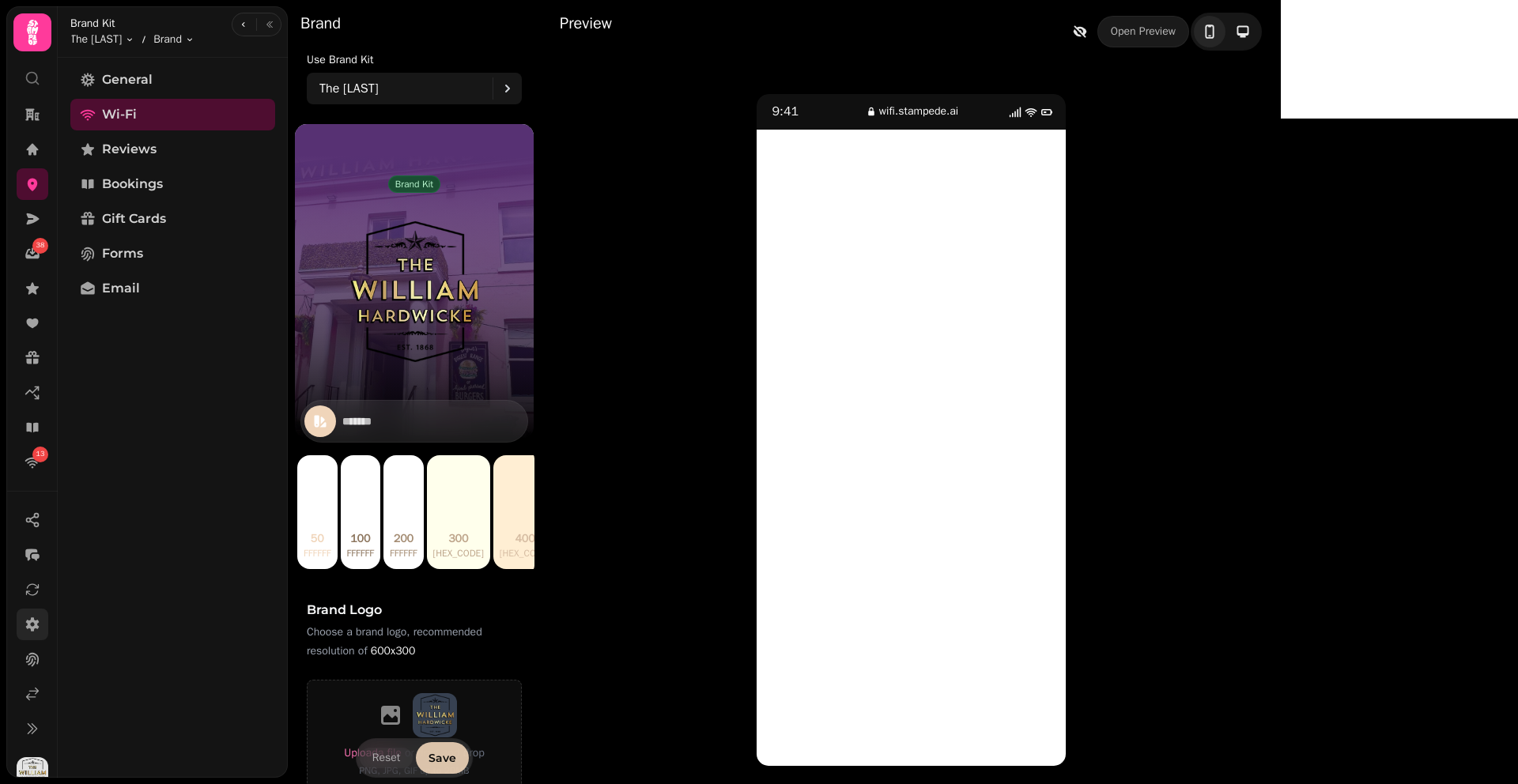 click on "Save" at bounding box center [442, 758] 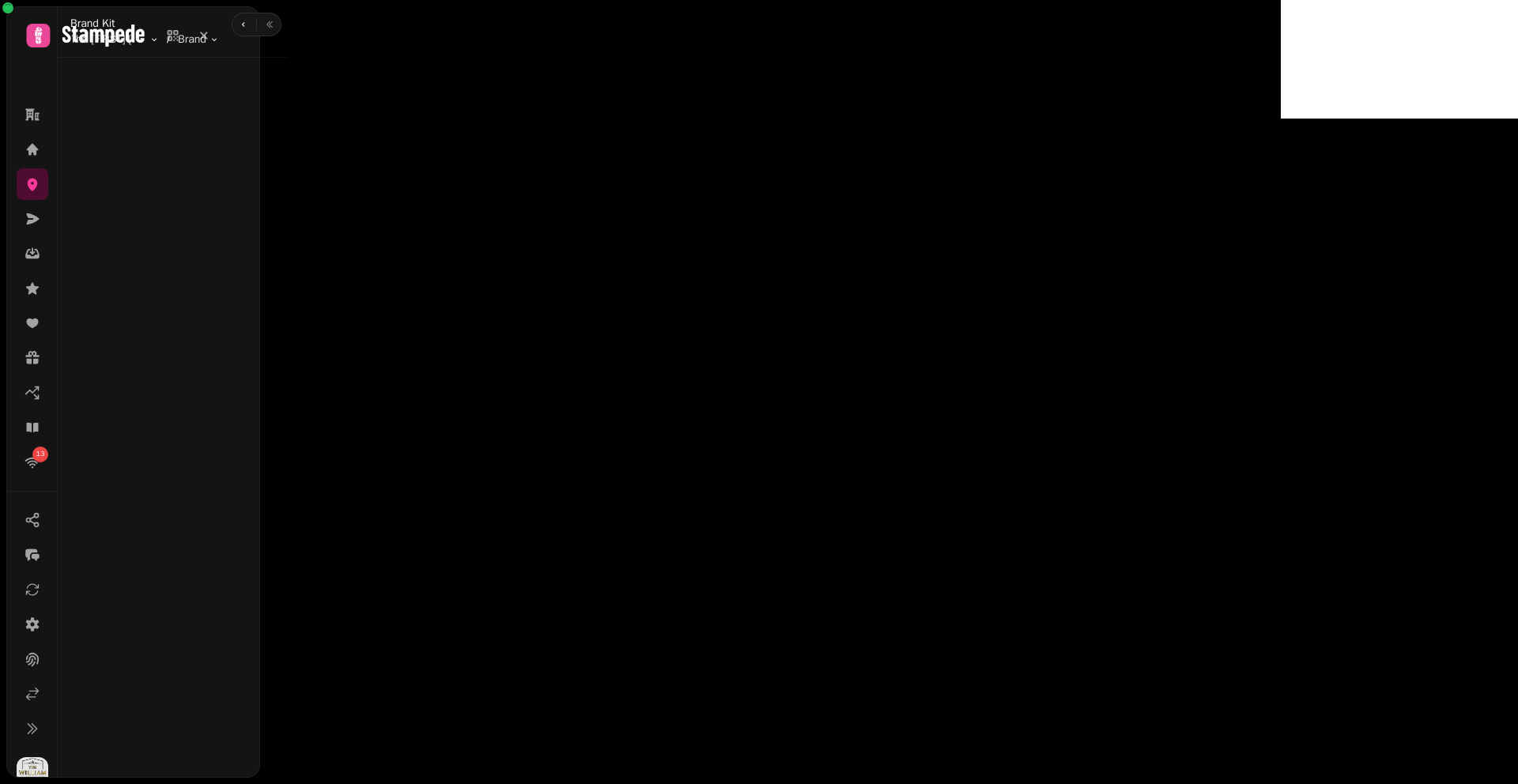 scroll, scrollTop: 0, scrollLeft: 0, axis: both 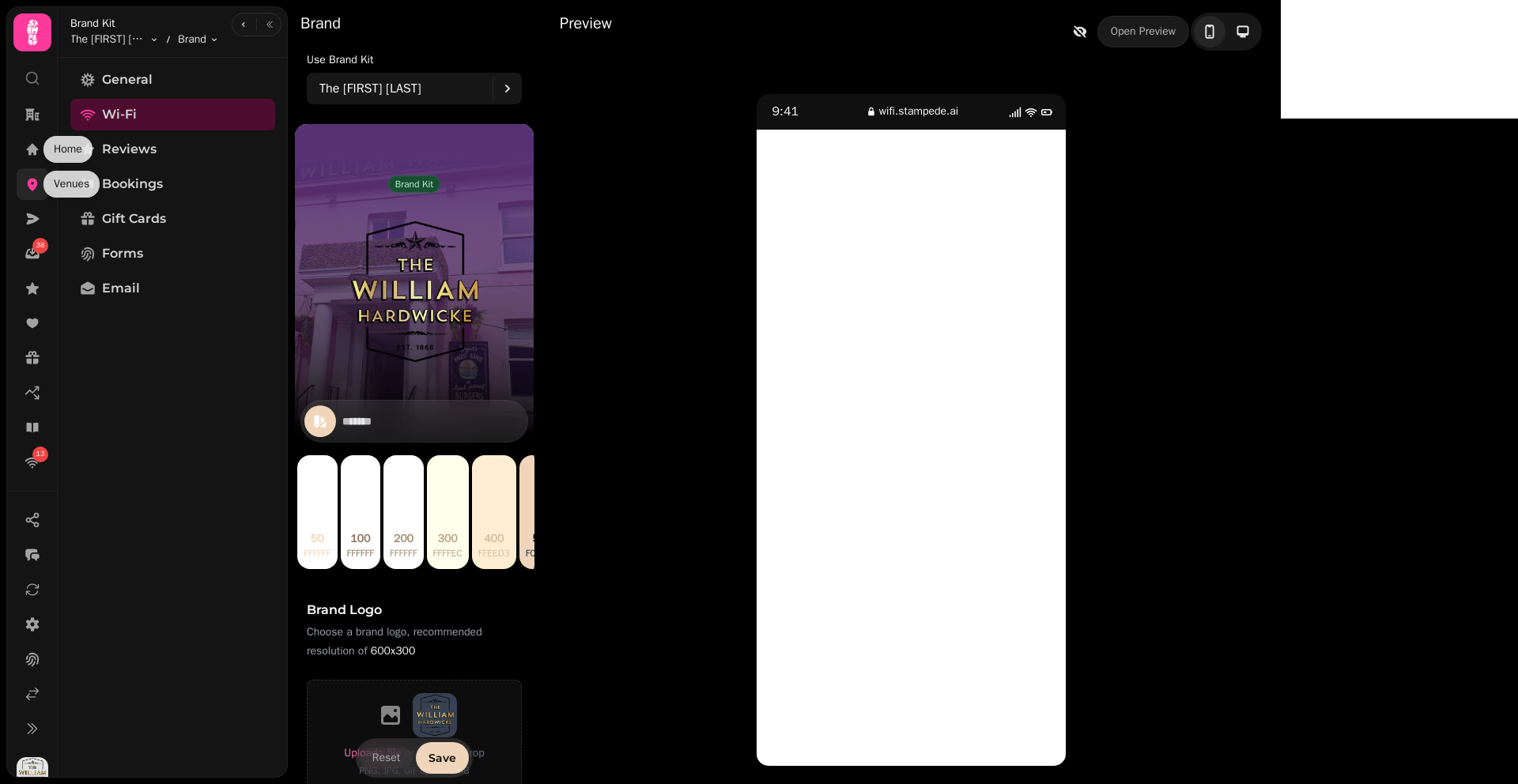 click 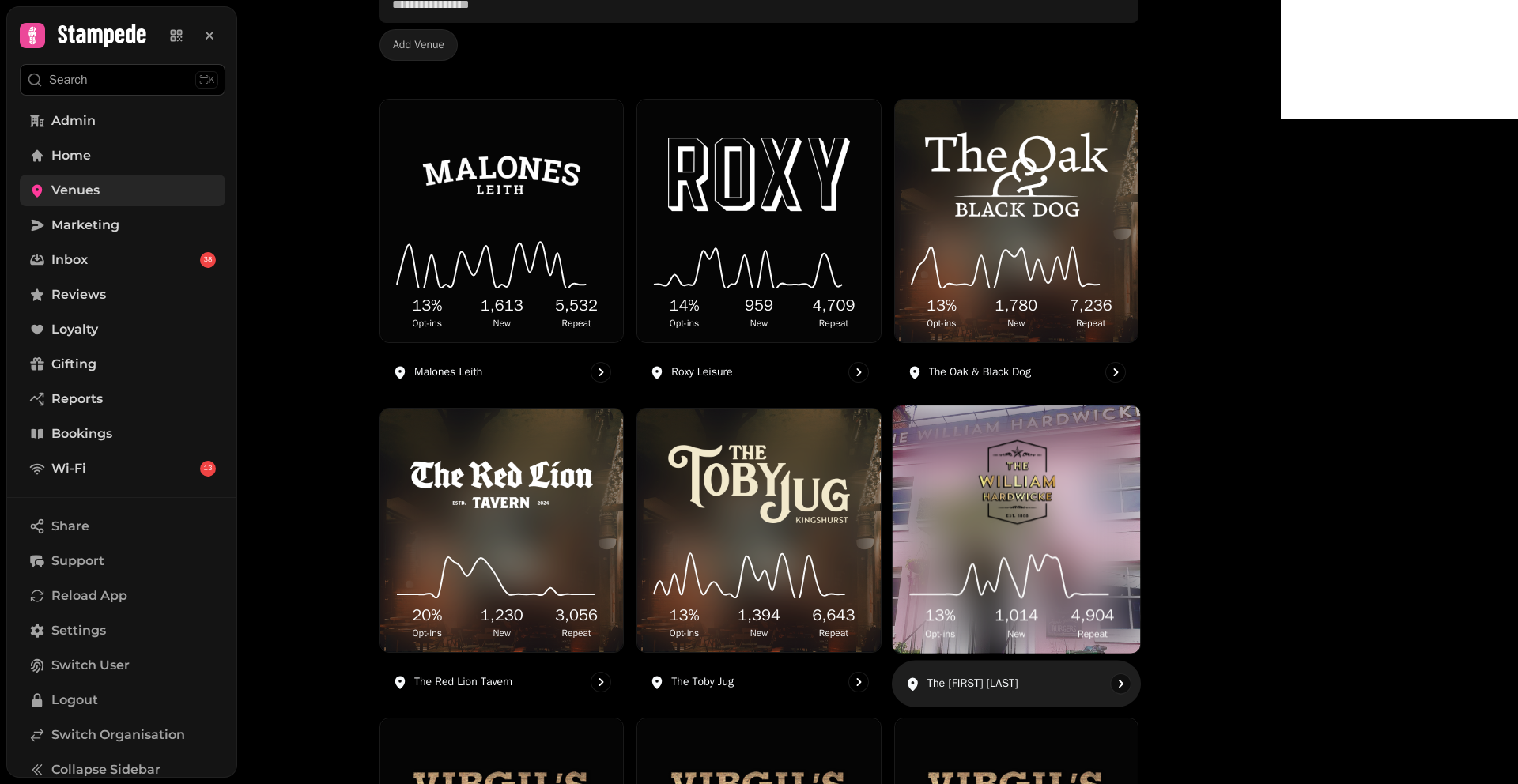 scroll, scrollTop: 134, scrollLeft: 0, axis: vertical 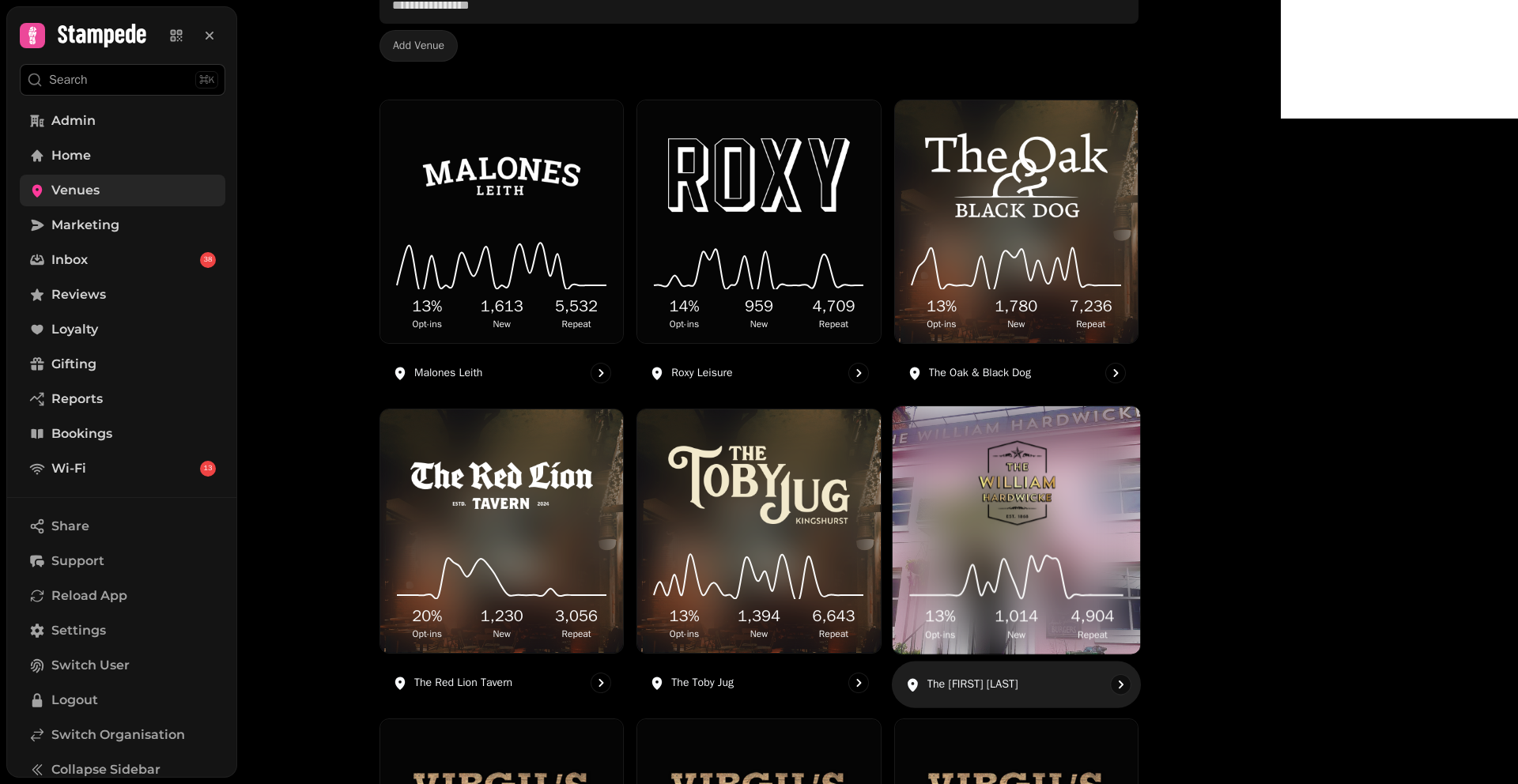 click at bounding box center (1016, 484) 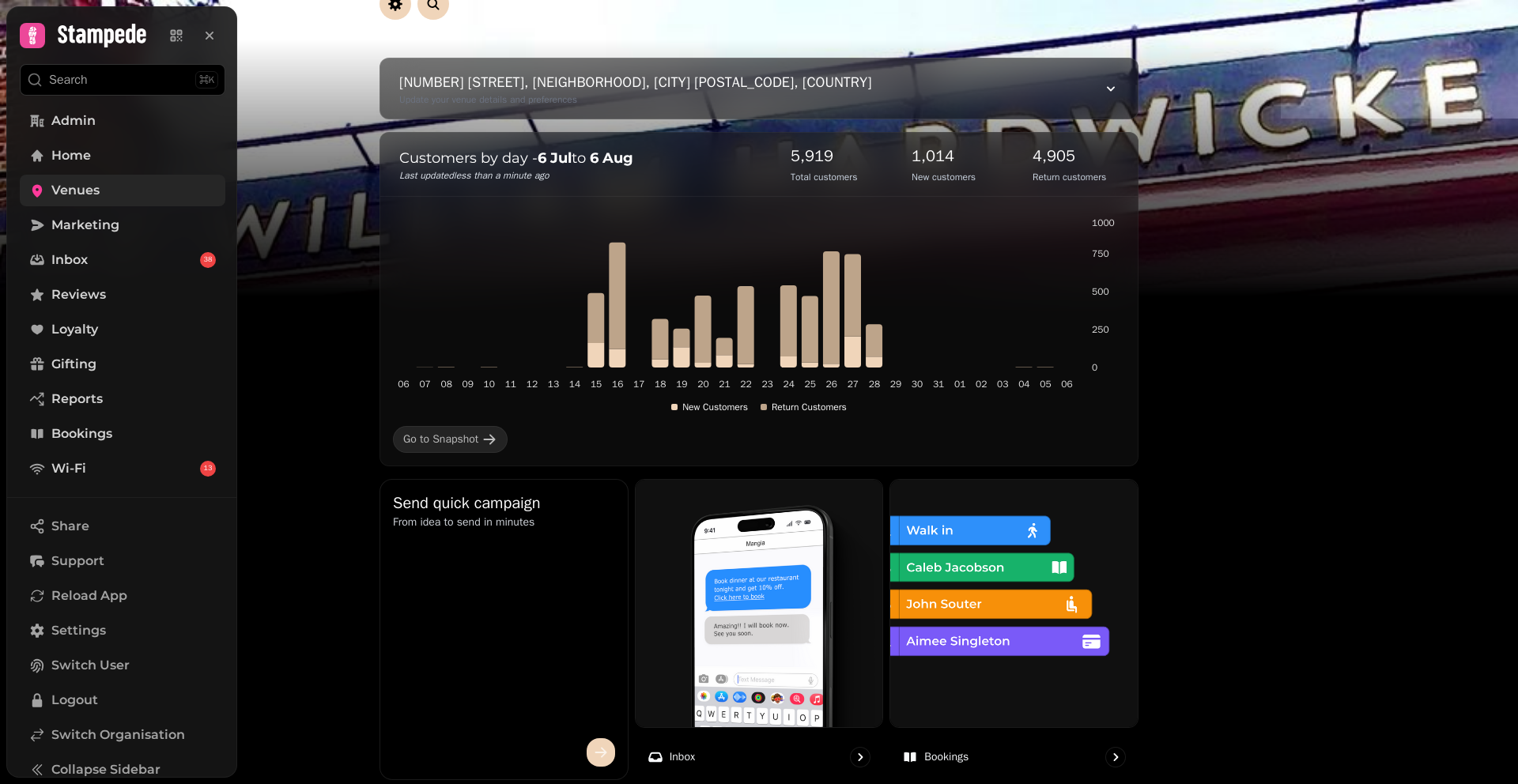 scroll, scrollTop: 0, scrollLeft: 0, axis: both 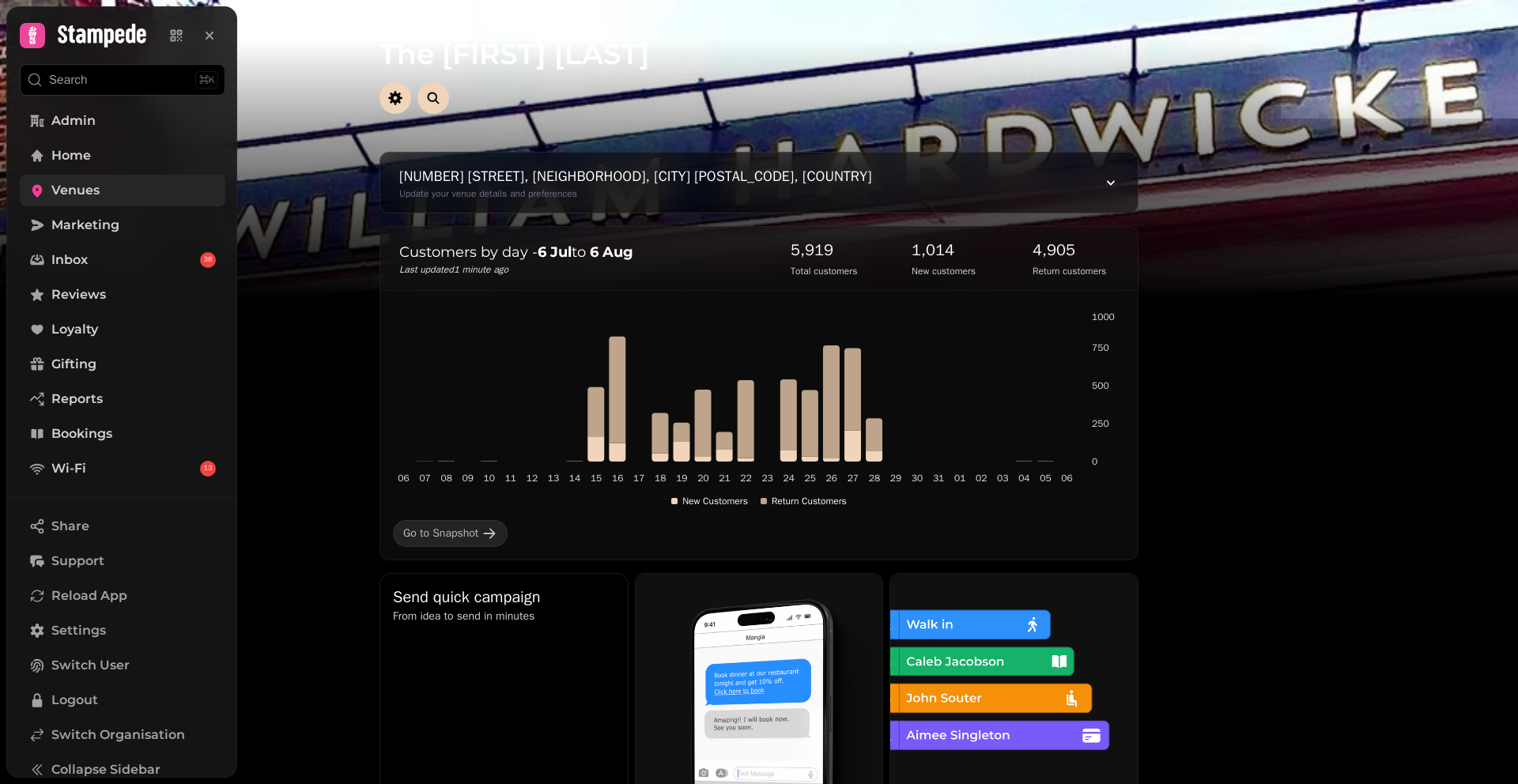 drag, startPoint x: 465, startPoint y: 47, endPoint x: 376, endPoint y: 0, distance: 100.6479 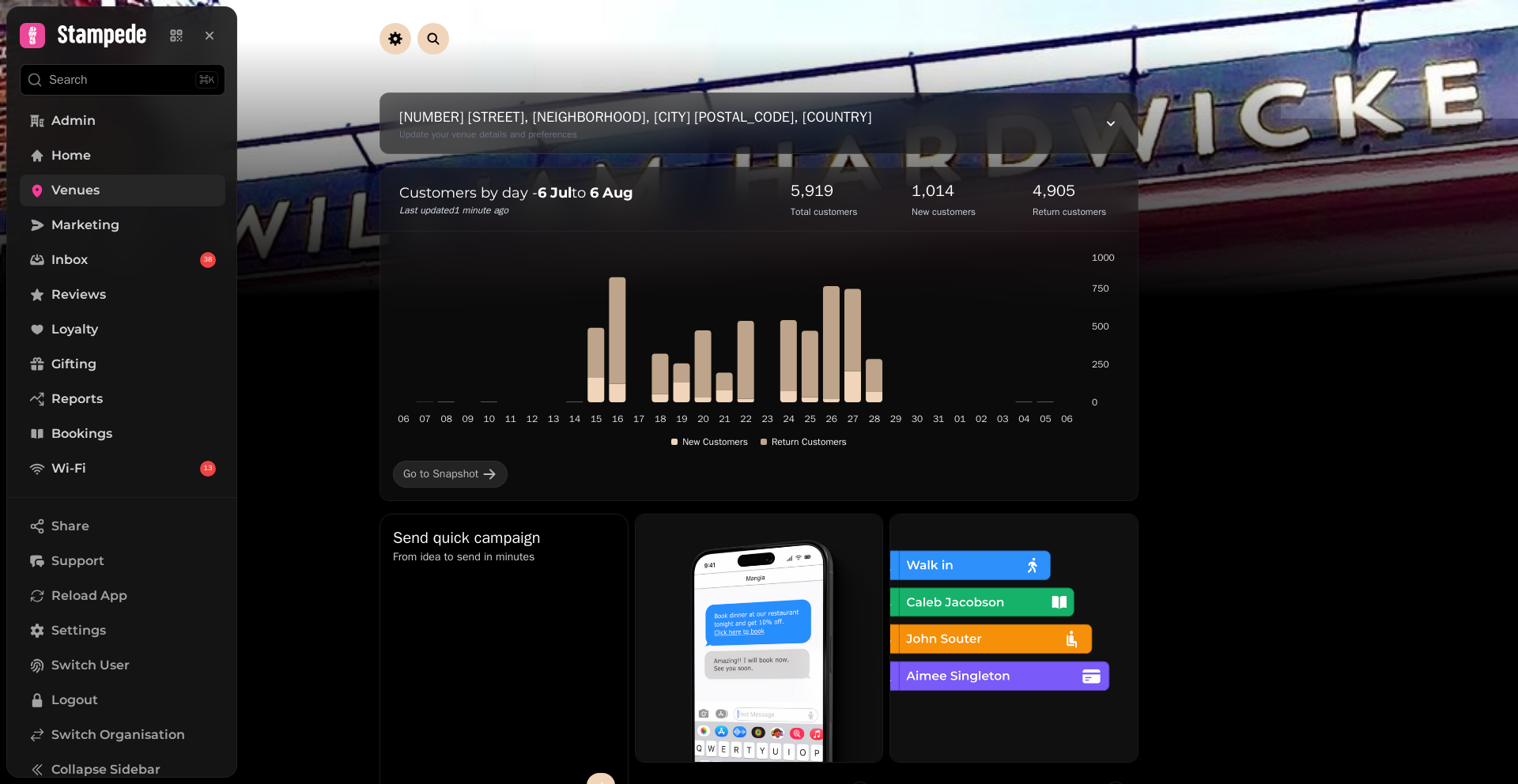 scroll, scrollTop: 0, scrollLeft: 0, axis: both 